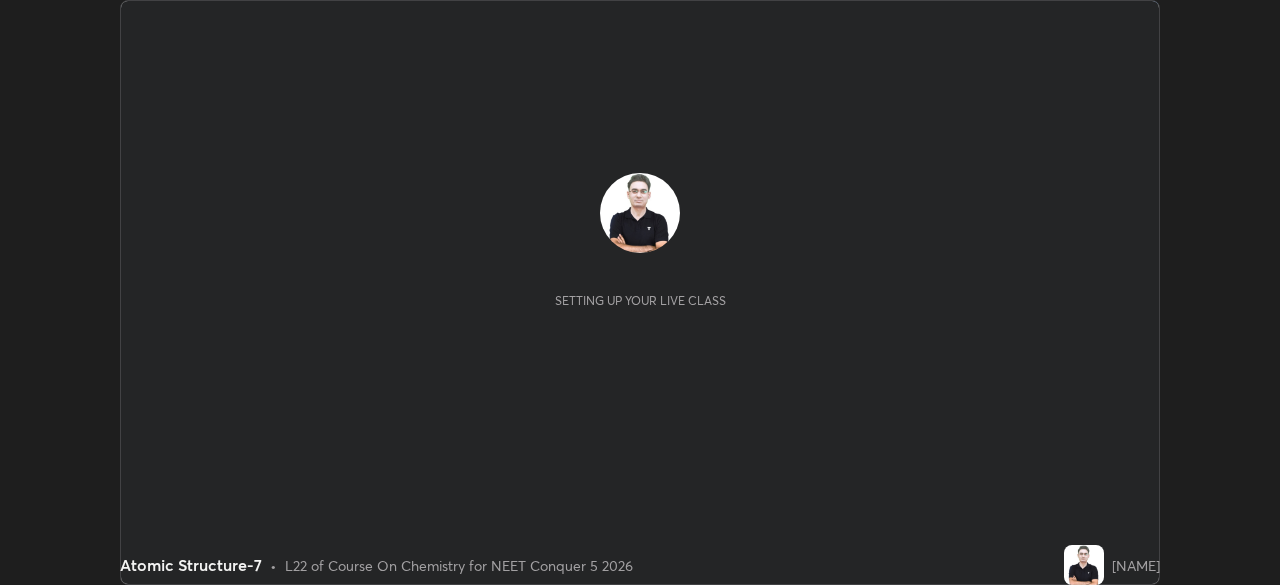 scroll, scrollTop: 0, scrollLeft: 0, axis: both 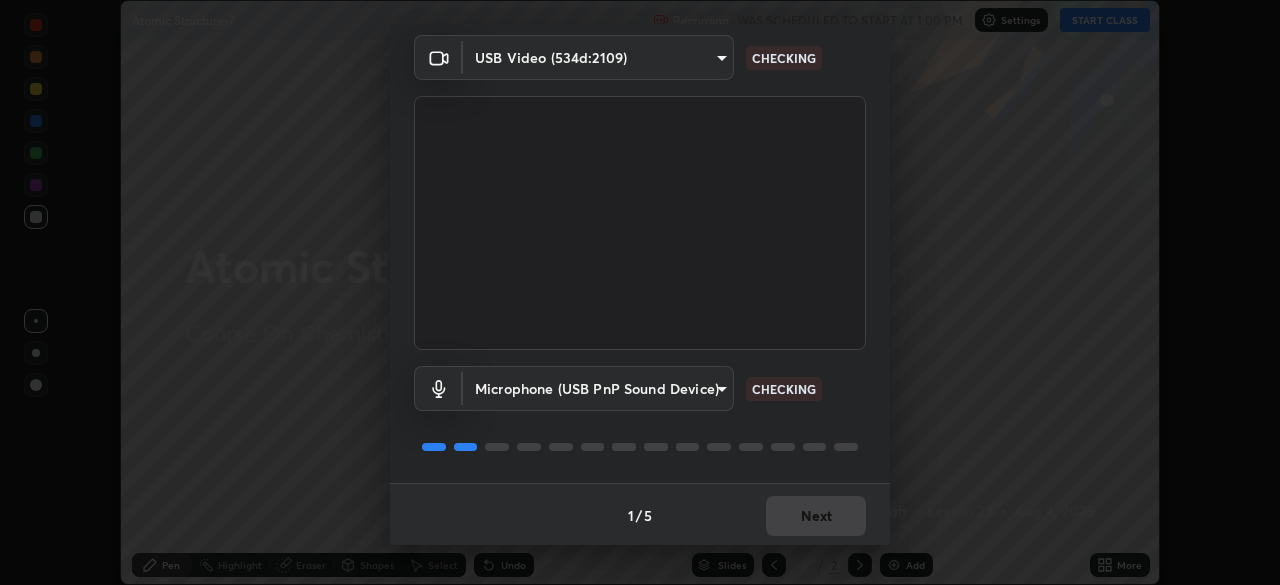 click on "Media settings USB Video (534d:2109) 523fda28255e8db56380a61b62df82bfd7d11f77aae226c8d859e05800e6c403 CHECKING Microphone (USB PnP Sound Device) 2b7789052396bf7cb871483061fcf90c078c67ead9e9ff905d96227c607bacfd CHECKING 1 / 5 Next" at bounding box center (640, 292) 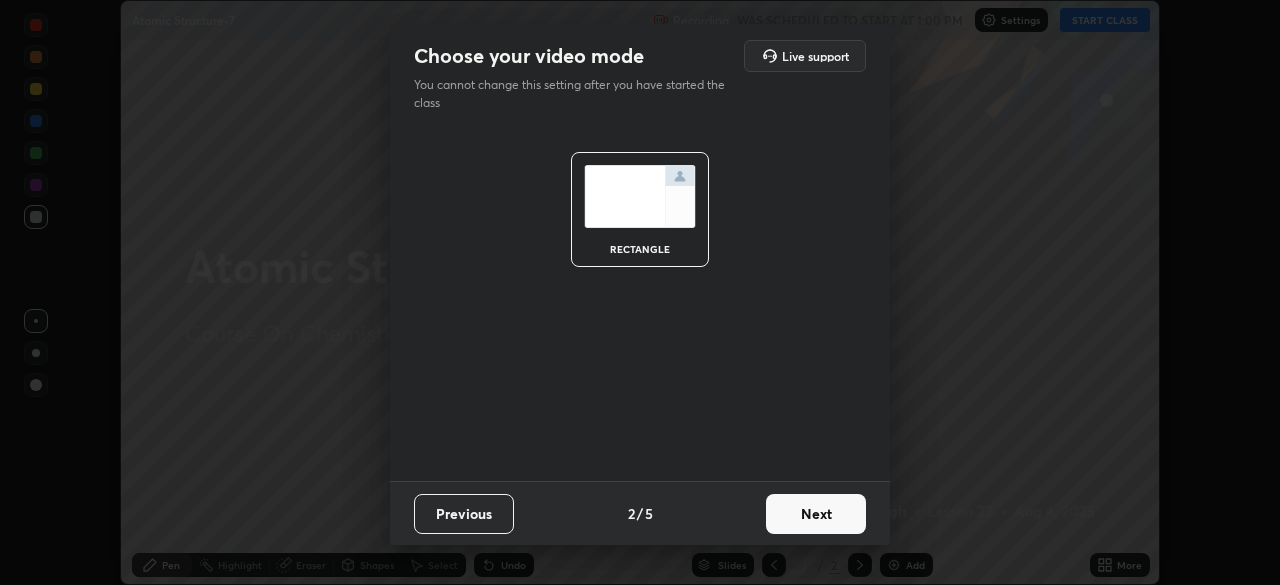scroll, scrollTop: 0, scrollLeft: 0, axis: both 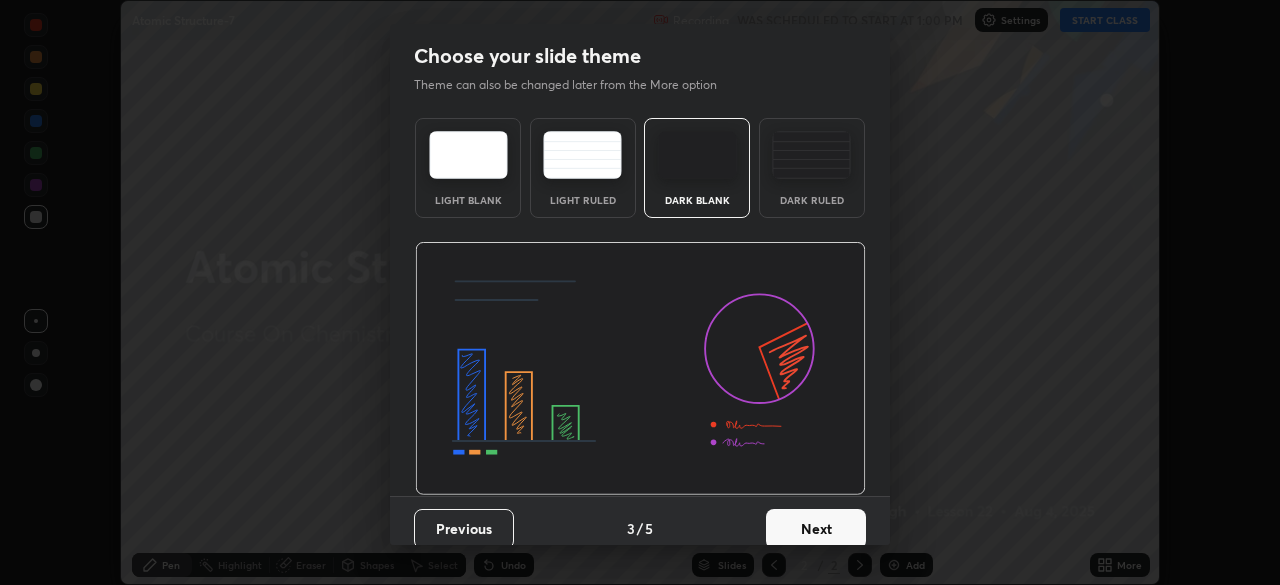 click on "Next" at bounding box center [816, 529] 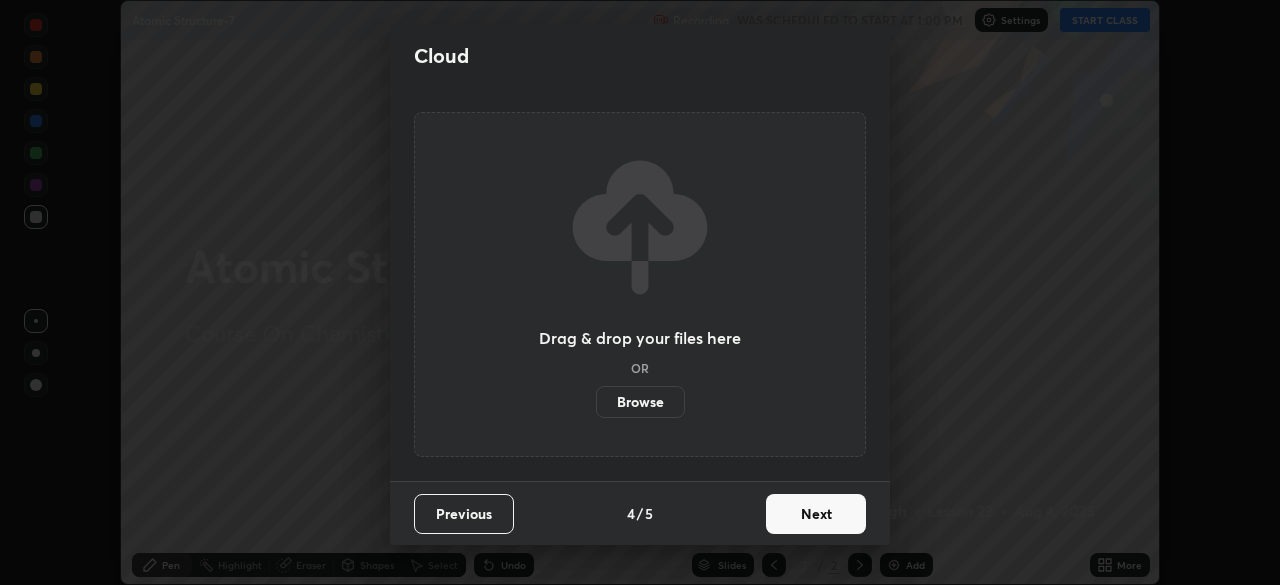click on "Browse" at bounding box center [640, 402] 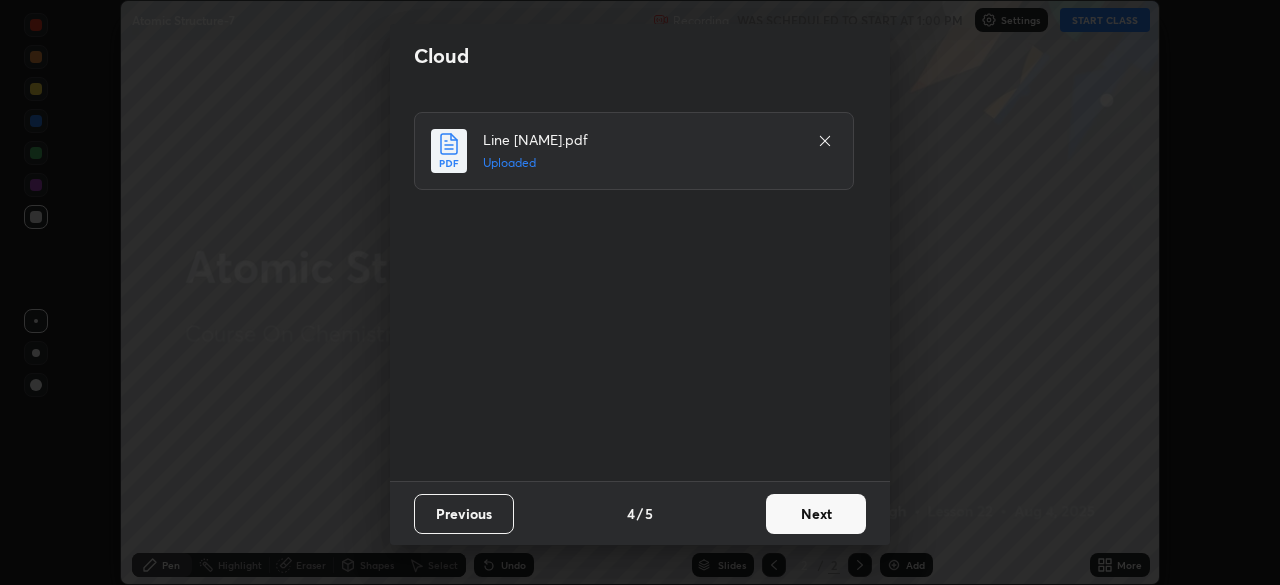 click on "Next" at bounding box center [816, 514] 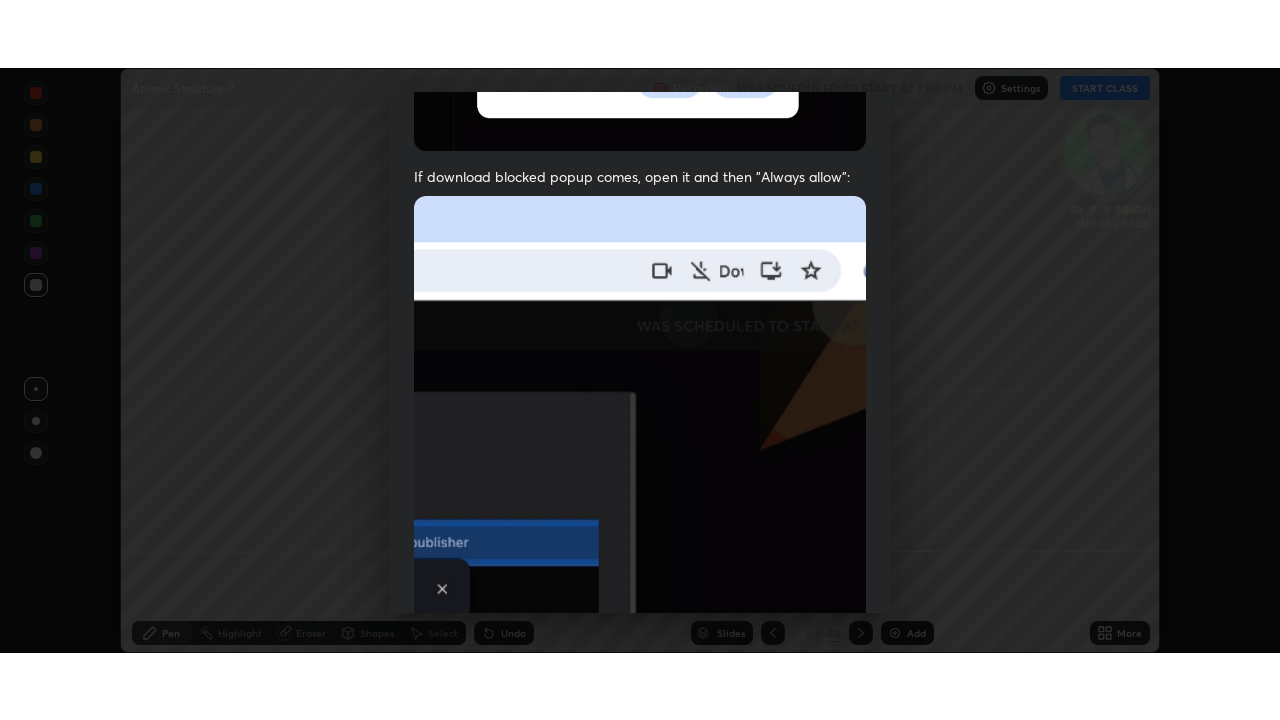 scroll, scrollTop: 479, scrollLeft: 0, axis: vertical 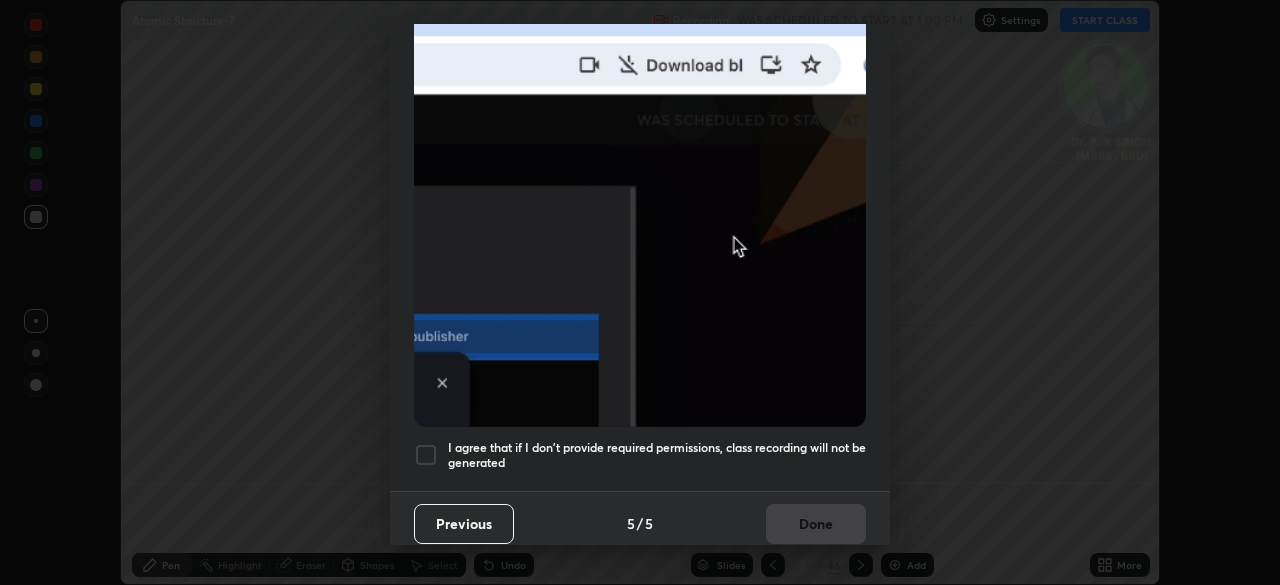 click on "I agree that if I don't provide required permissions, class recording will not be generated" at bounding box center [657, 455] 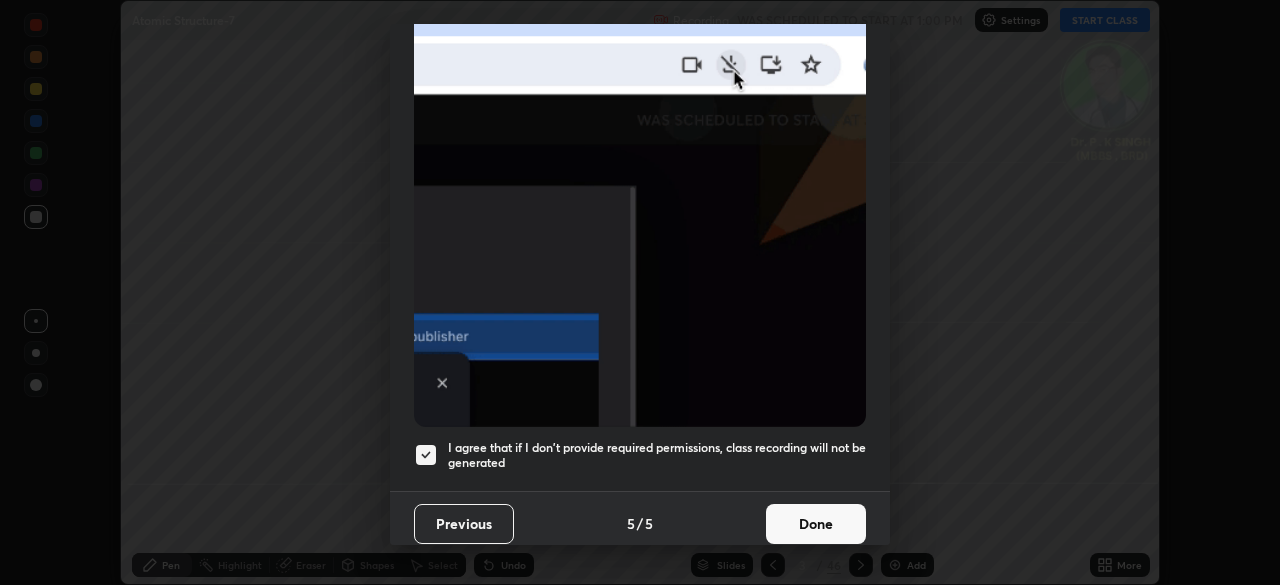 click on "Done" at bounding box center [816, 524] 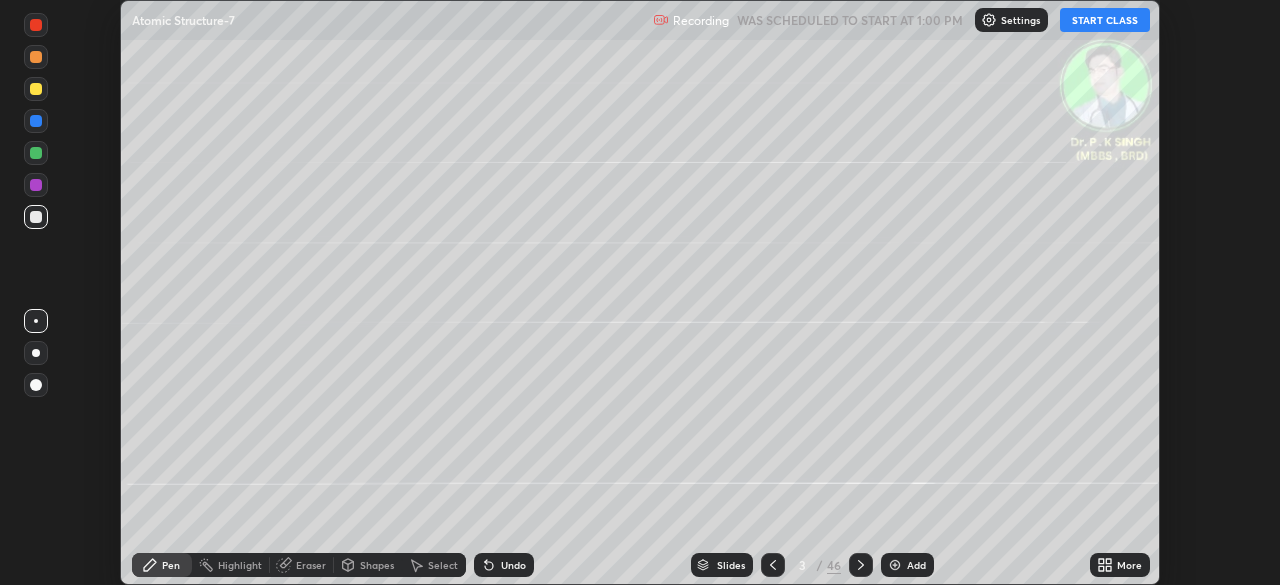 click on "More" at bounding box center [1129, 565] 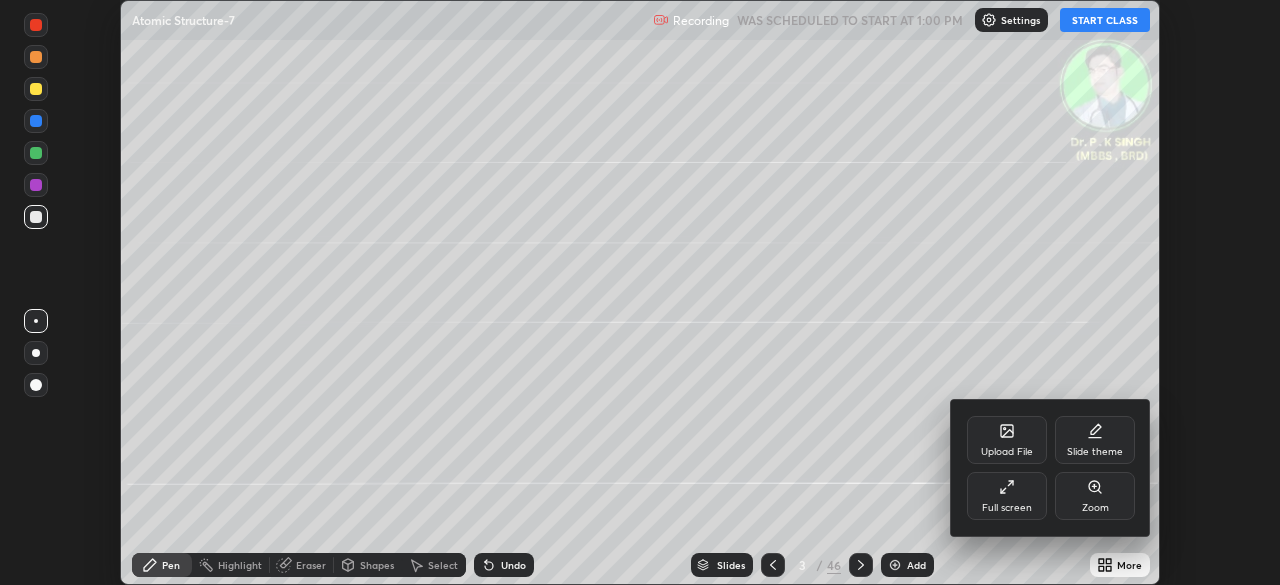 click on "Full screen" at bounding box center [1007, 508] 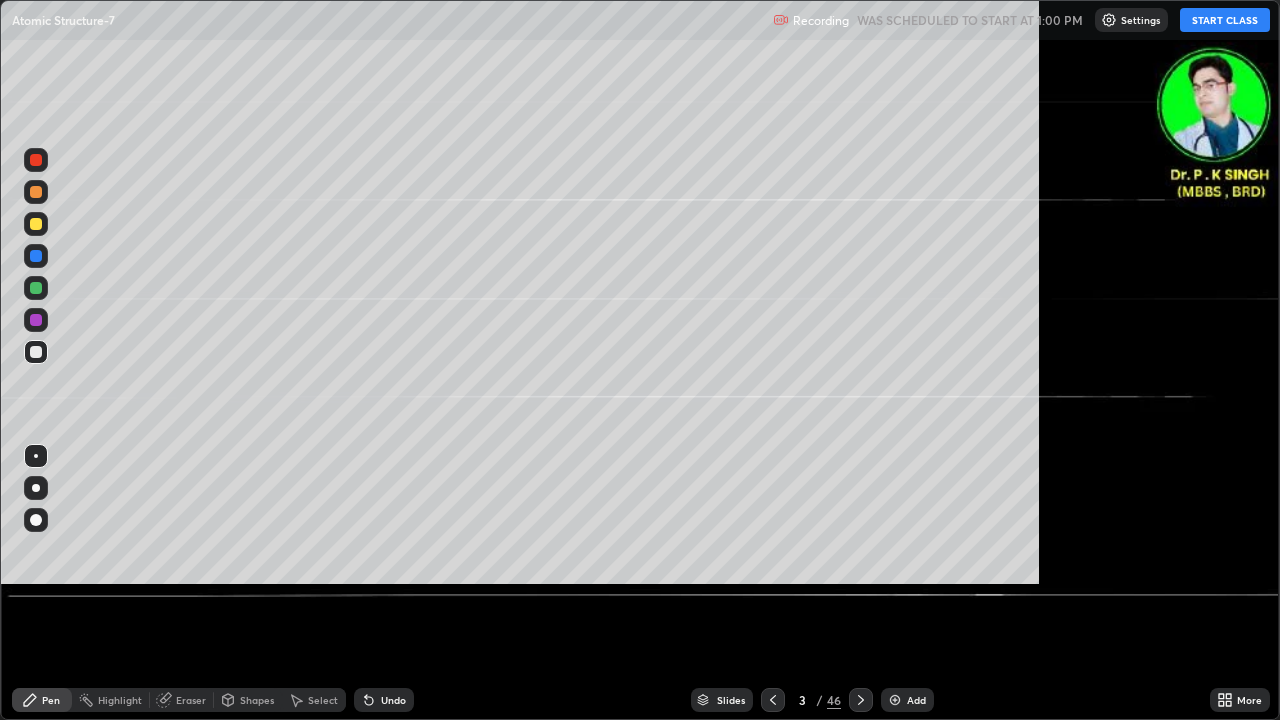 scroll, scrollTop: 99280, scrollLeft: 98720, axis: both 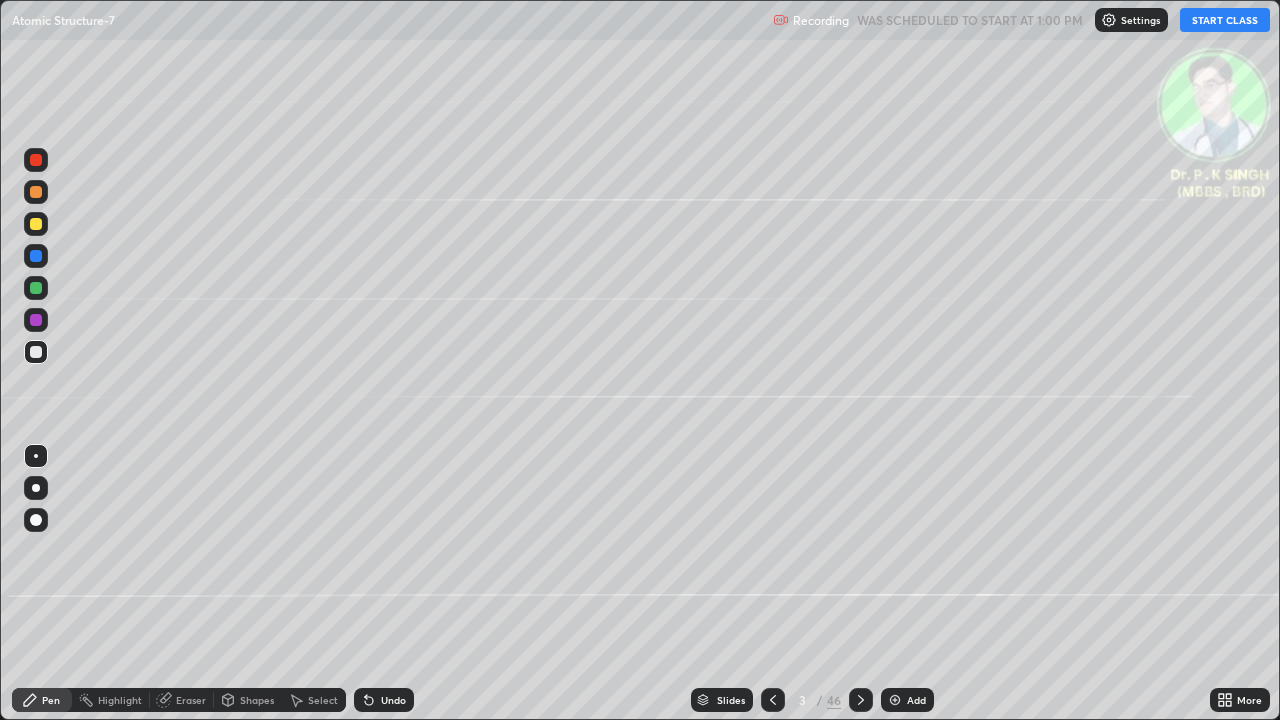 click on "START CLASS" at bounding box center [1225, 20] 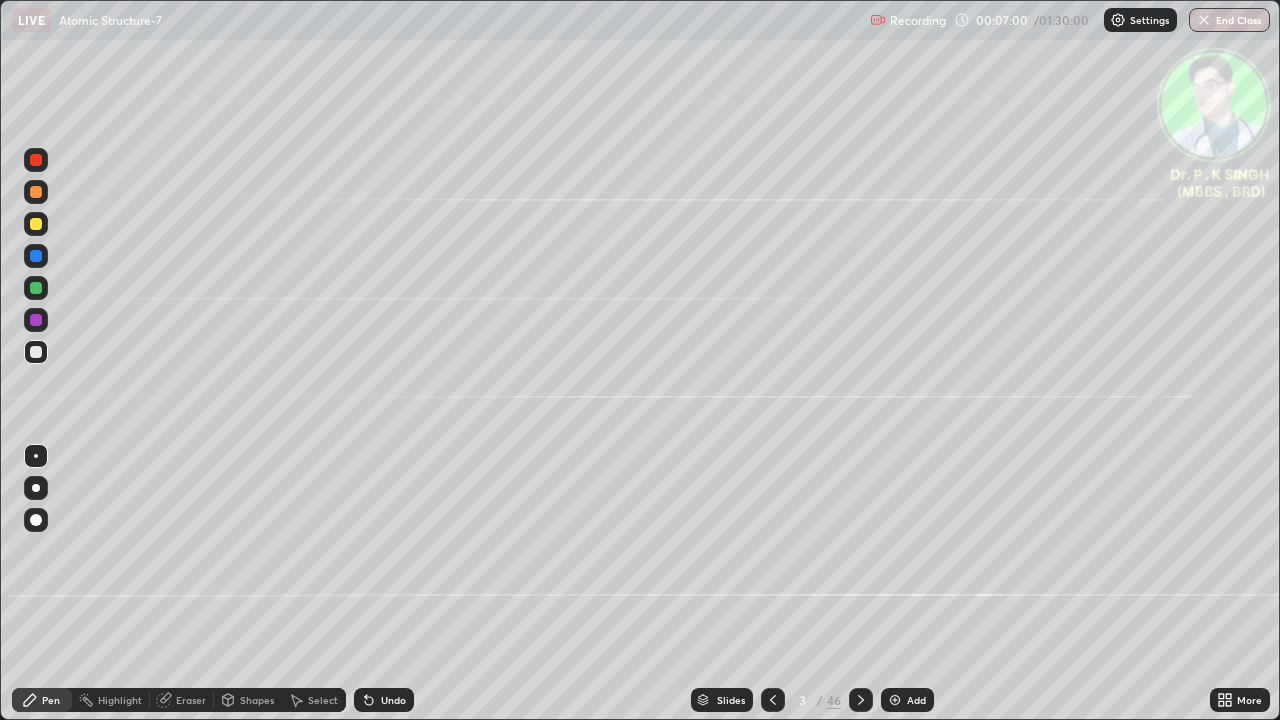 click at bounding box center [36, 224] 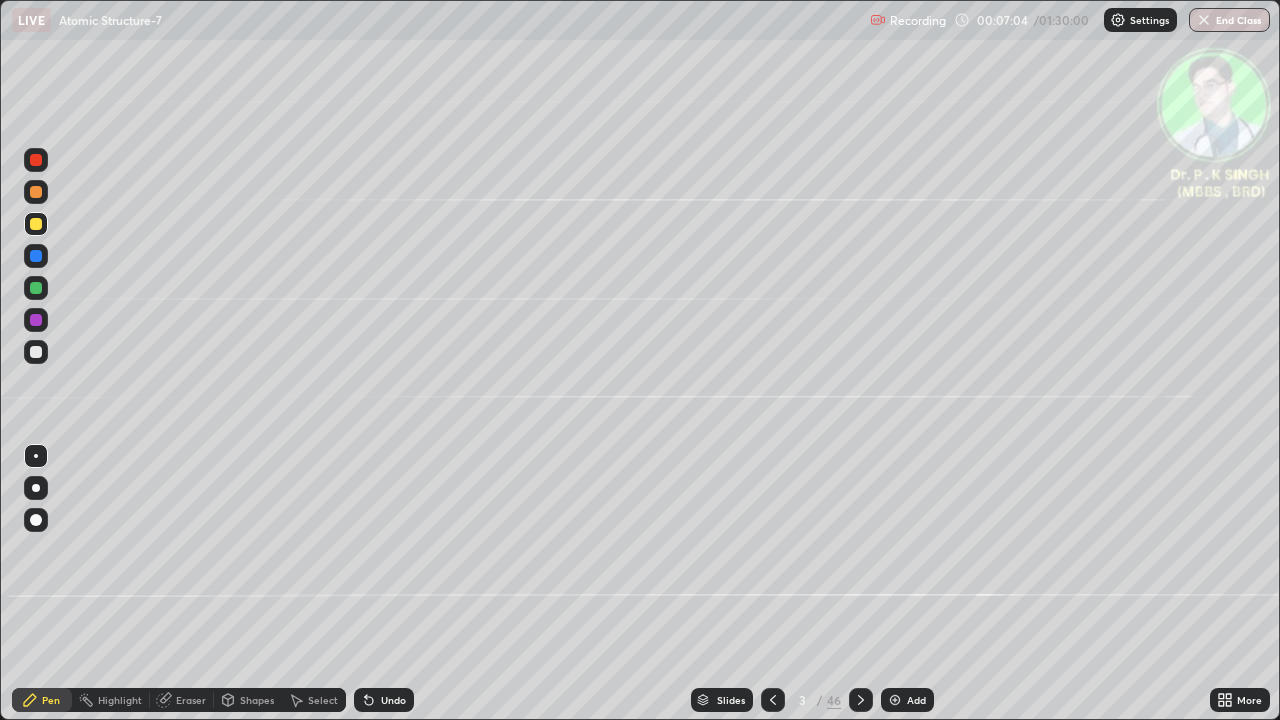 click at bounding box center (36, 224) 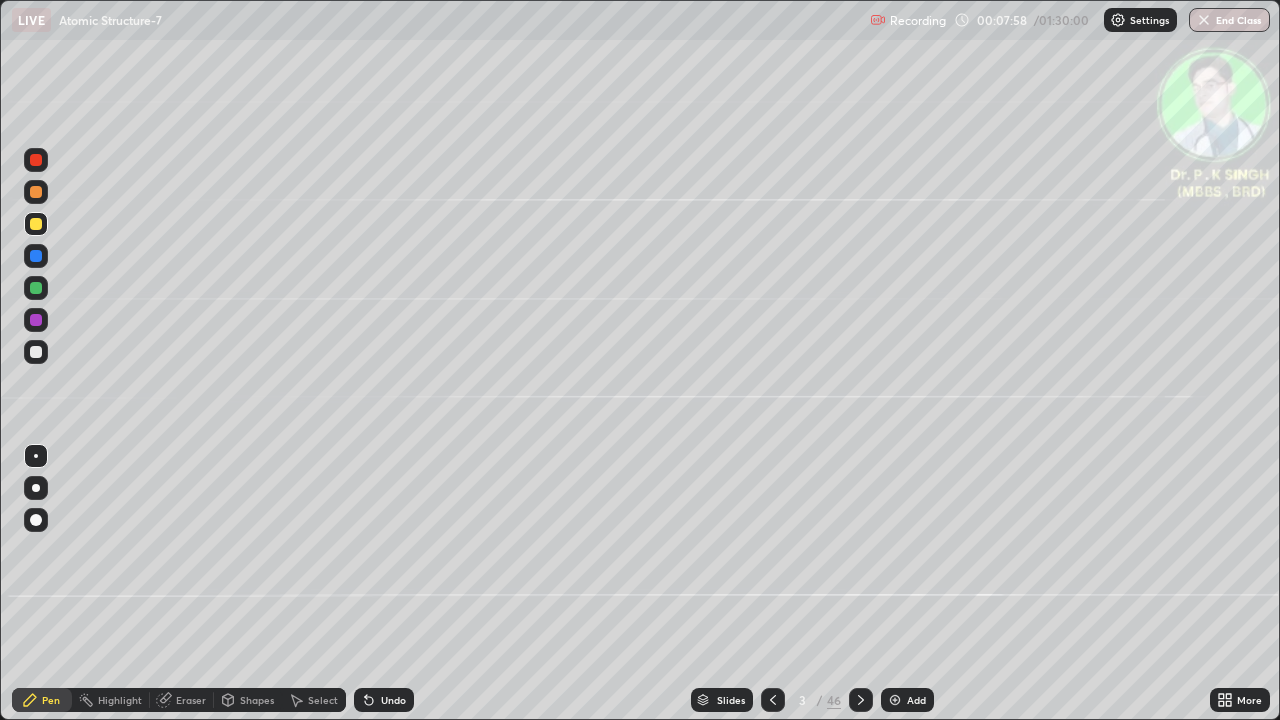 click at bounding box center [36, 224] 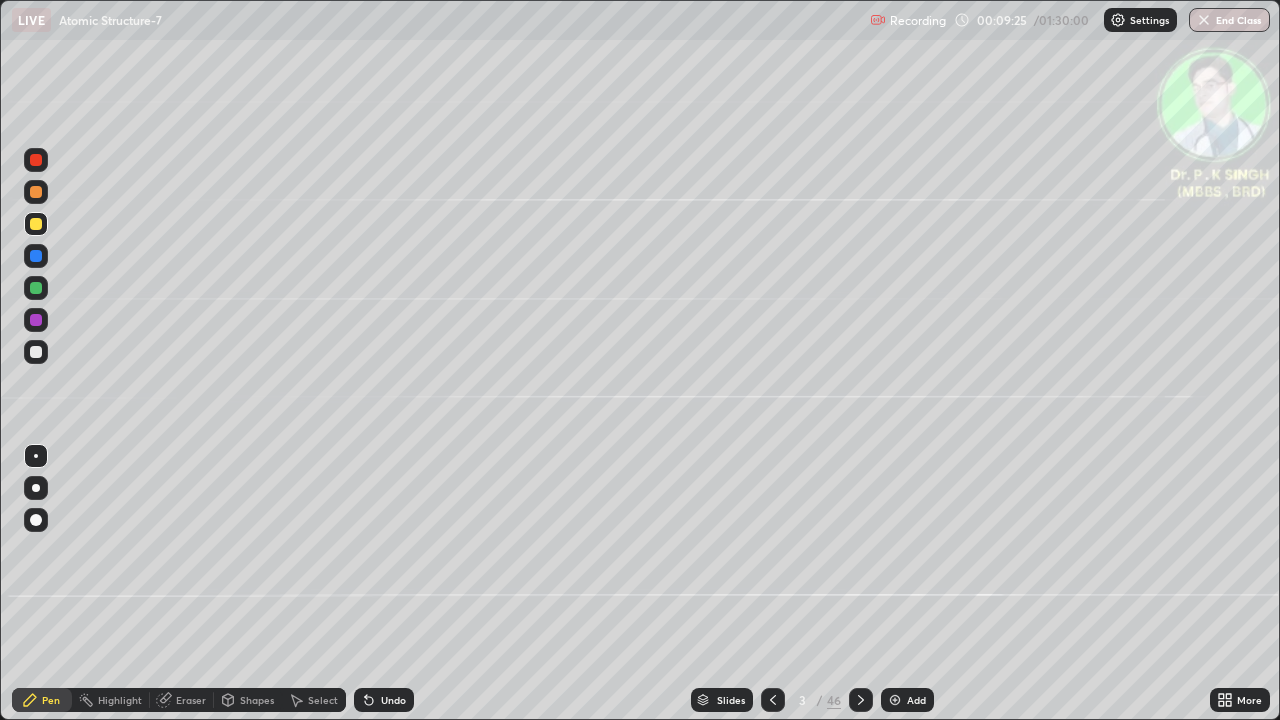 click 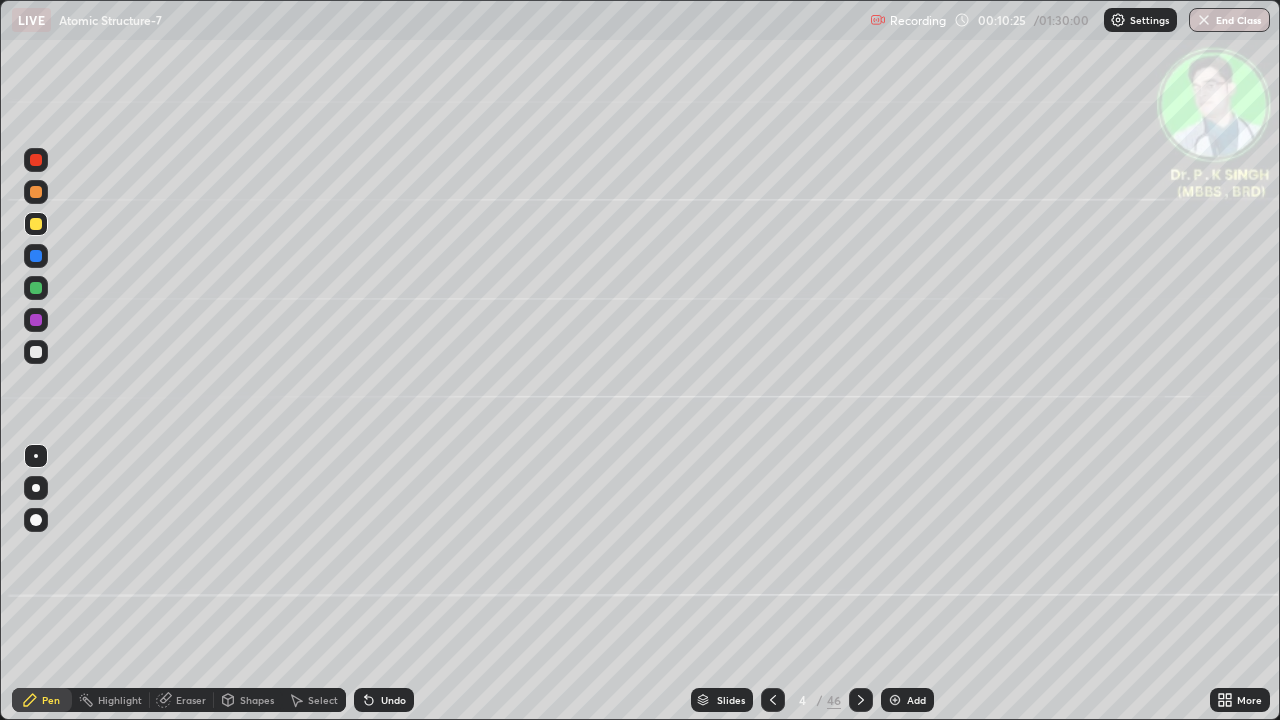 click 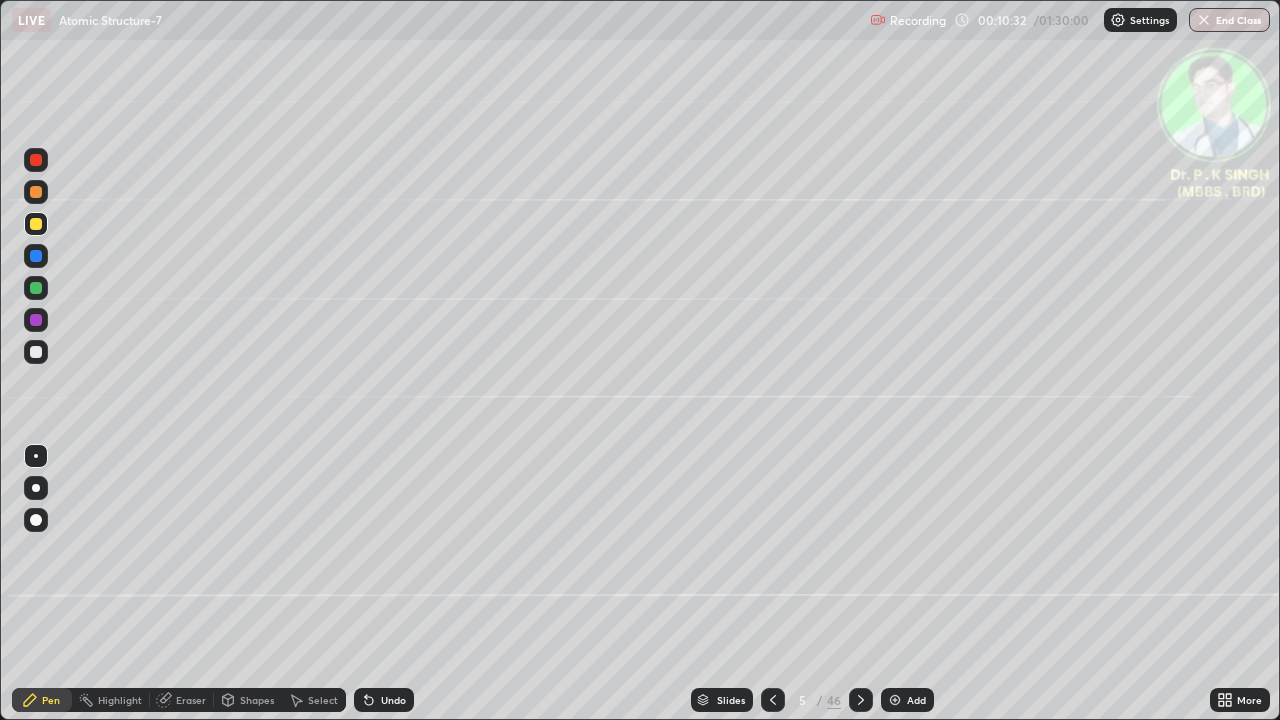 click 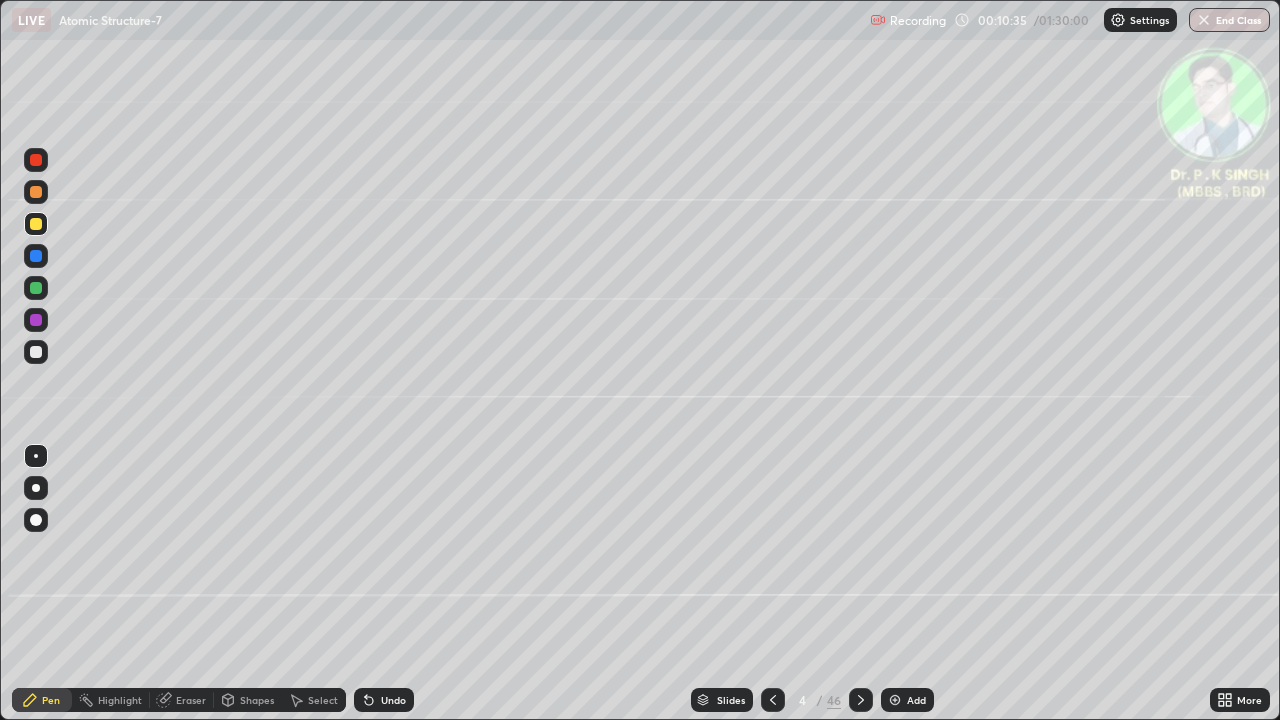 click 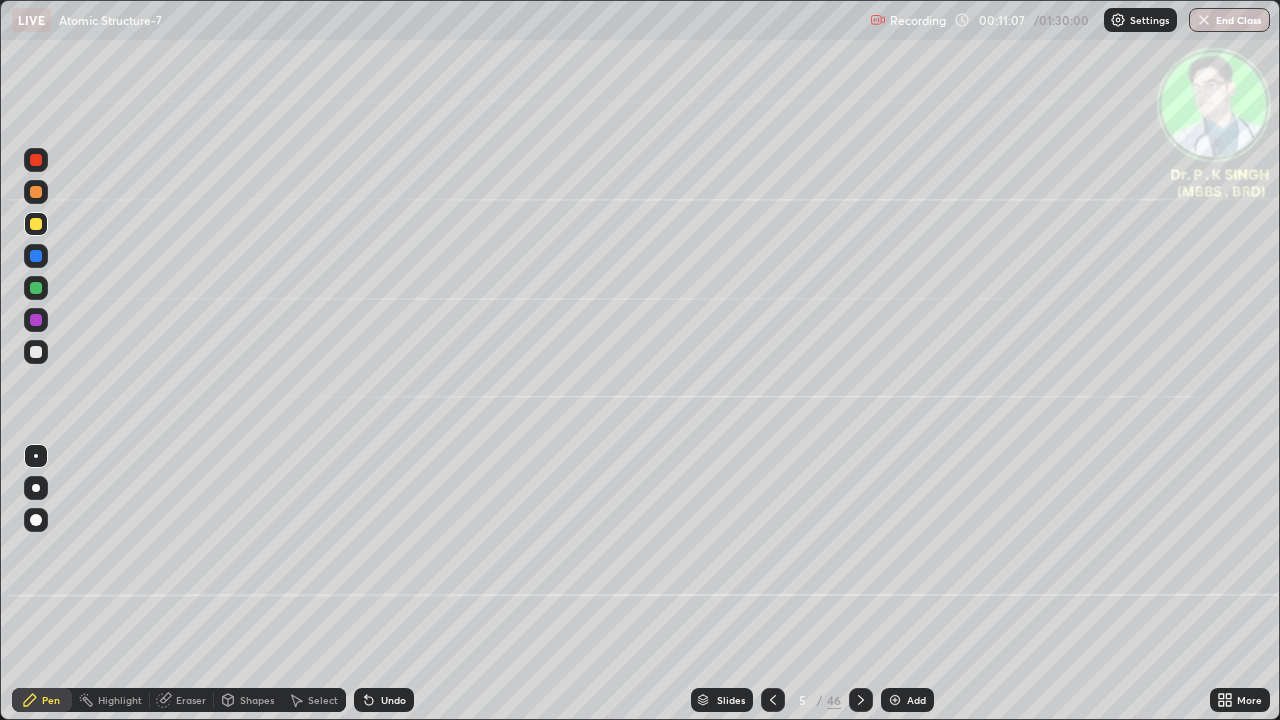 click 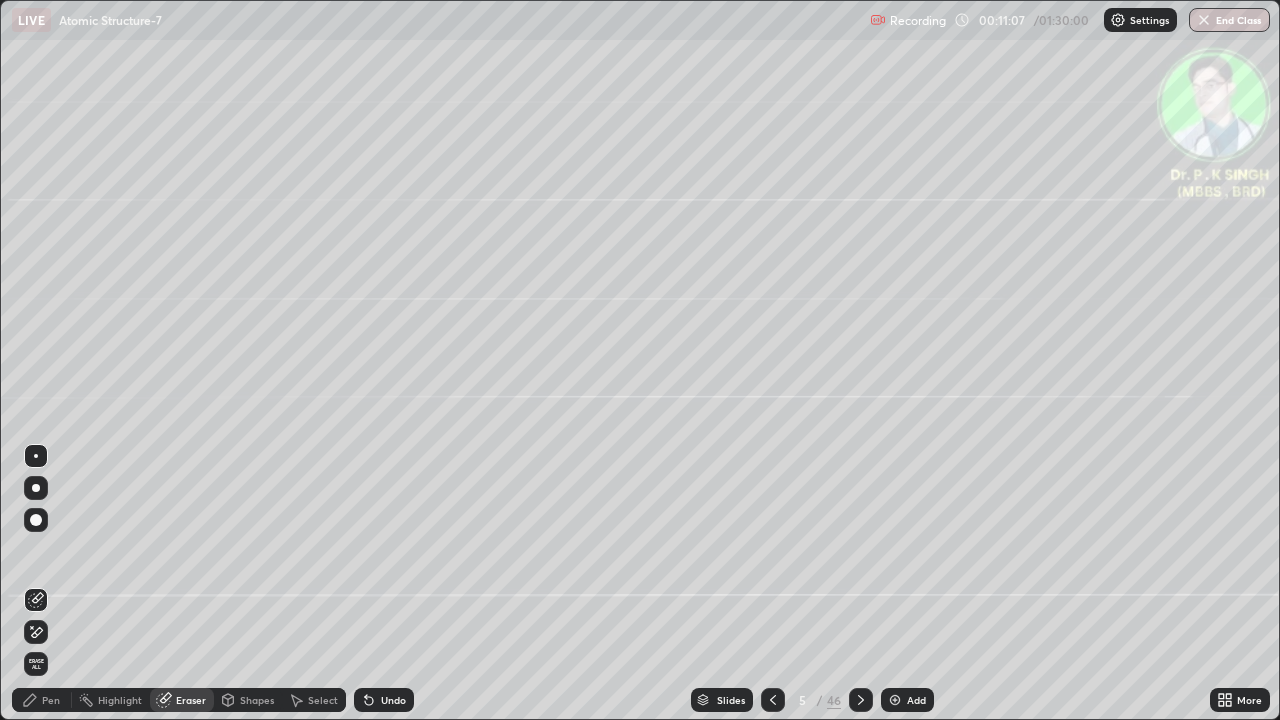 click 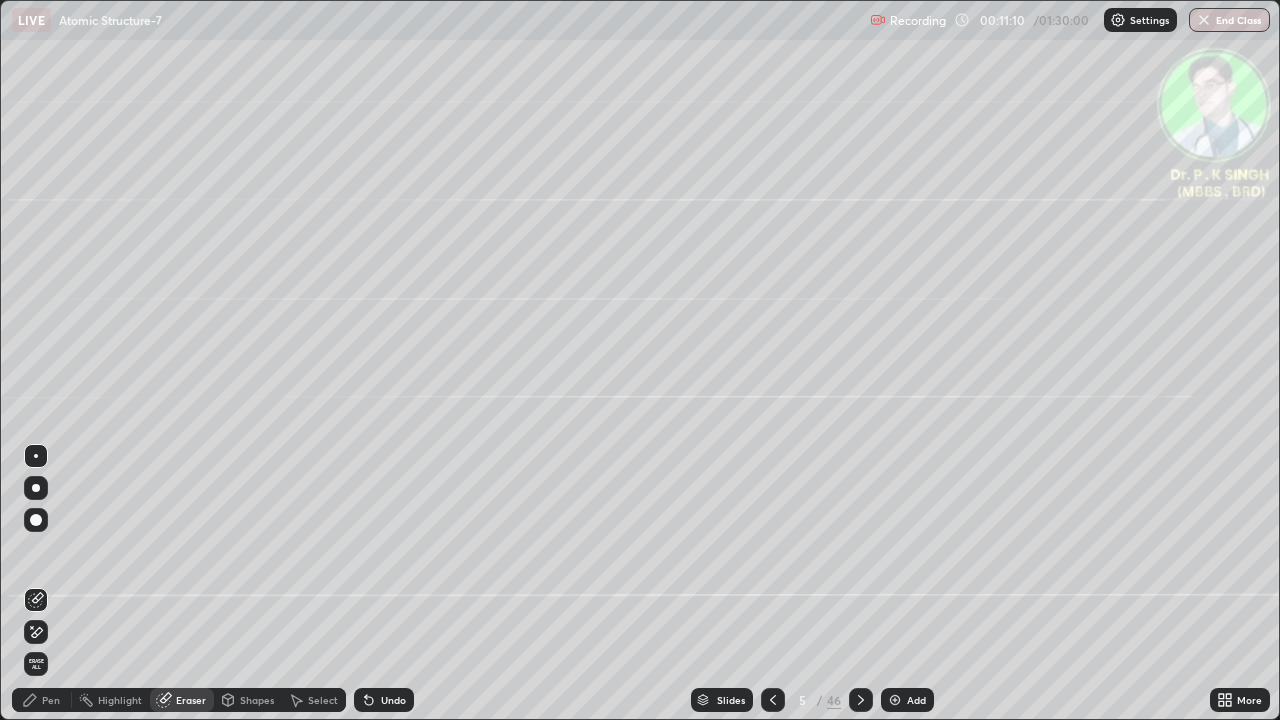 click on "Pen" at bounding box center (42, 700) 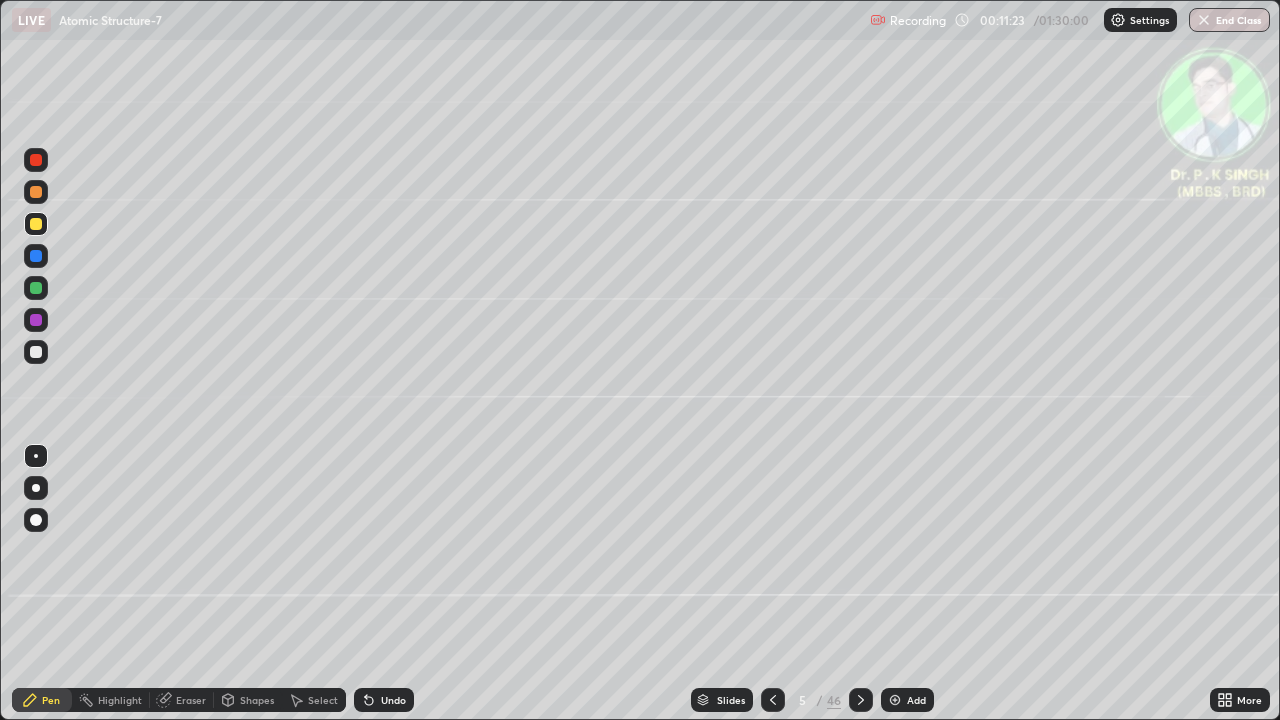 click 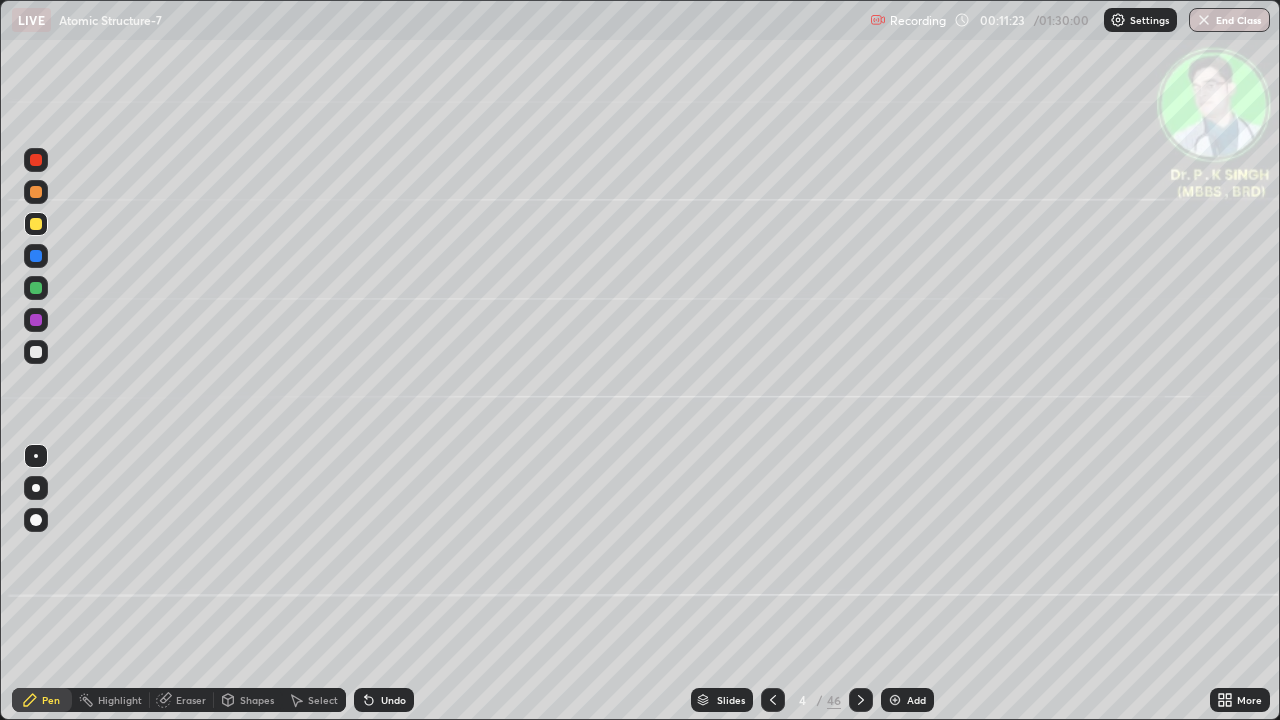 click 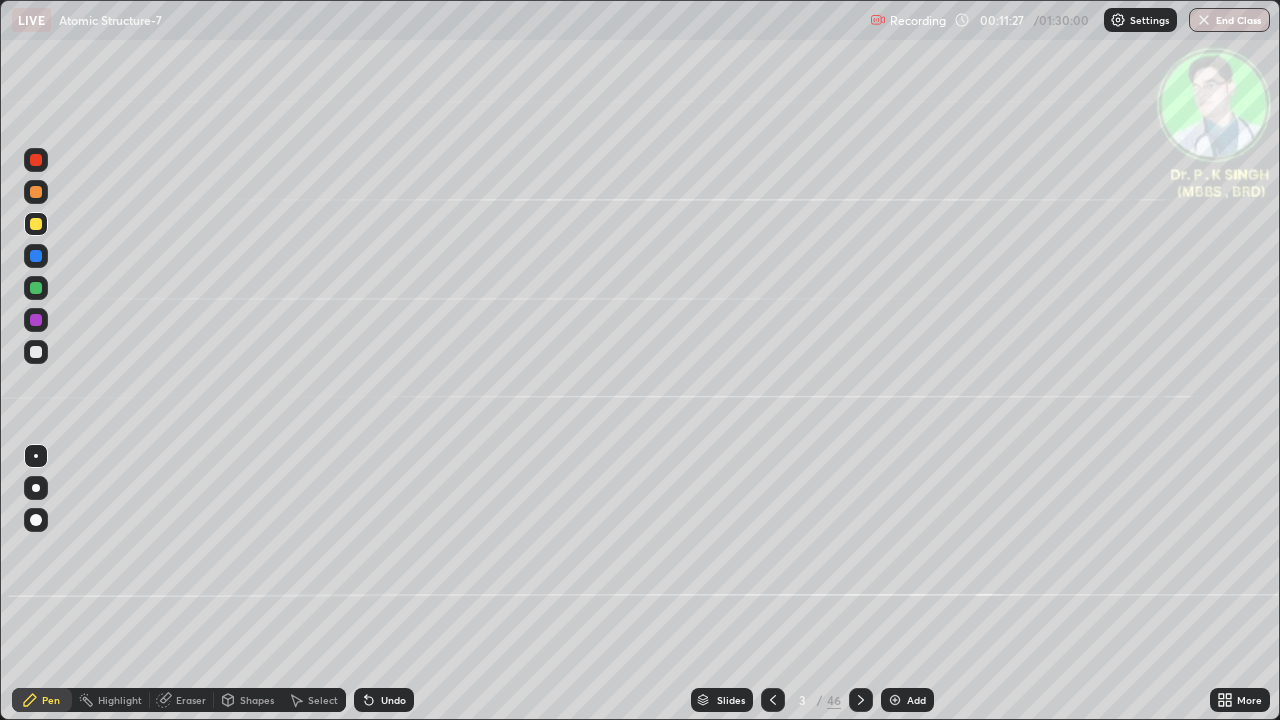 click at bounding box center (861, 700) 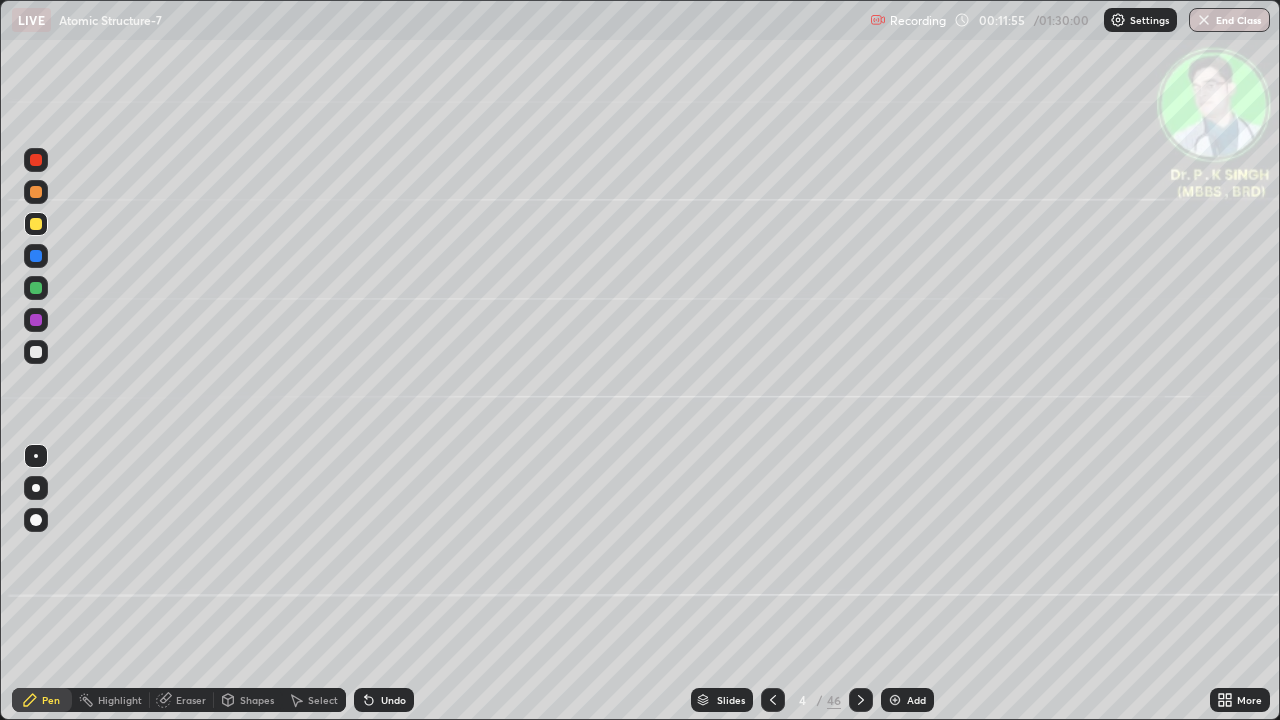 click 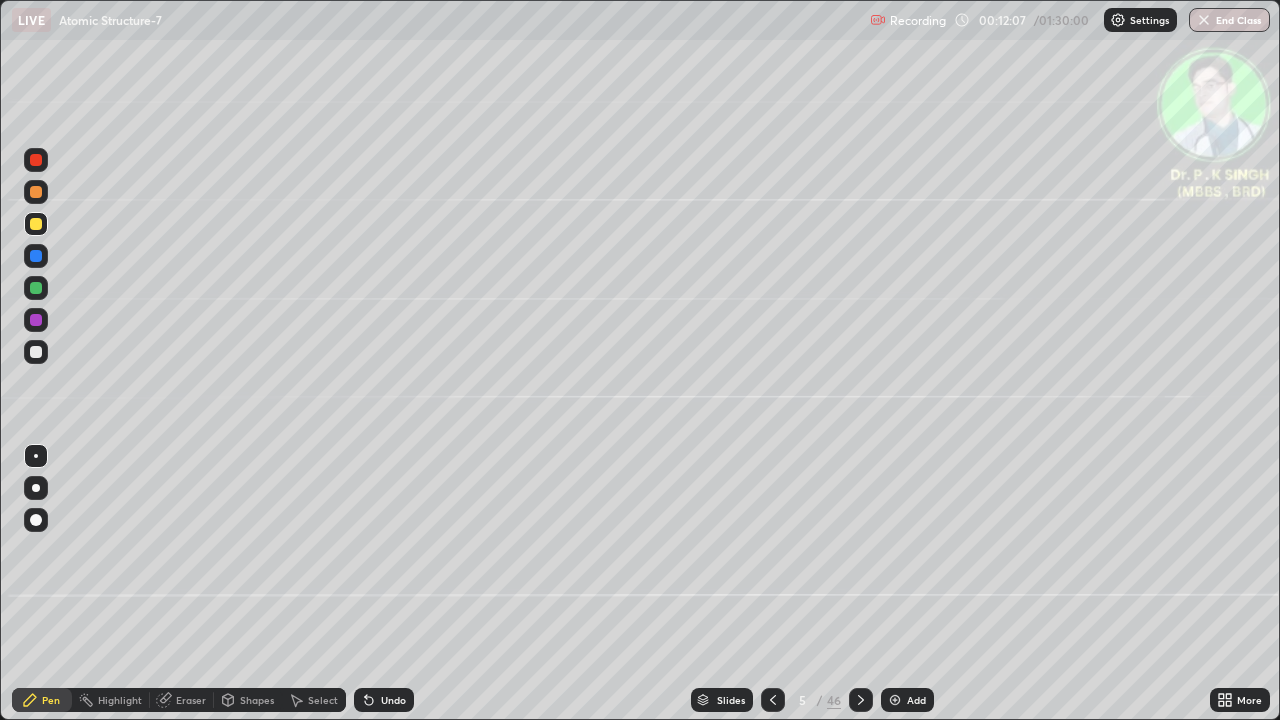 click 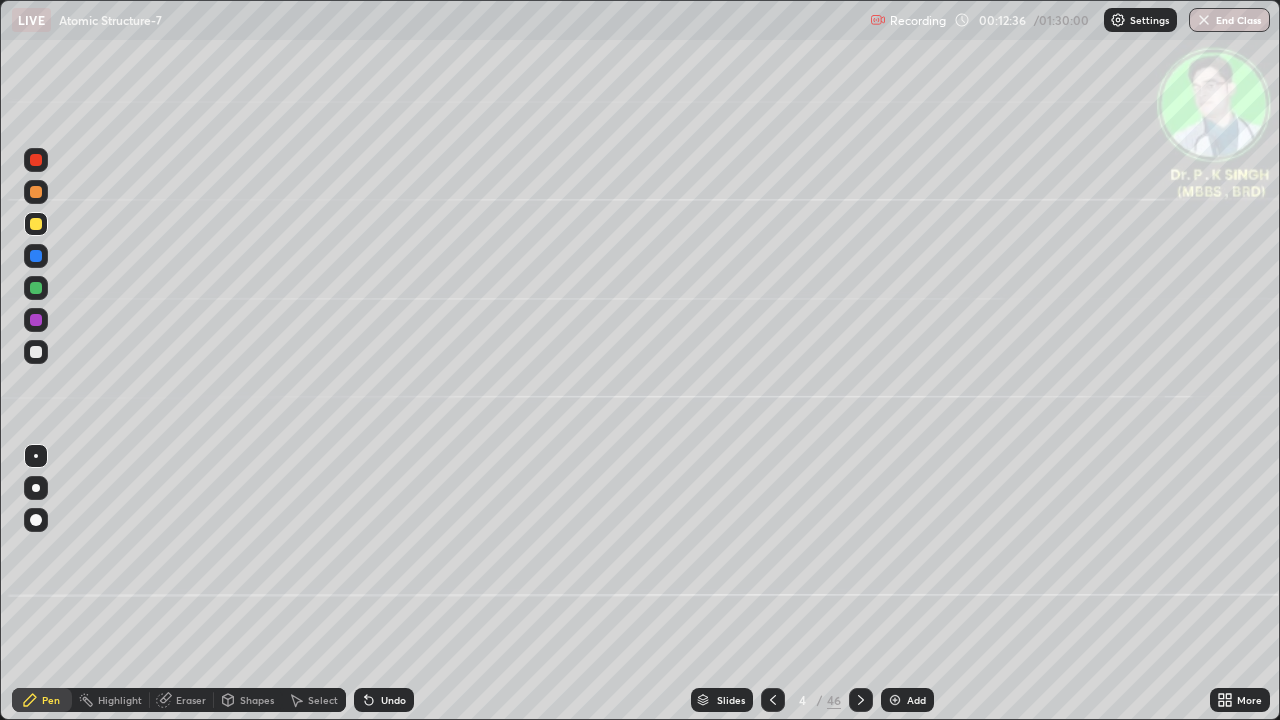 click 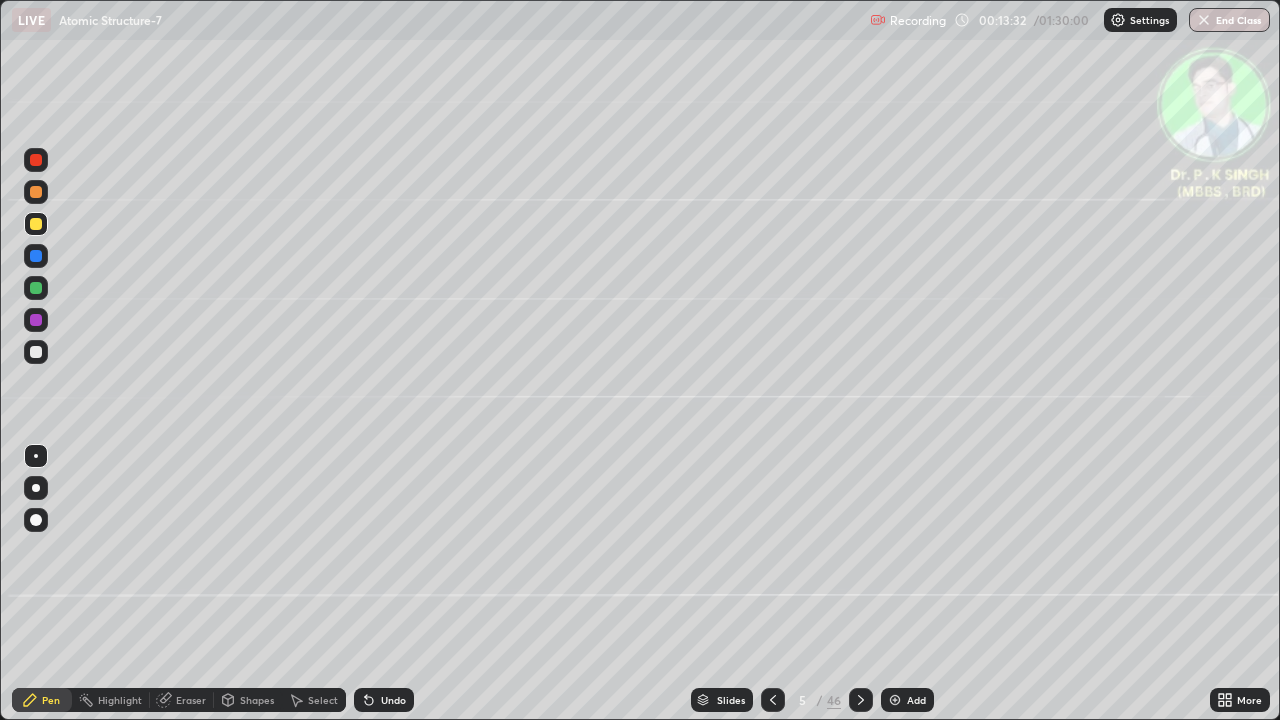 click at bounding box center (36, 288) 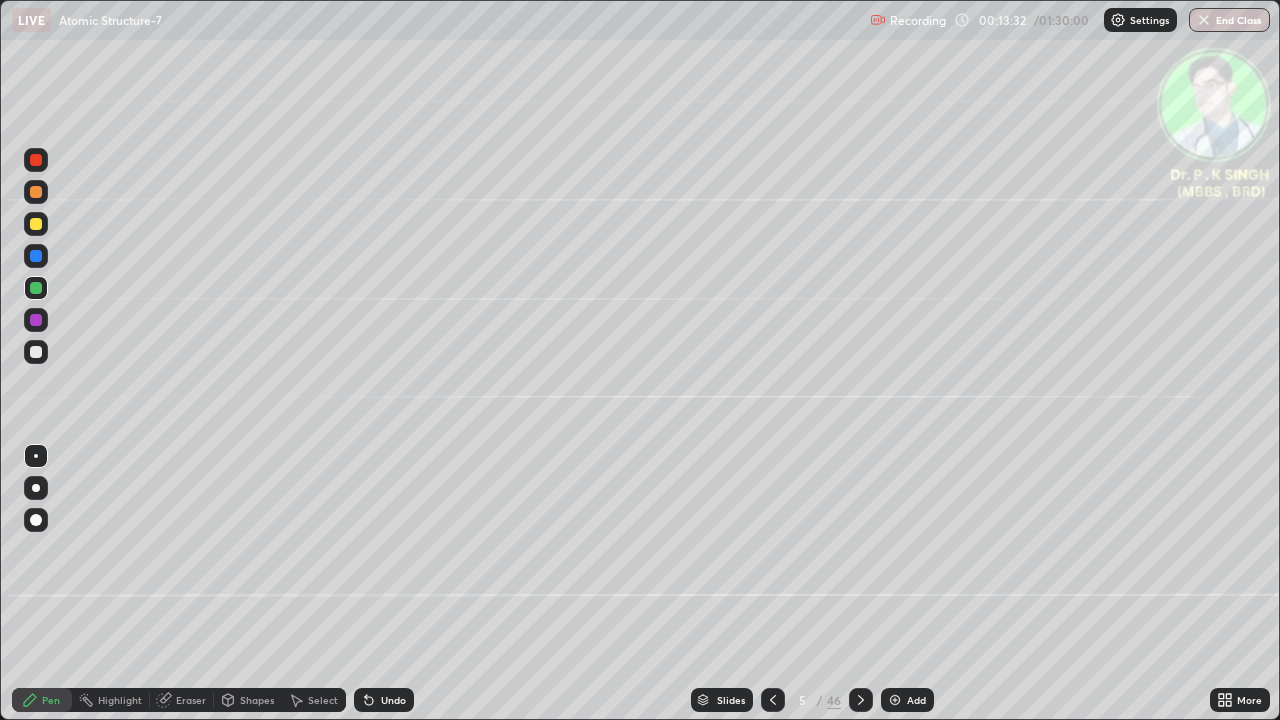 click at bounding box center [36, 288] 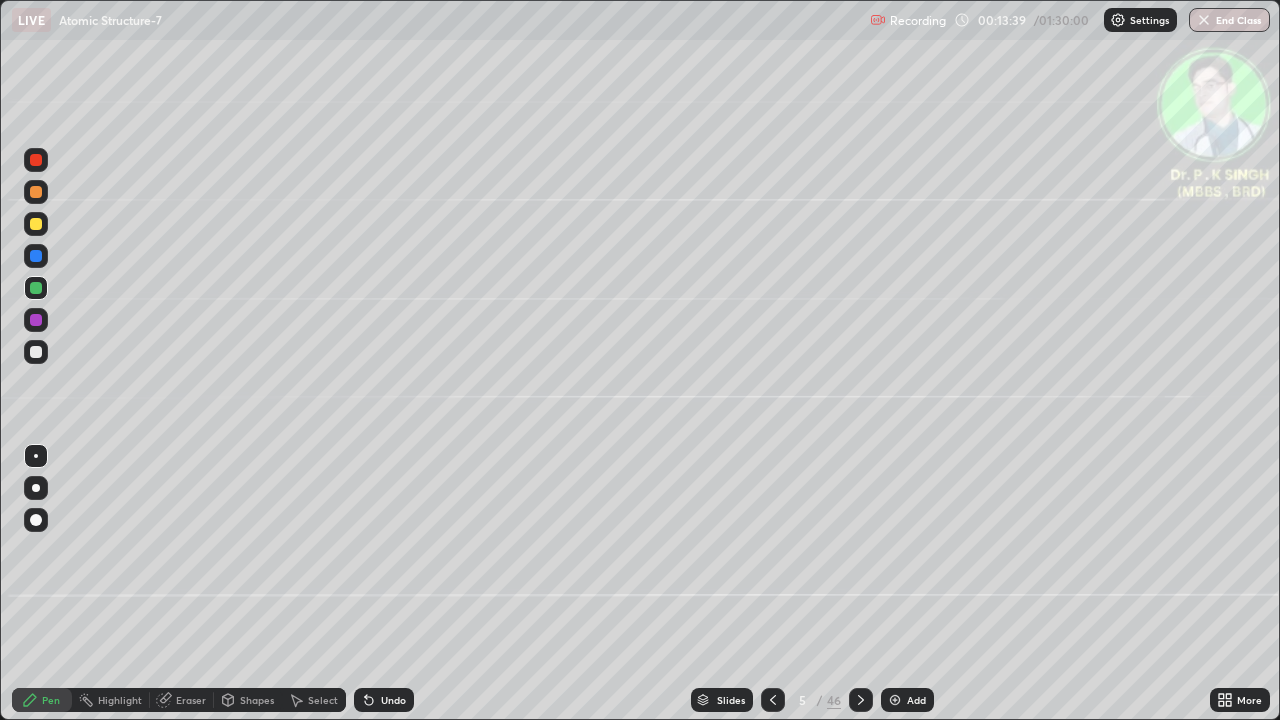 click at bounding box center [861, 700] 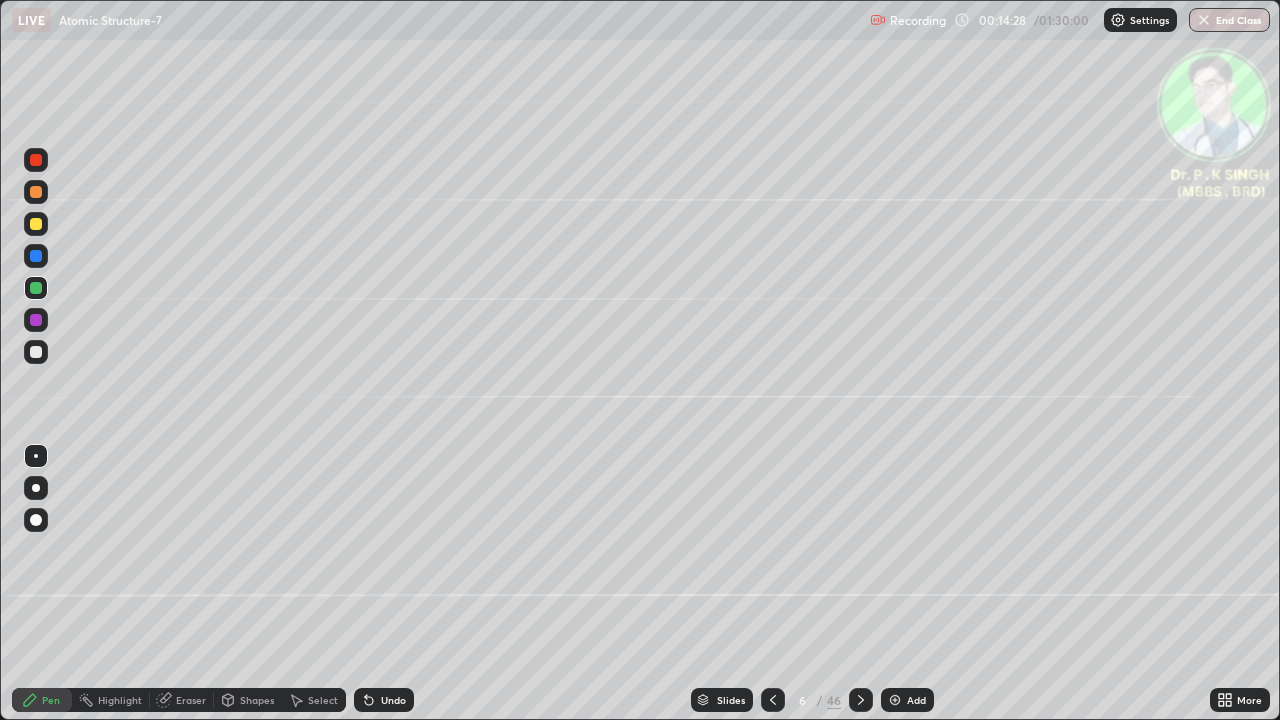 click at bounding box center [861, 700] 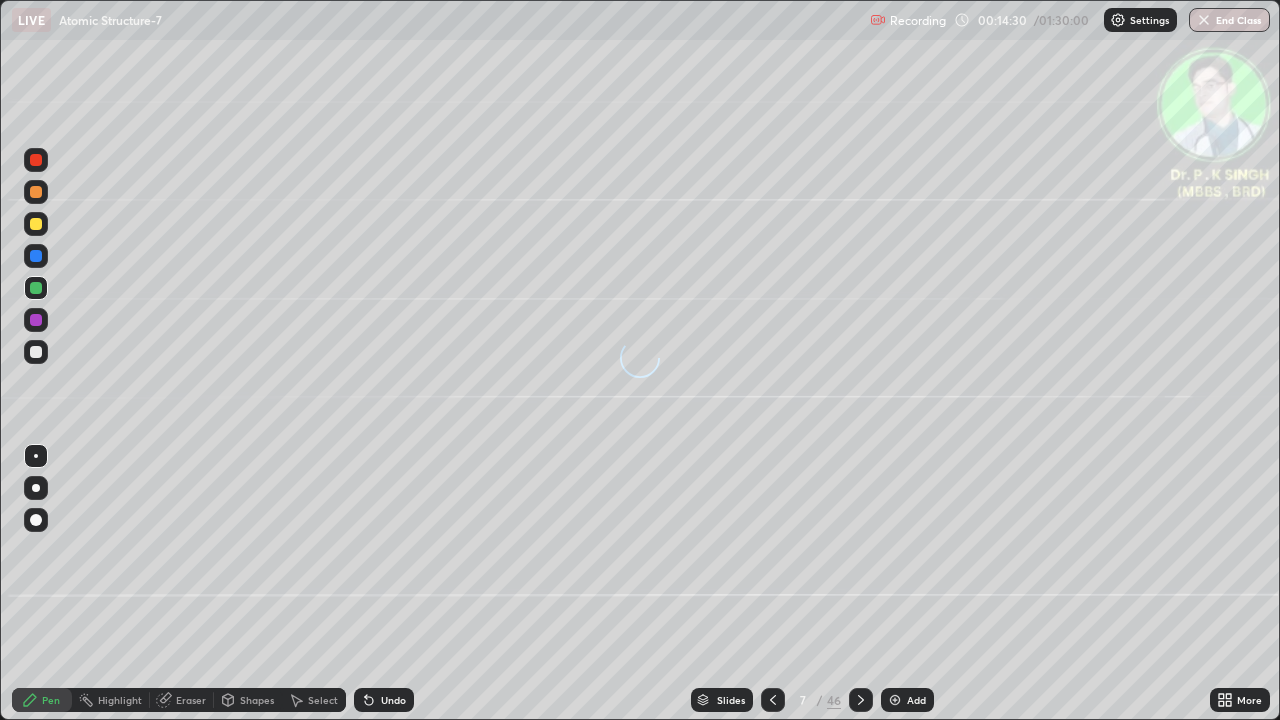 click at bounding box center (36, 256) 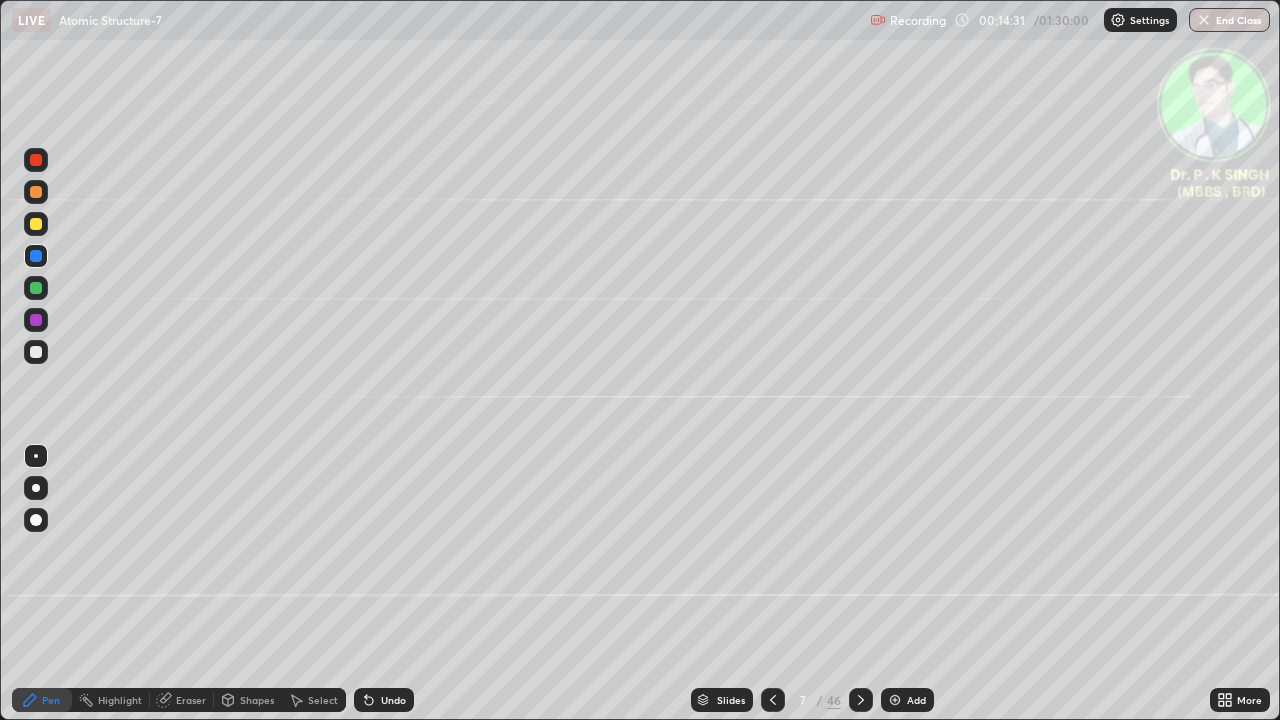click at bounding box center [36, 288] 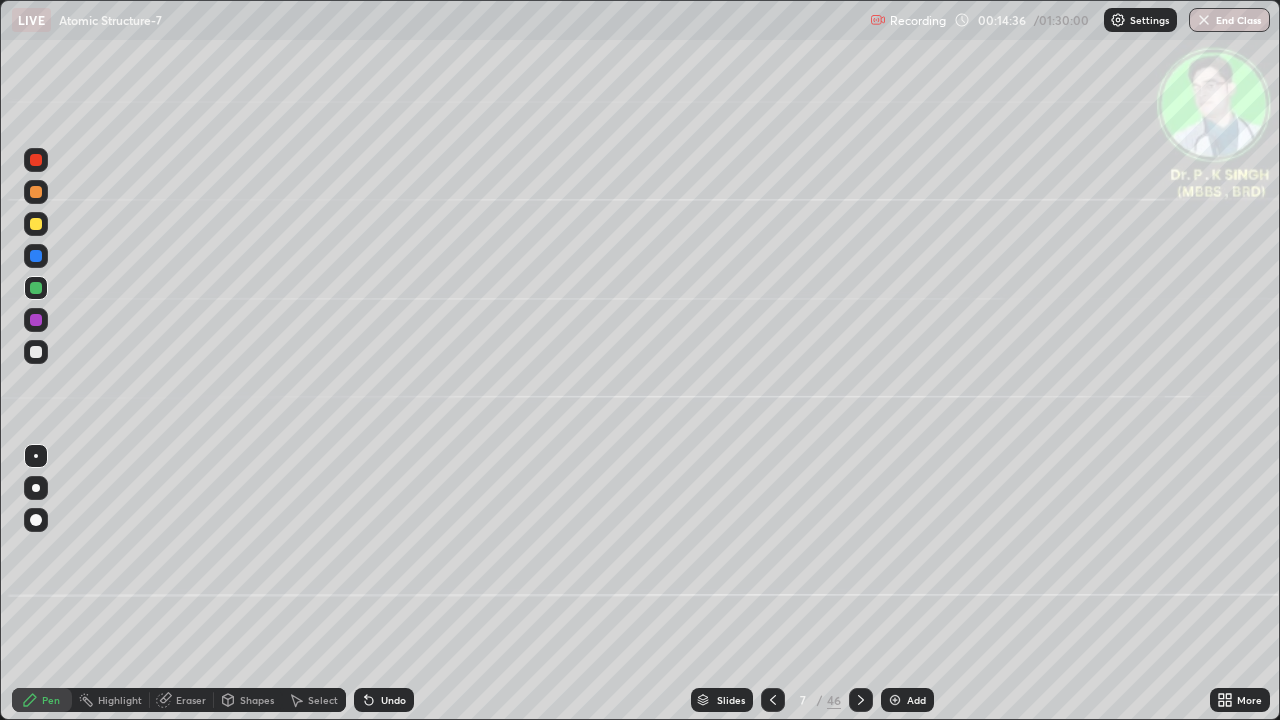 click on "Eraser" at bounding box center [182, 700] 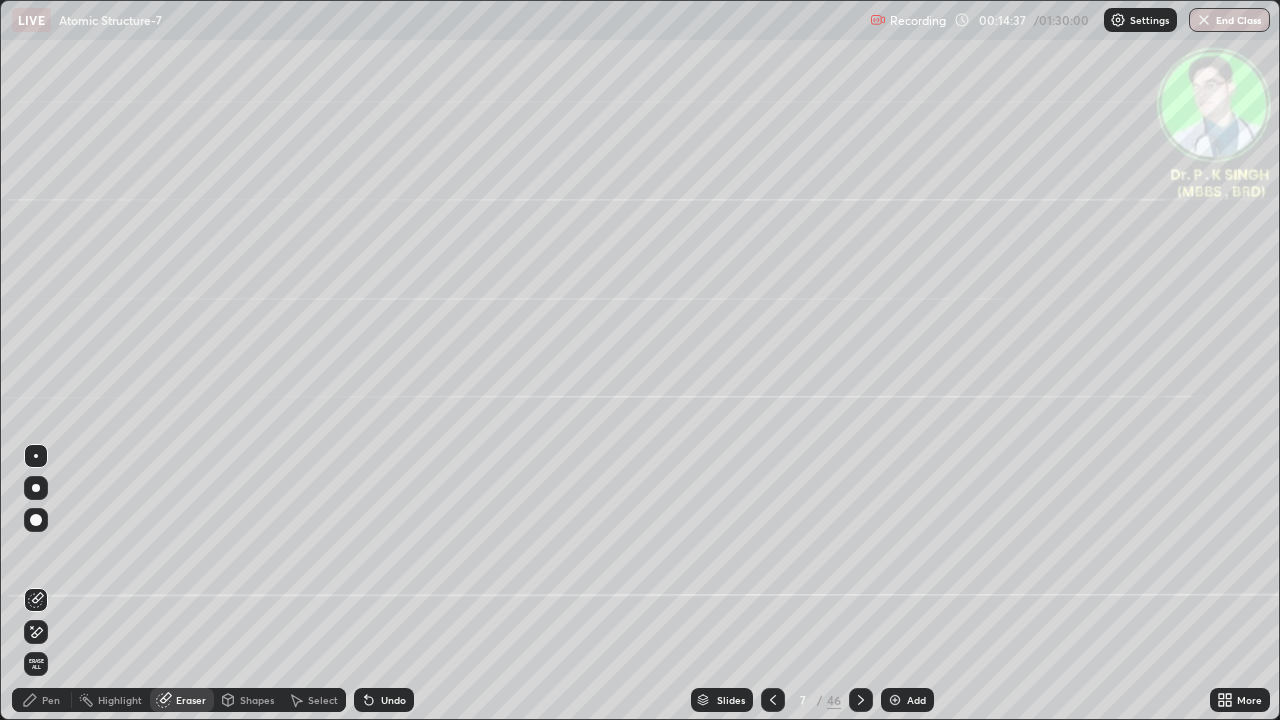 click 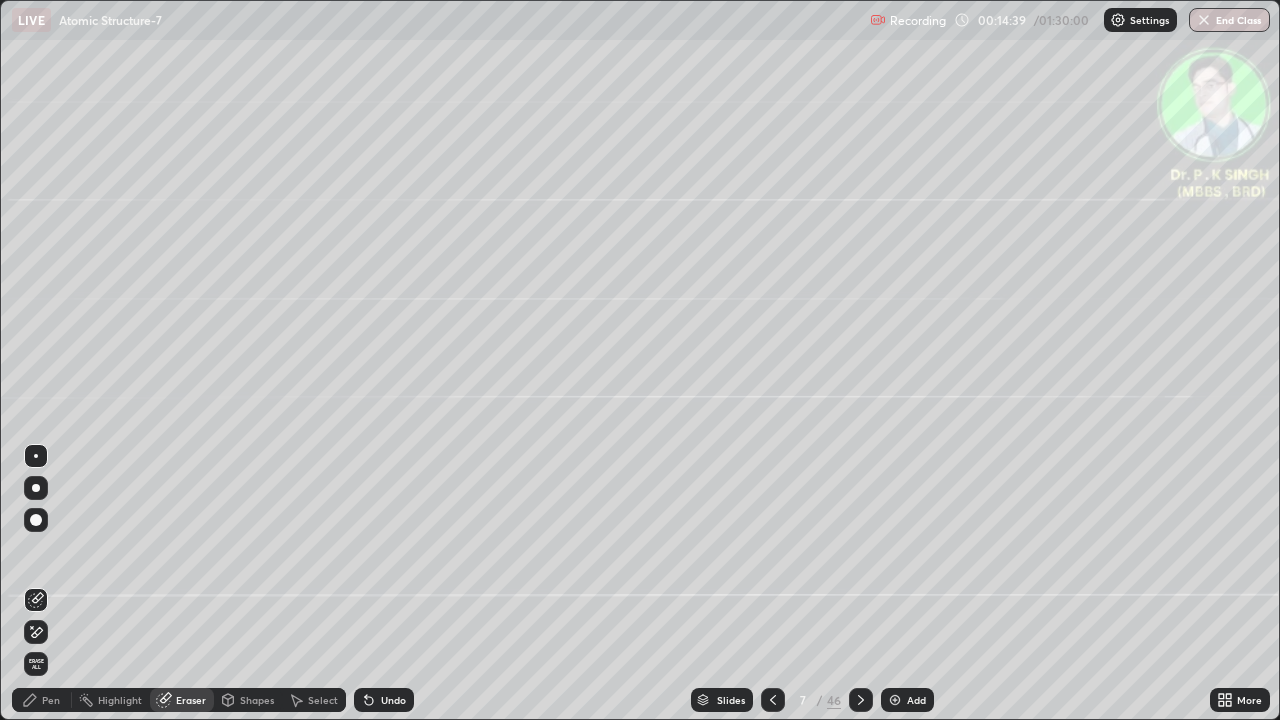 click on "Pen" at bounding box center [51, 700] 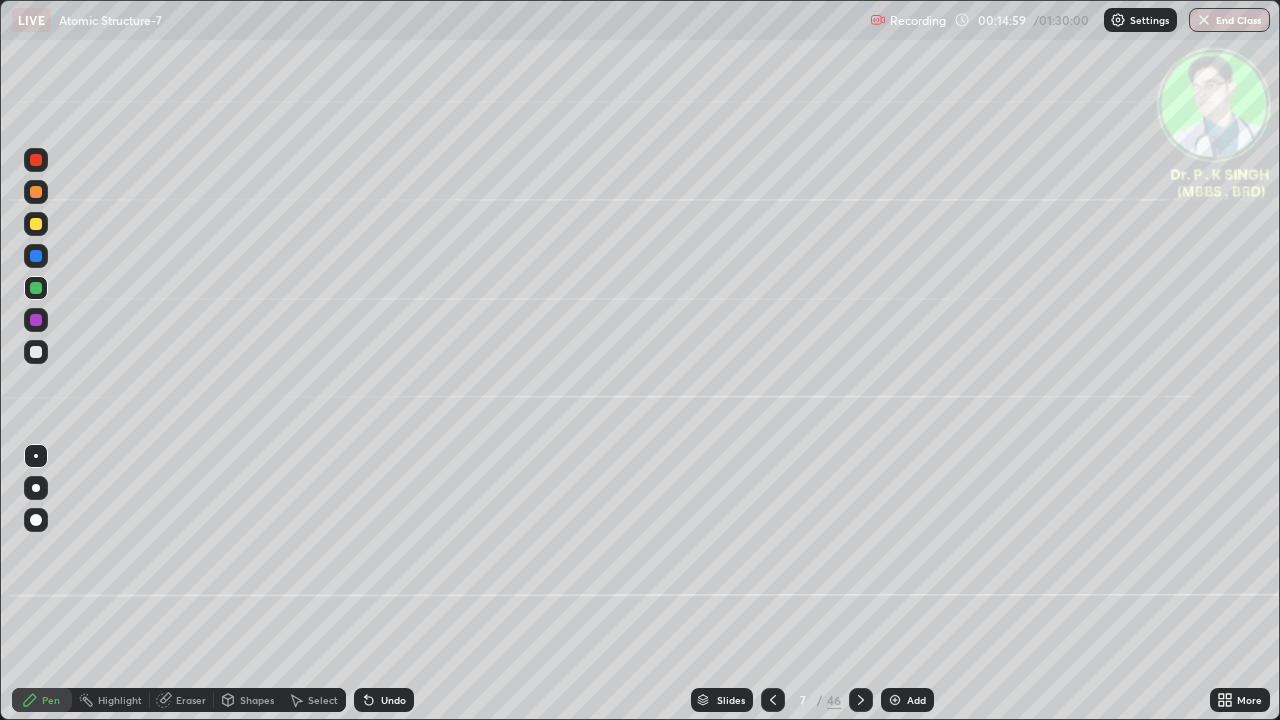click at bounding box center [36, 224] 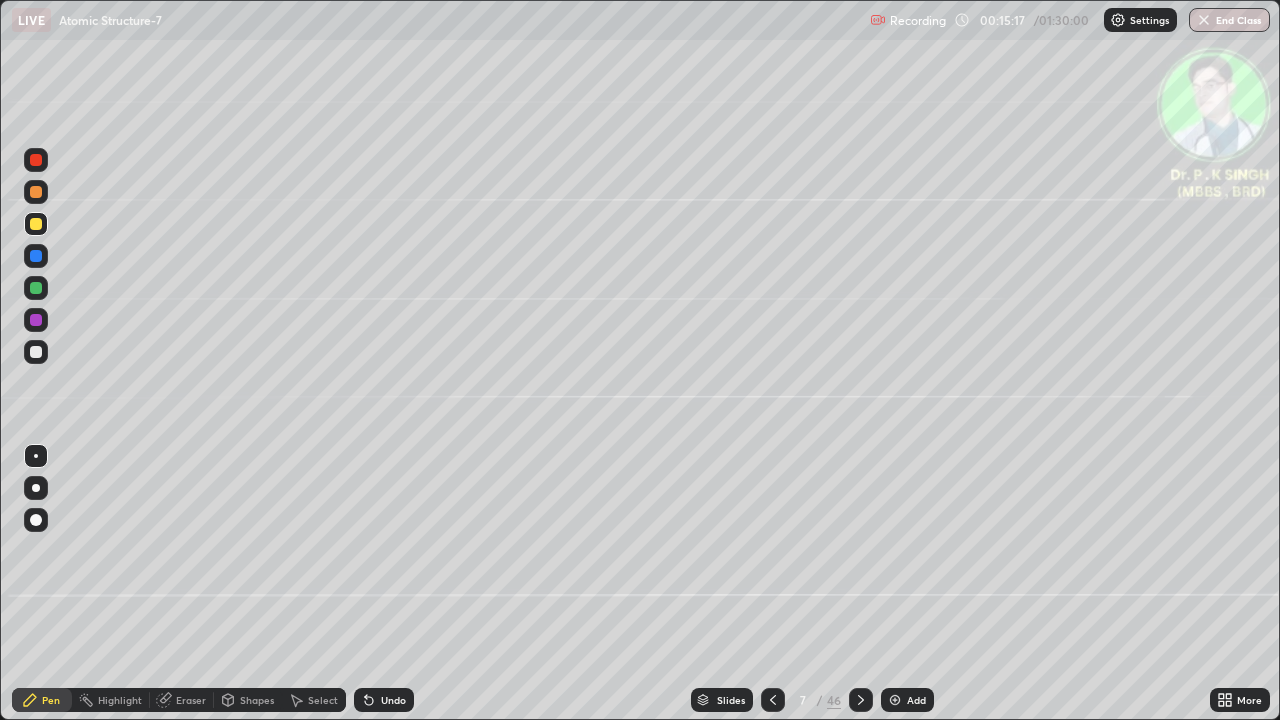 click at bounding box center [36, 224] 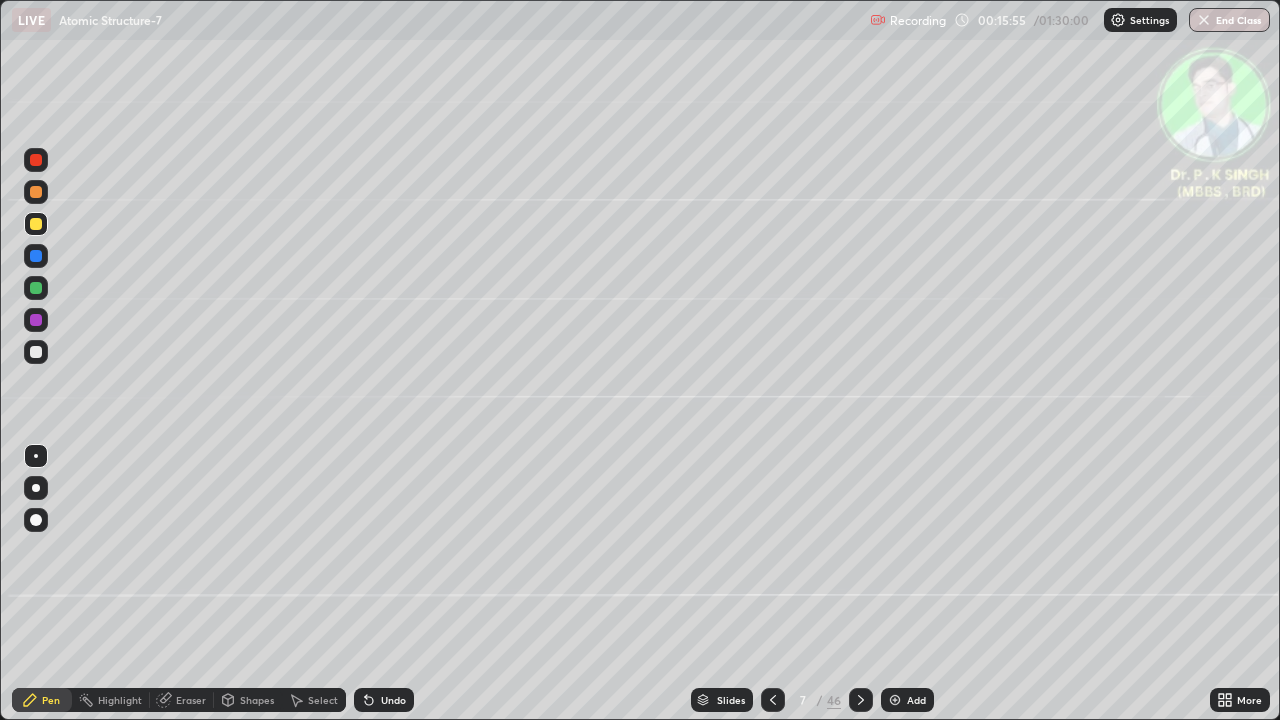 click 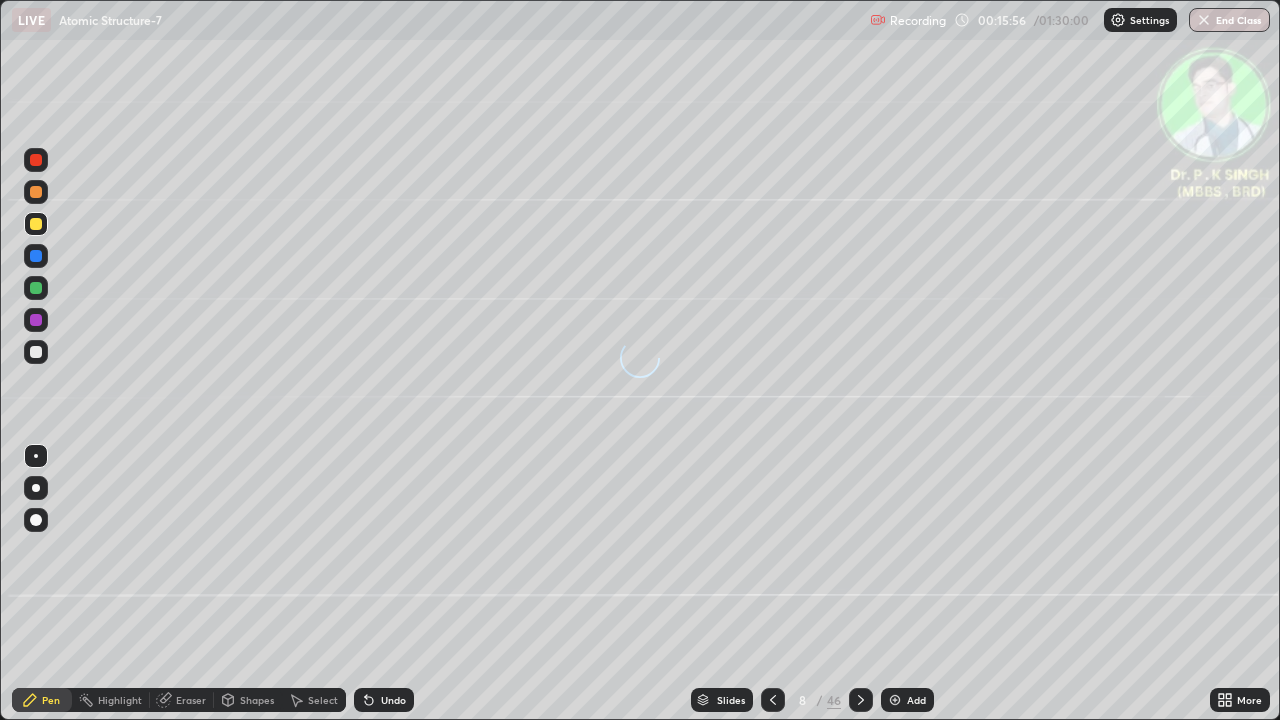 click at bounding box center (36, 224) 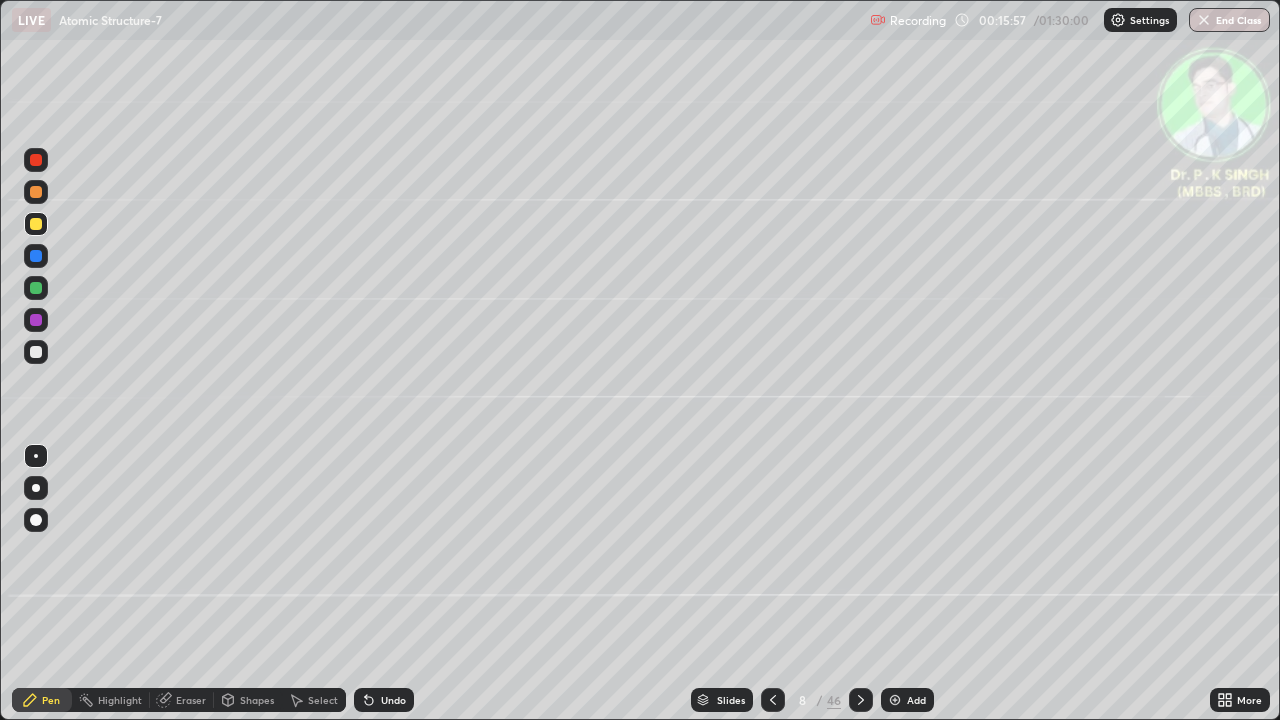 click at bounding box center (36, 256) 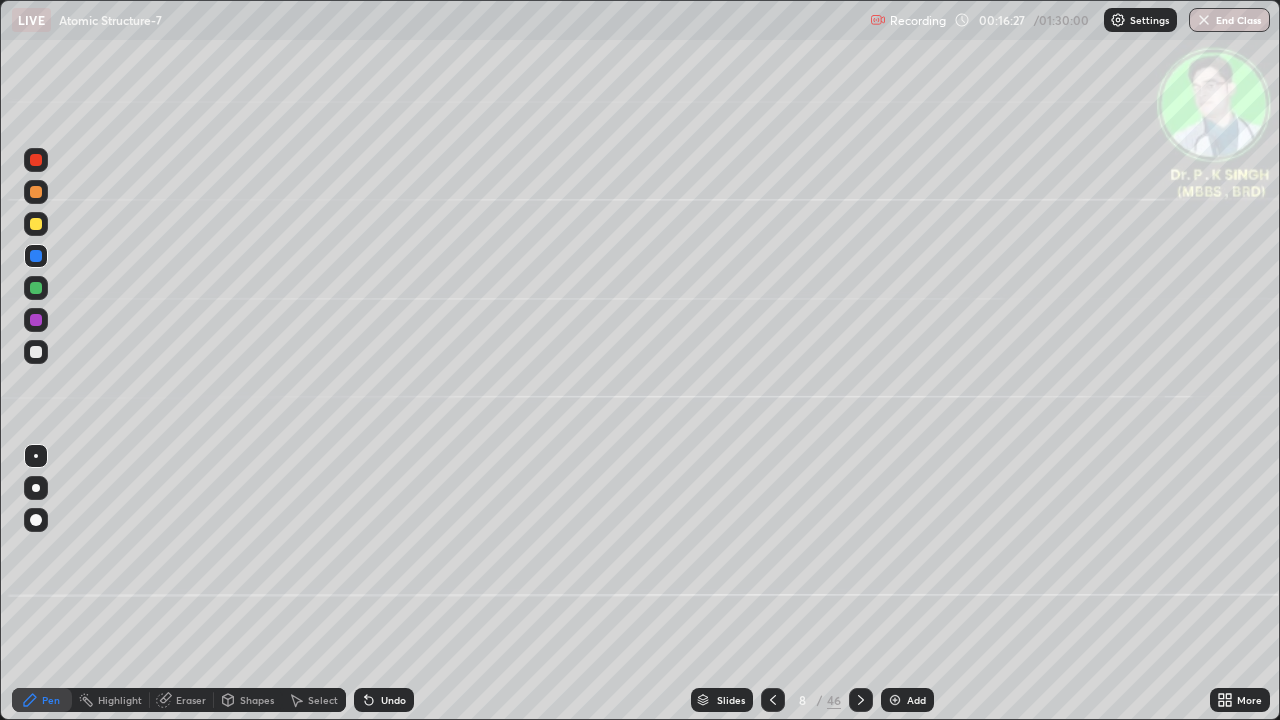 click at bounding box center (36, 224) 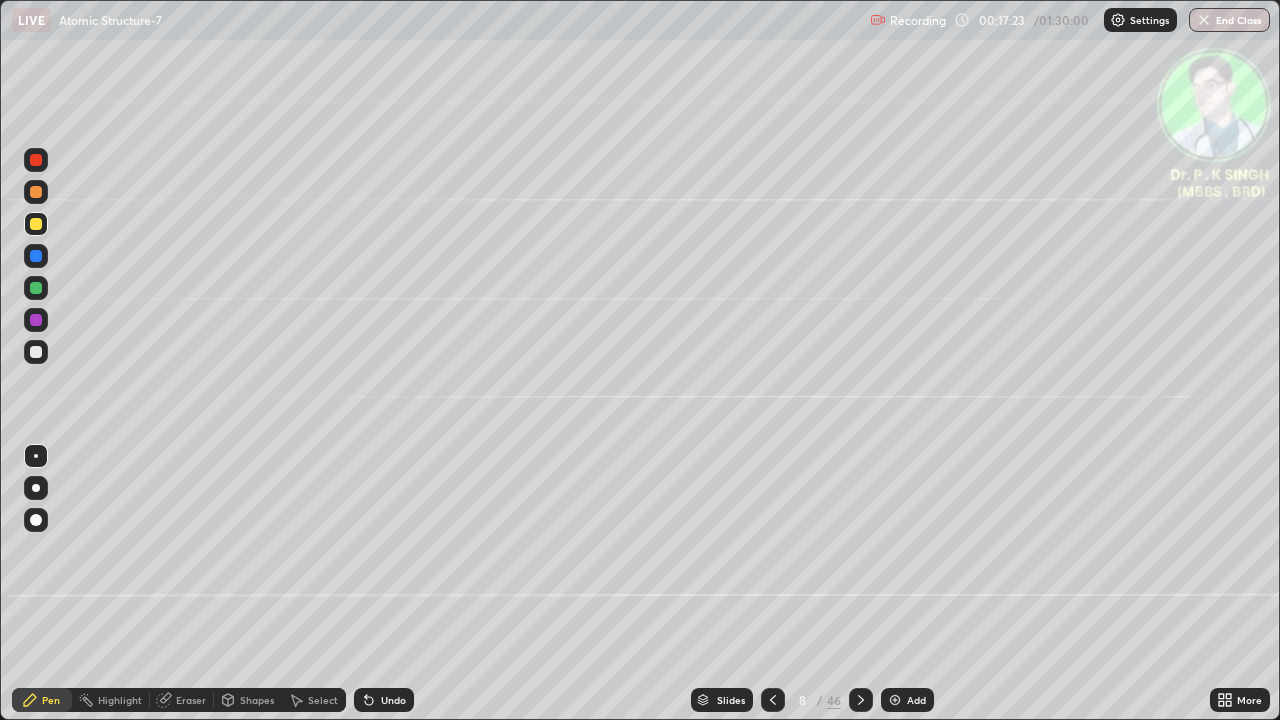 click 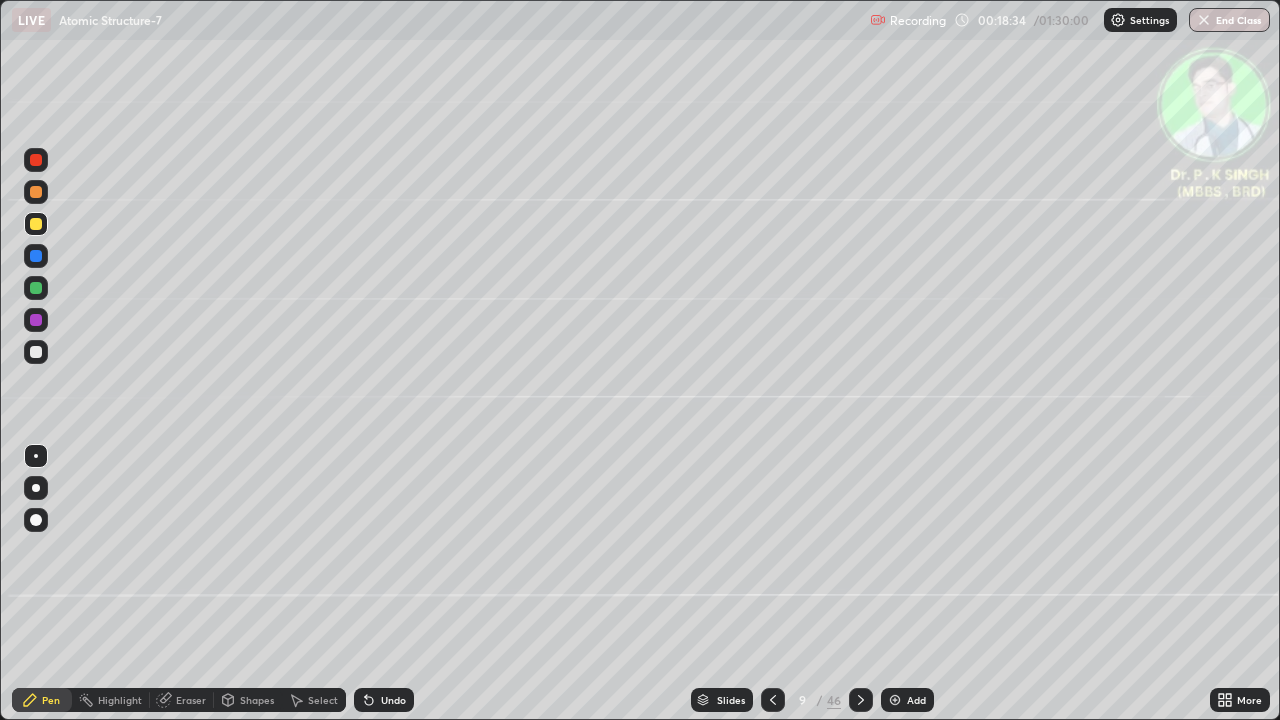 click at bounding box center [36, 224] 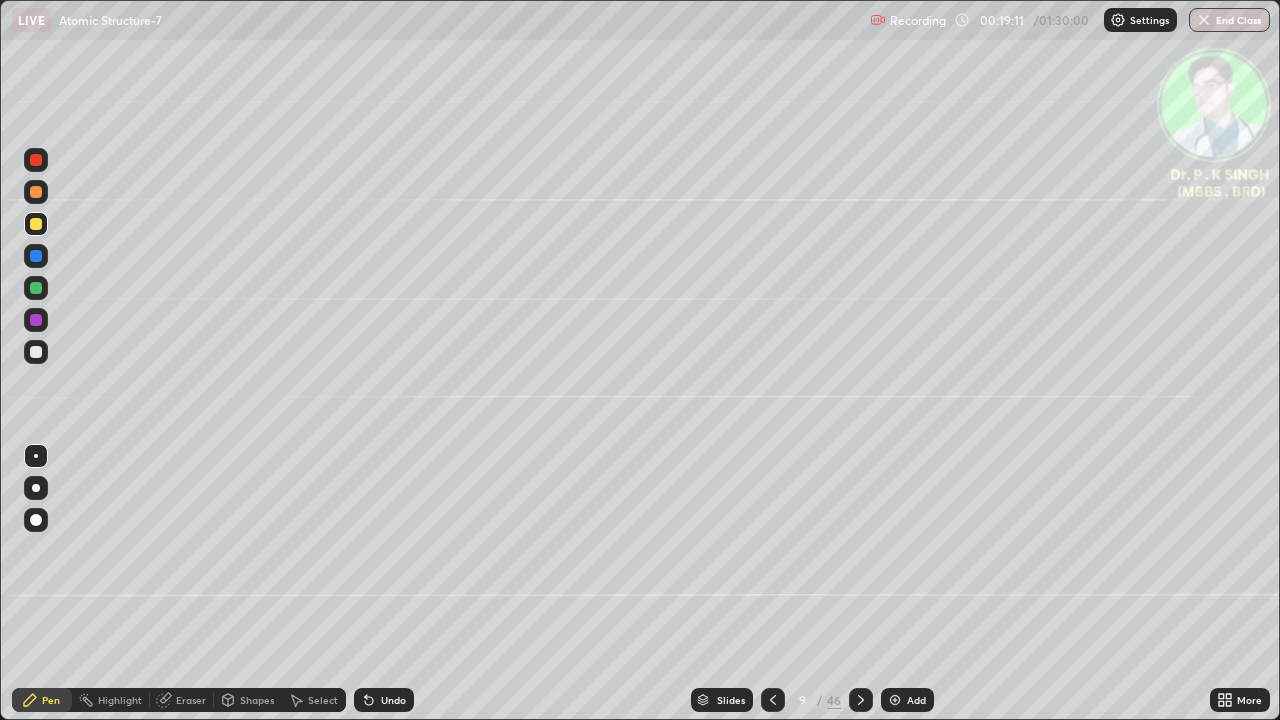click on "Eraser" at bounding box center (182, 700) 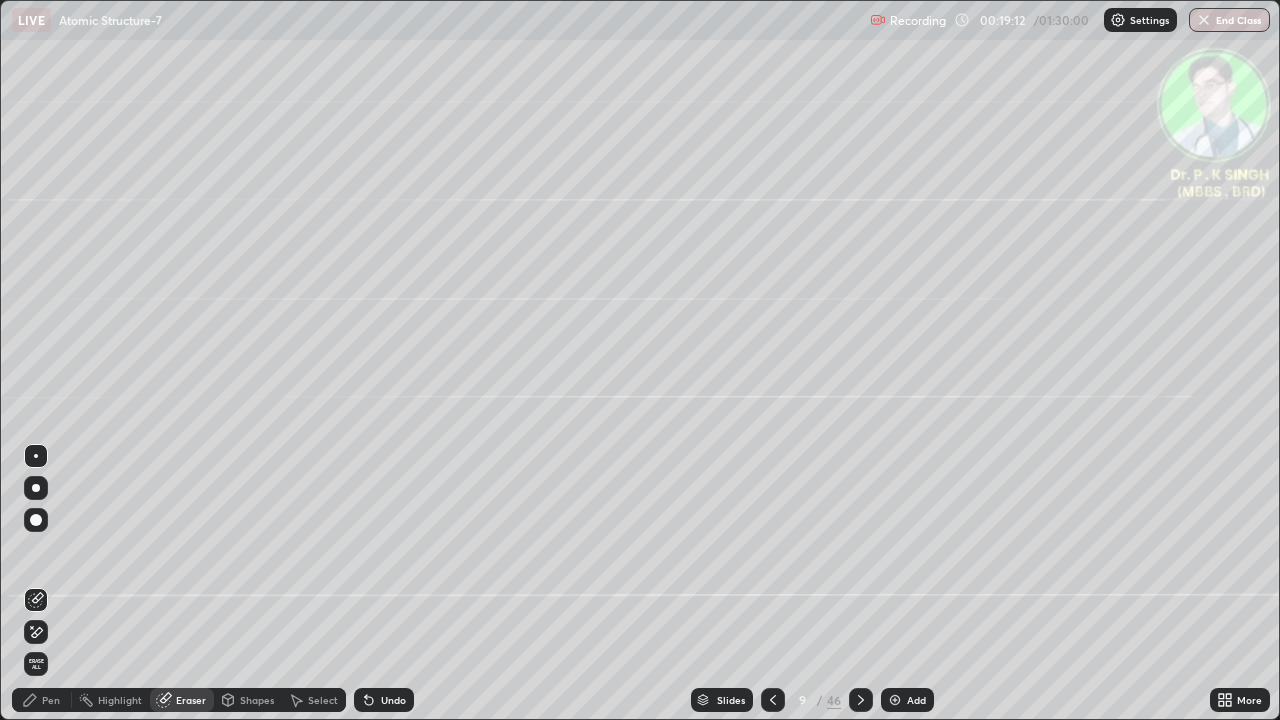 click 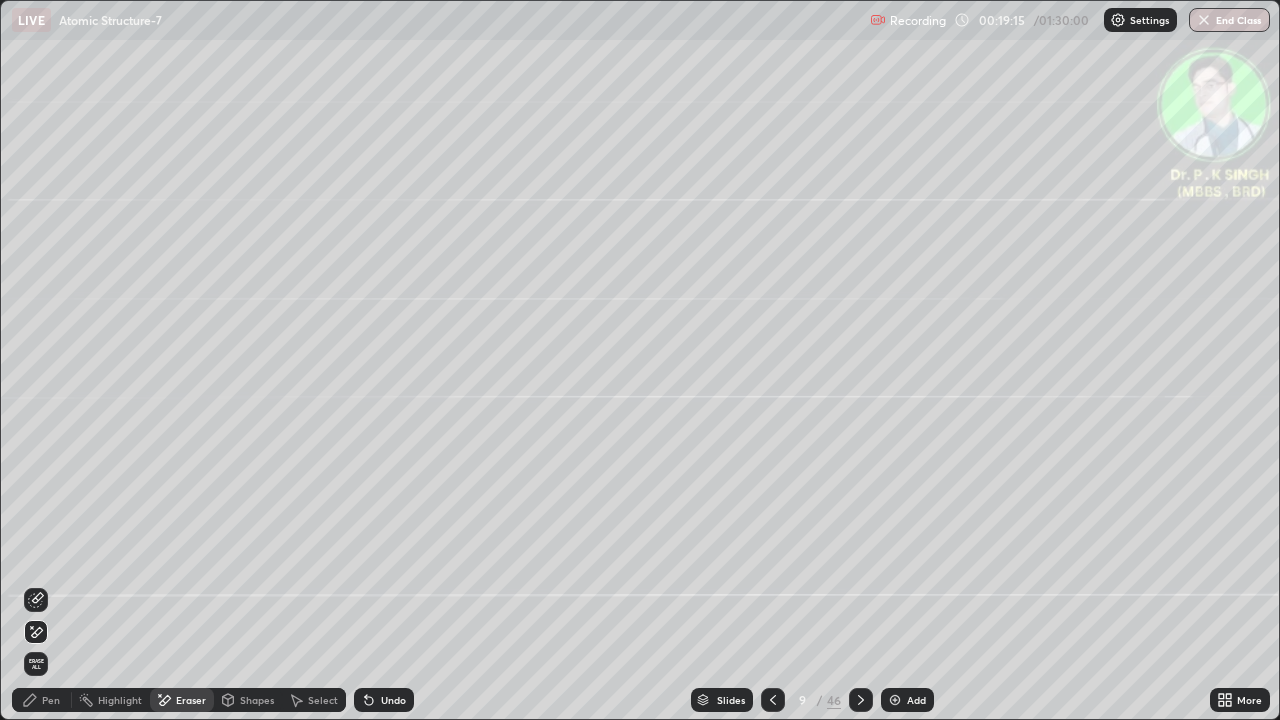 click 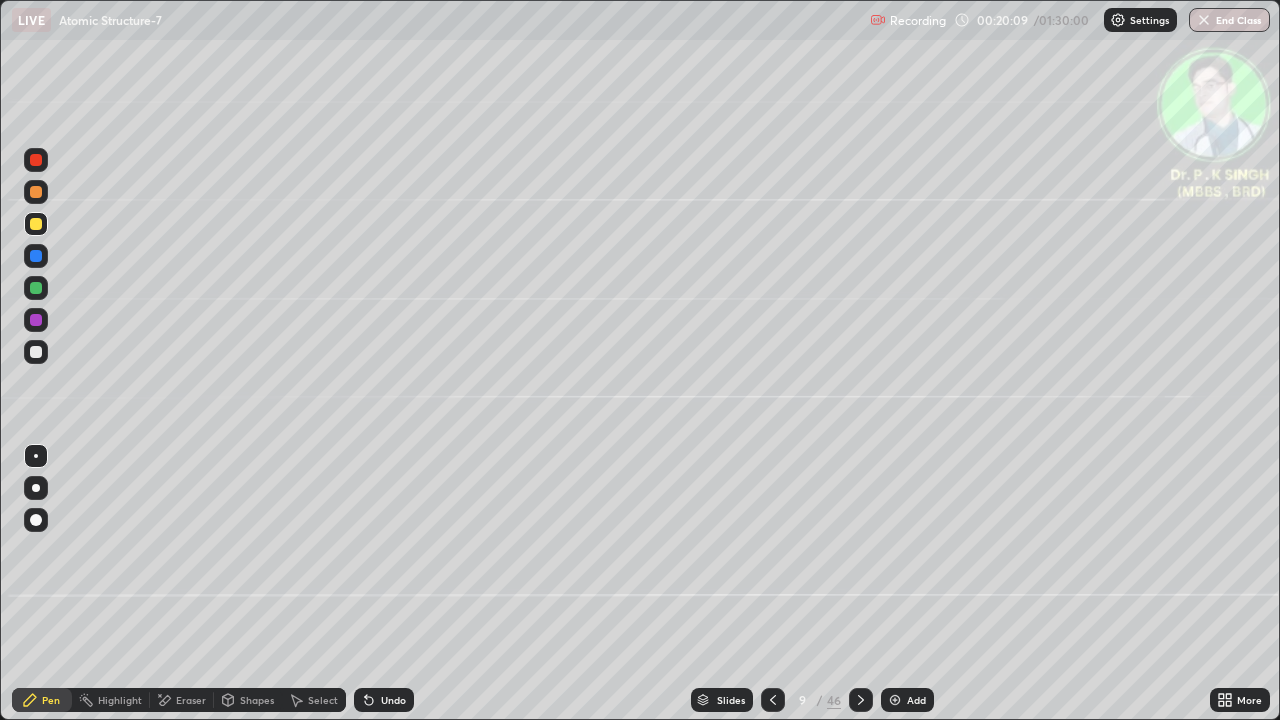 click 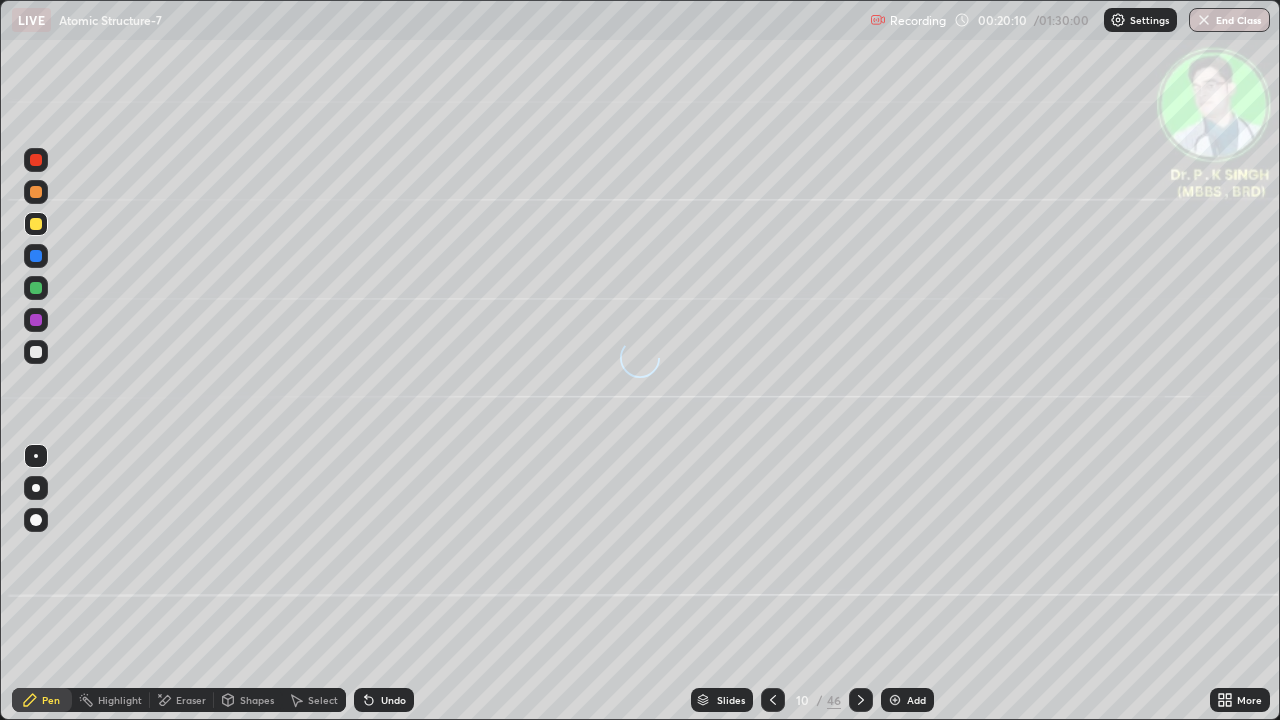 click at bounding box center (36, 224) 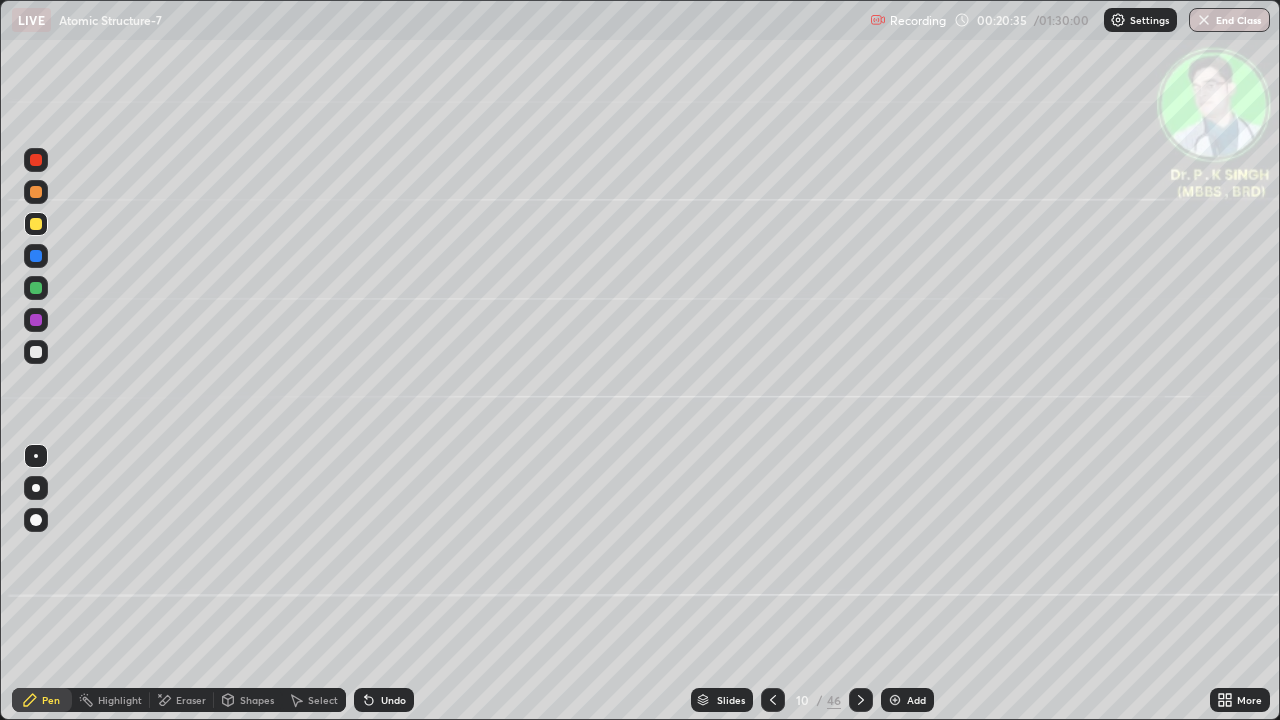 click at bounding box center [36, 256] 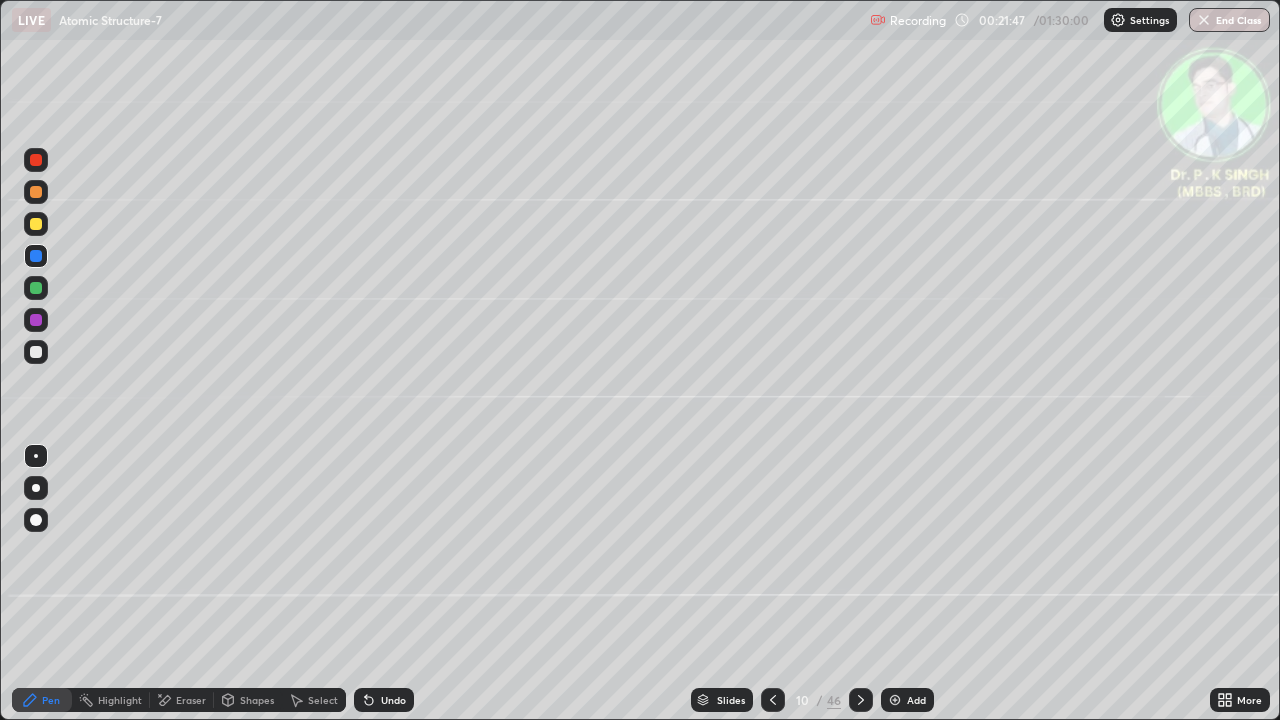 click at bounding box center [36, 224] 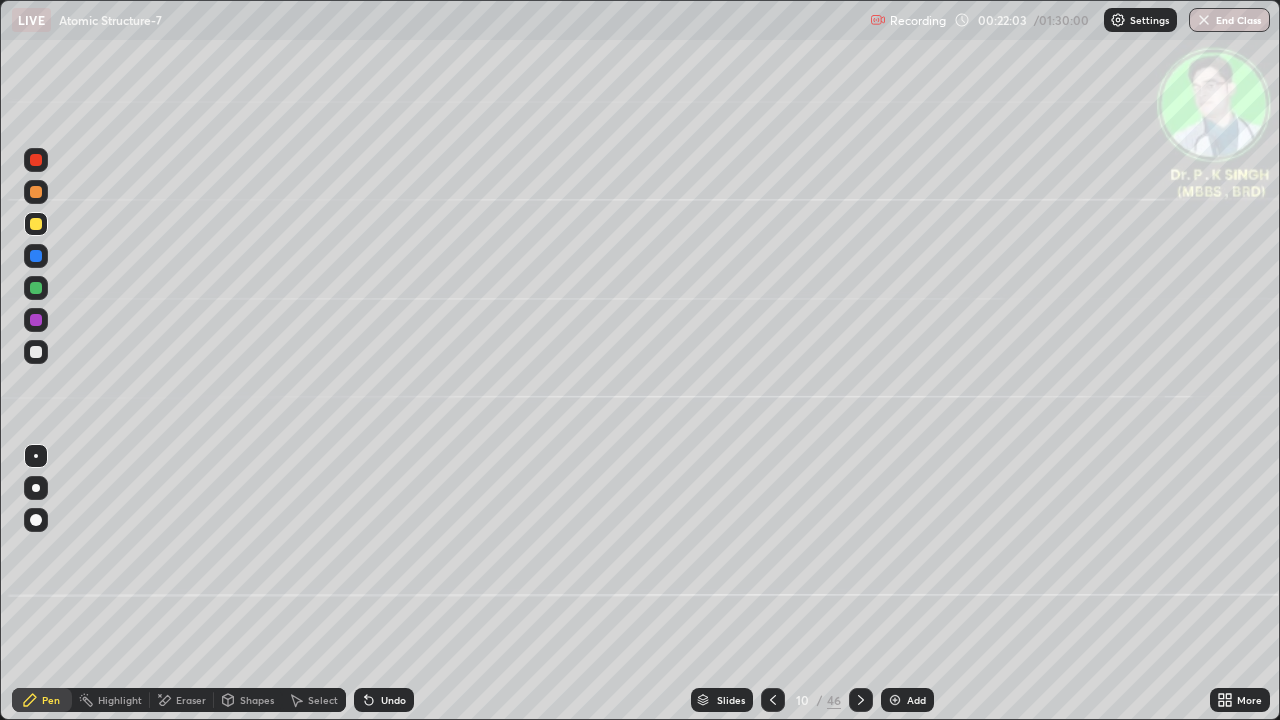 click at bounding box center [773, 700] 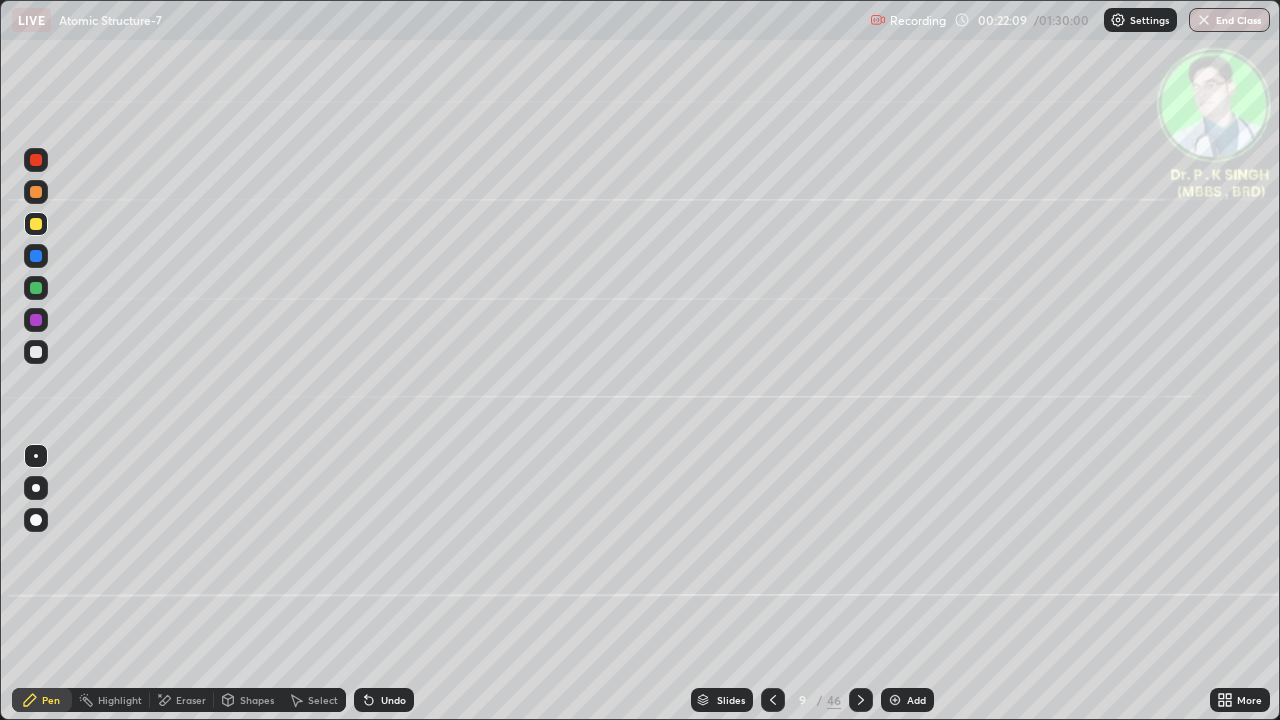 click at bounding box center (861, 700) 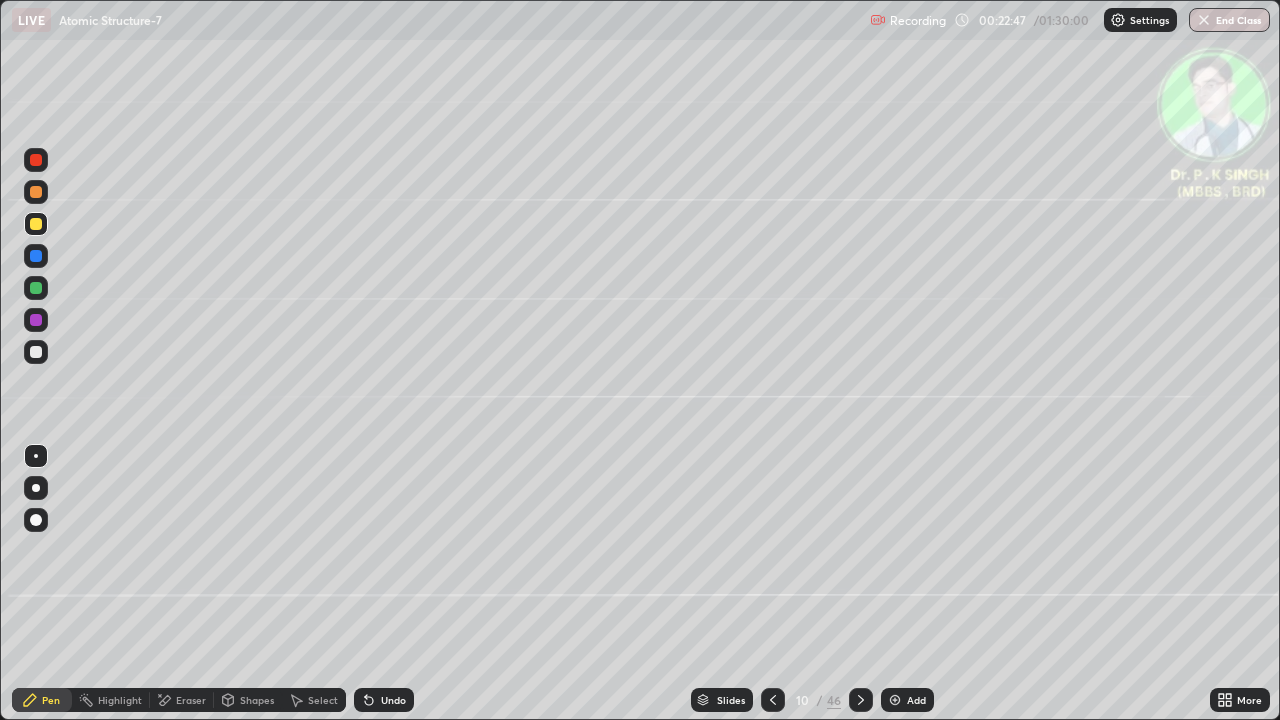 click 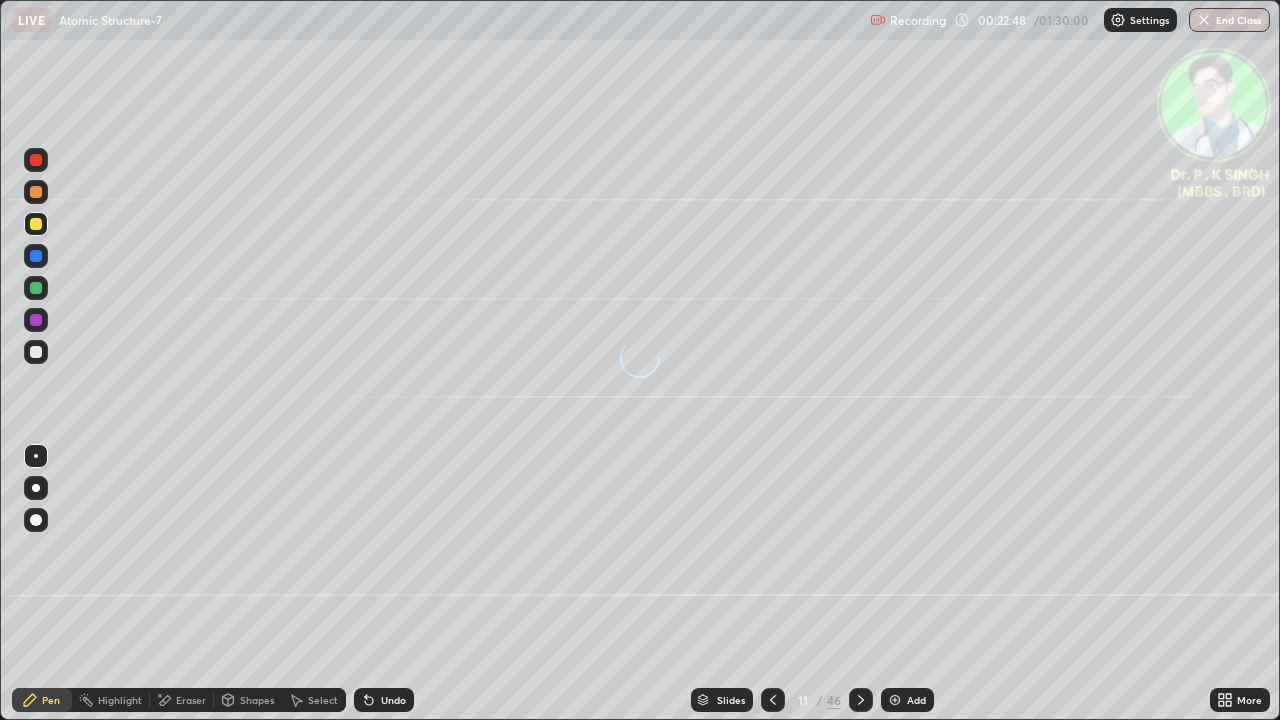 click at bounding box center [36, 256] 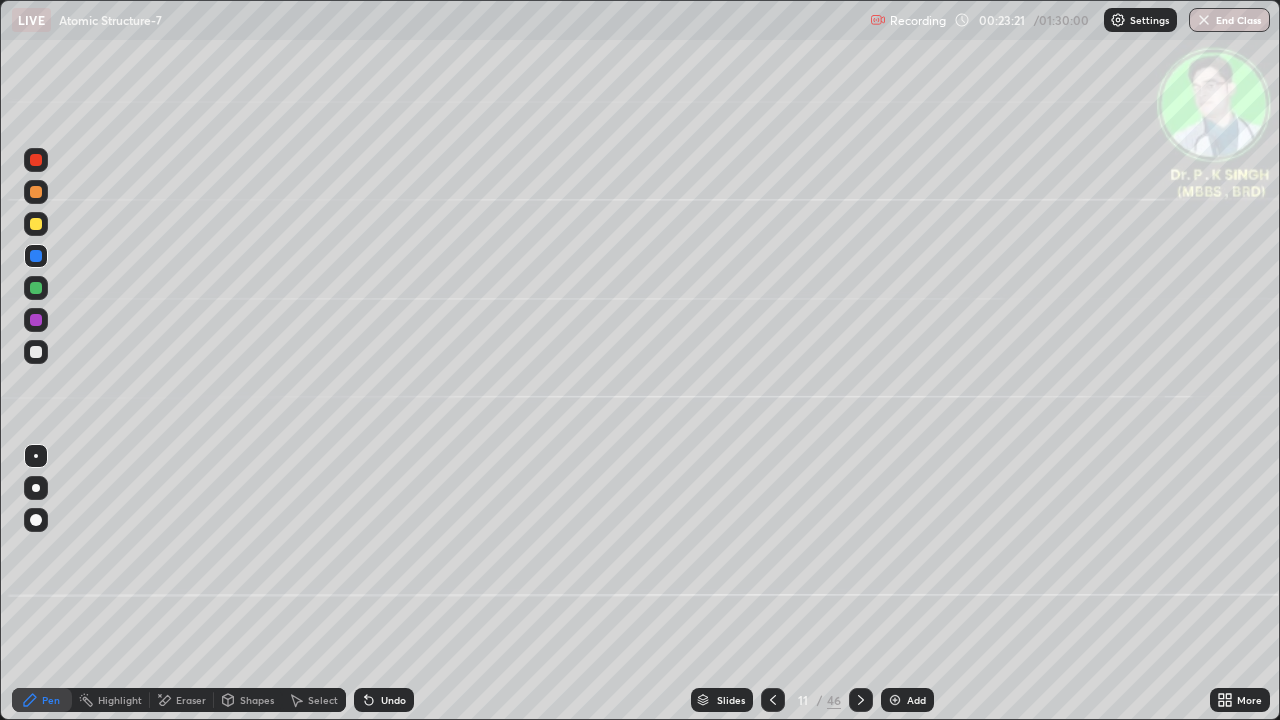click at bounding box center (36, 224) 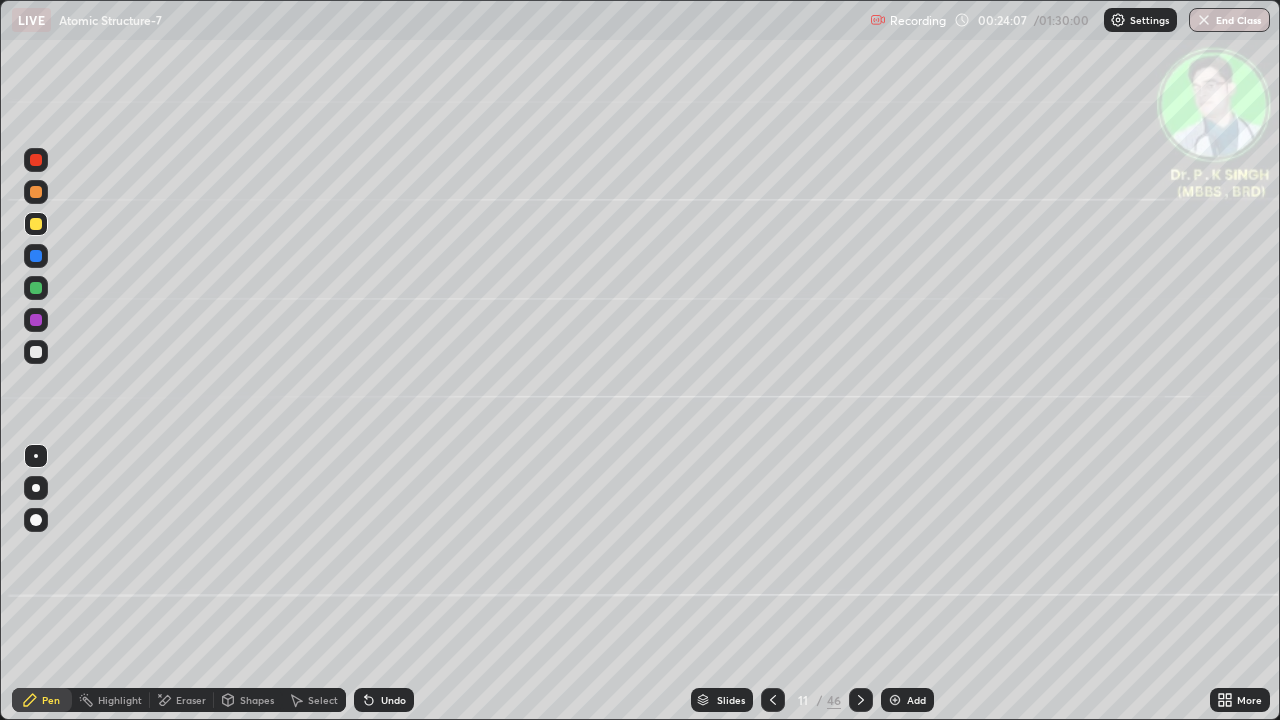click at bounding box center (861, 700) 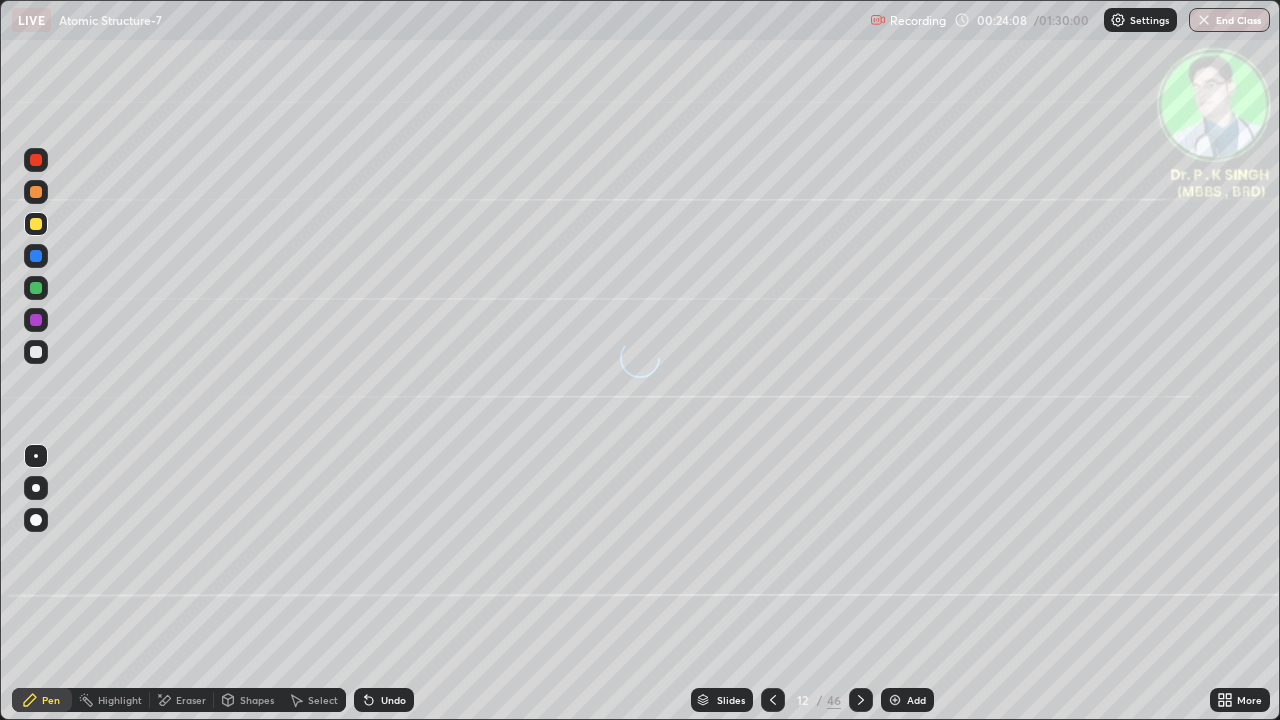 click at bounding box center [36, 224] 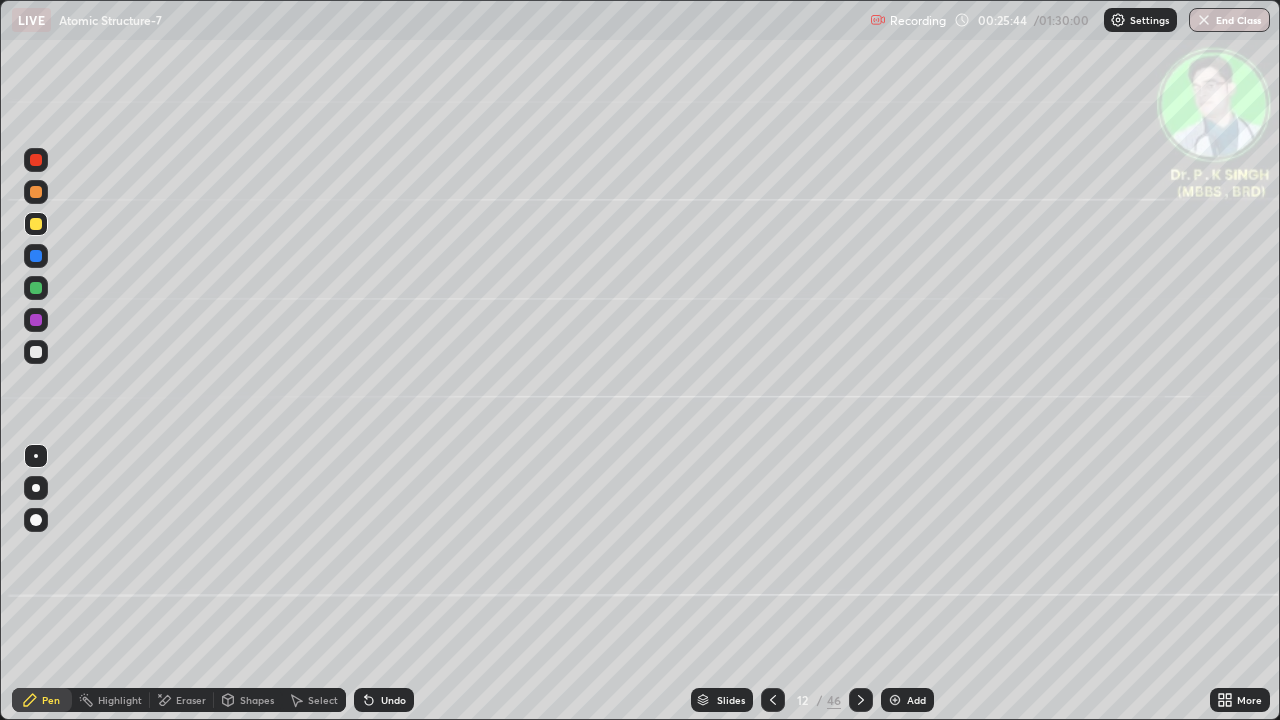 click at bounding box center [36, 256] 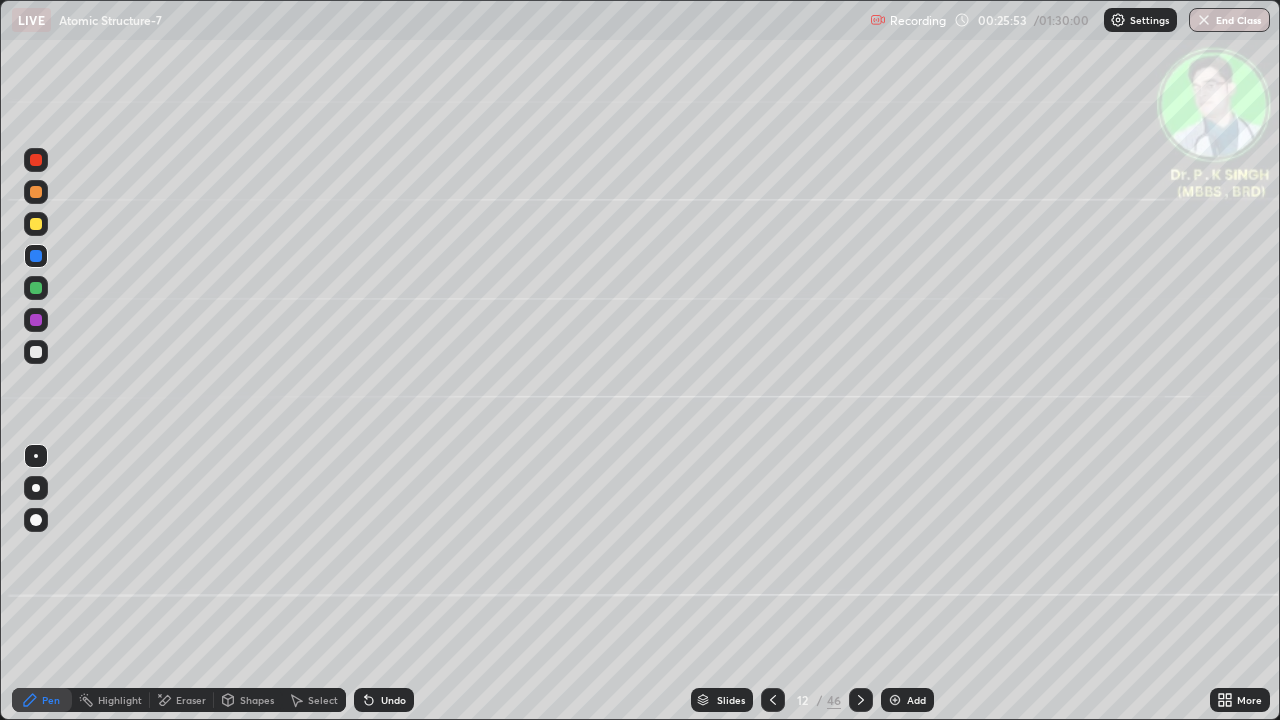 click at bounding box center (861, 700) 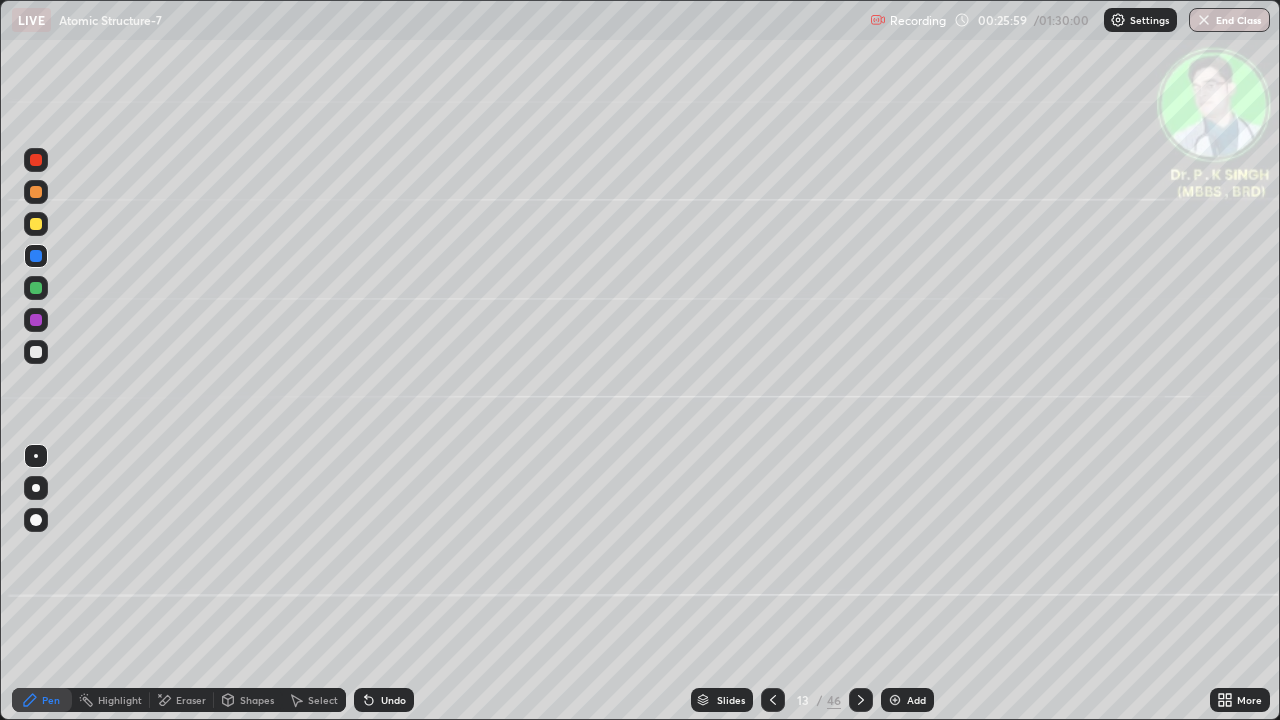 click at bounding box center (36, 224) 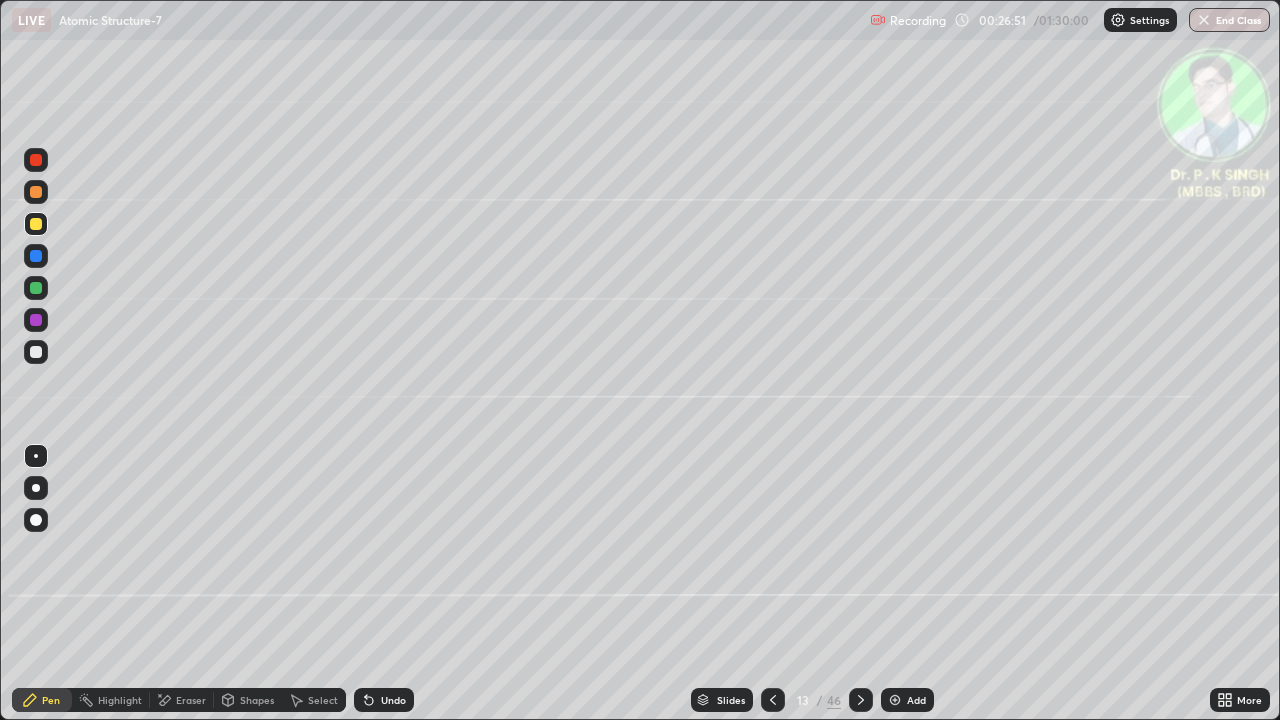click 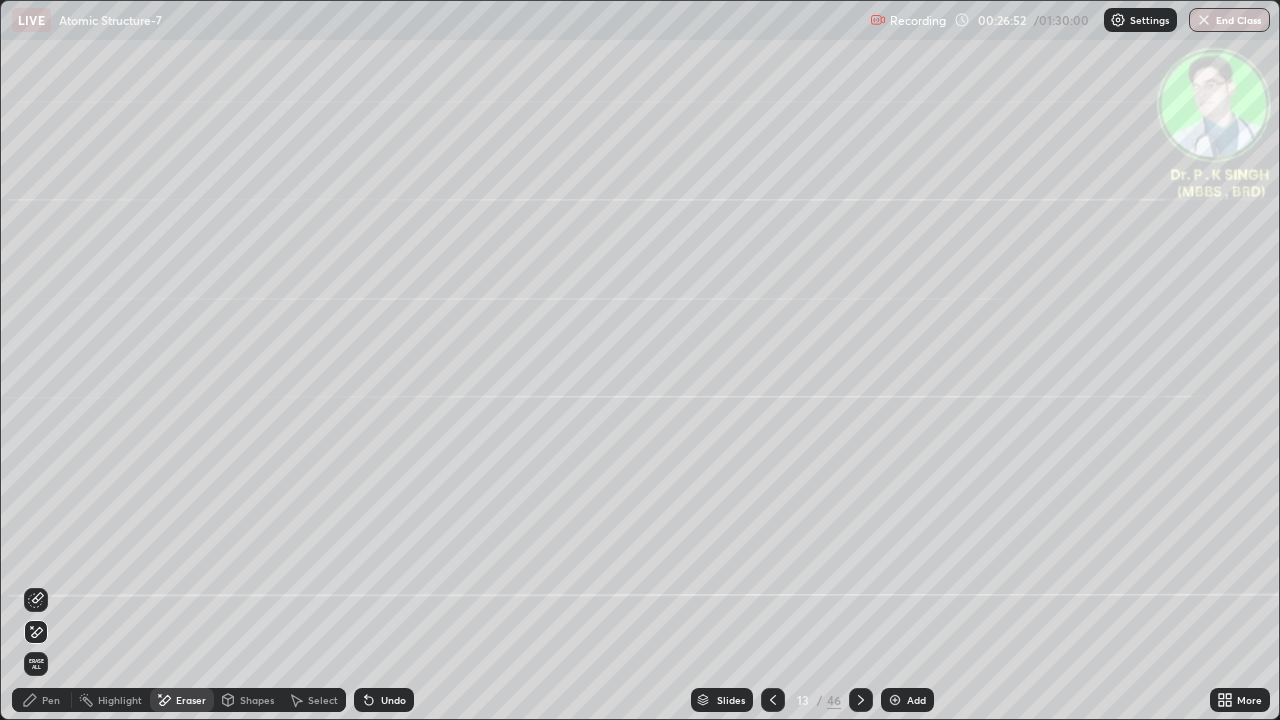 click on "Erase all" at bounding box center [36, 664] 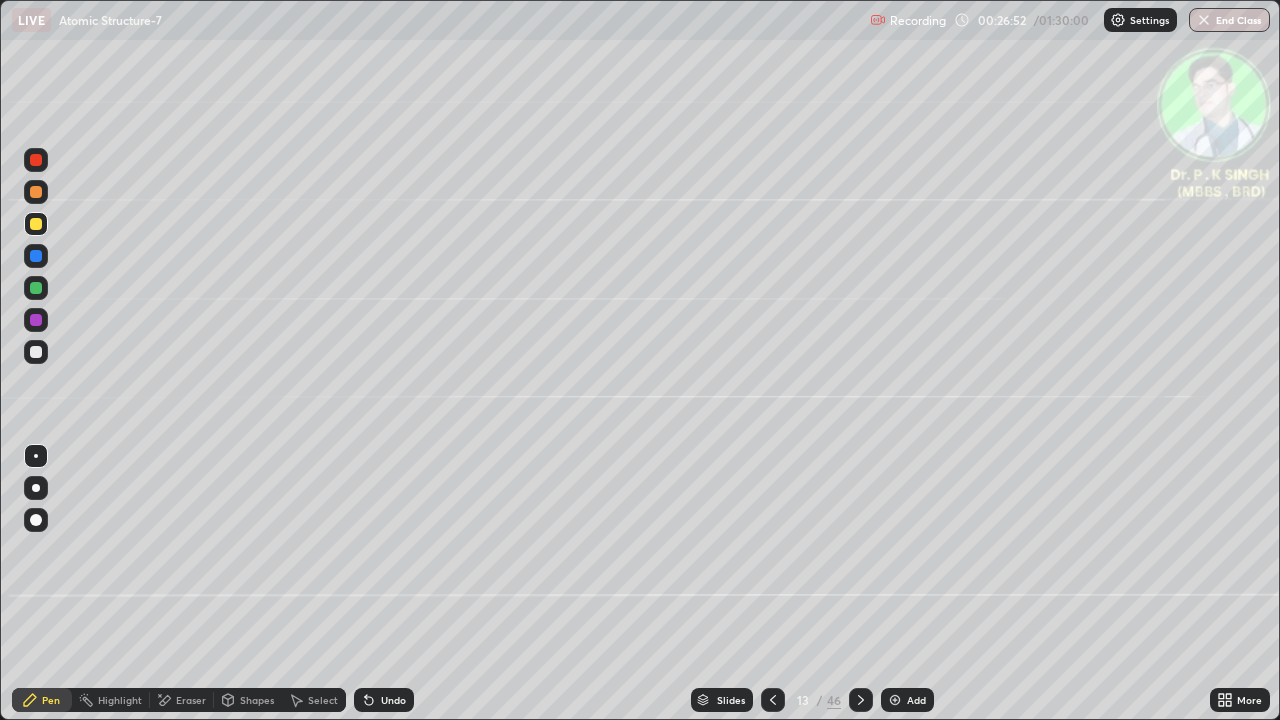 click on "Pen" at bounding box center (42, 700) 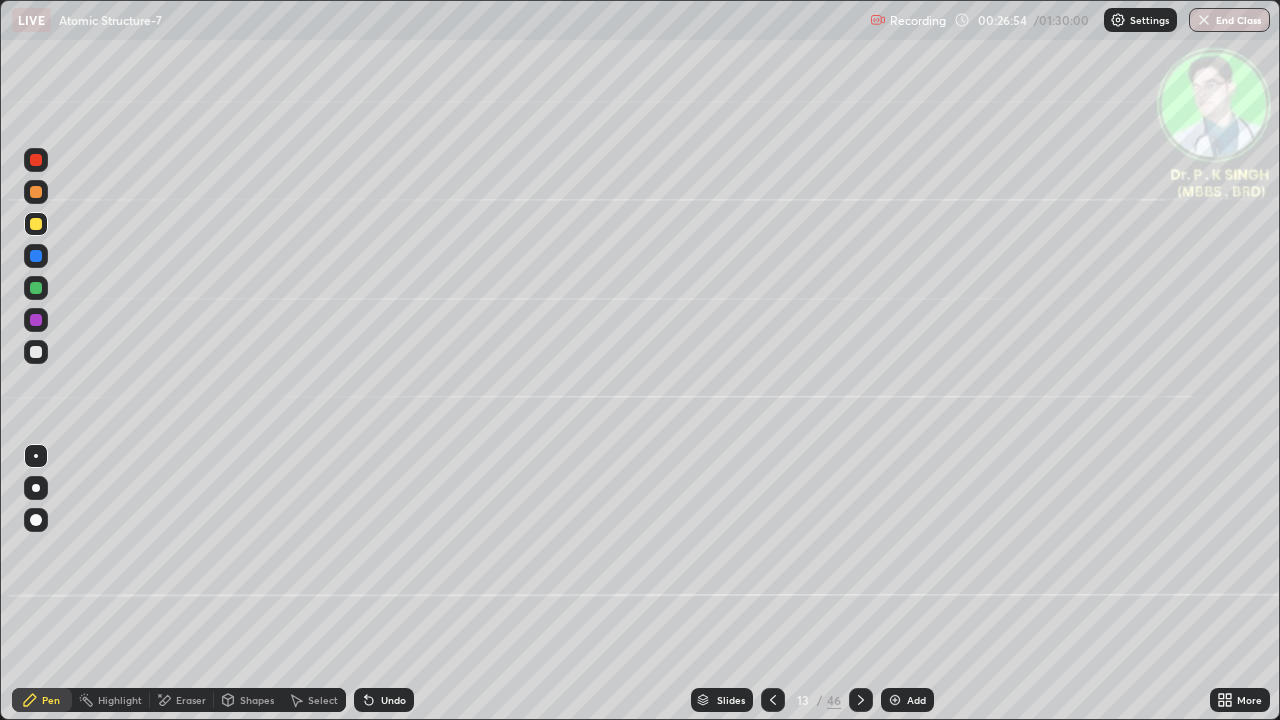 click at bounding box center [36, 256] 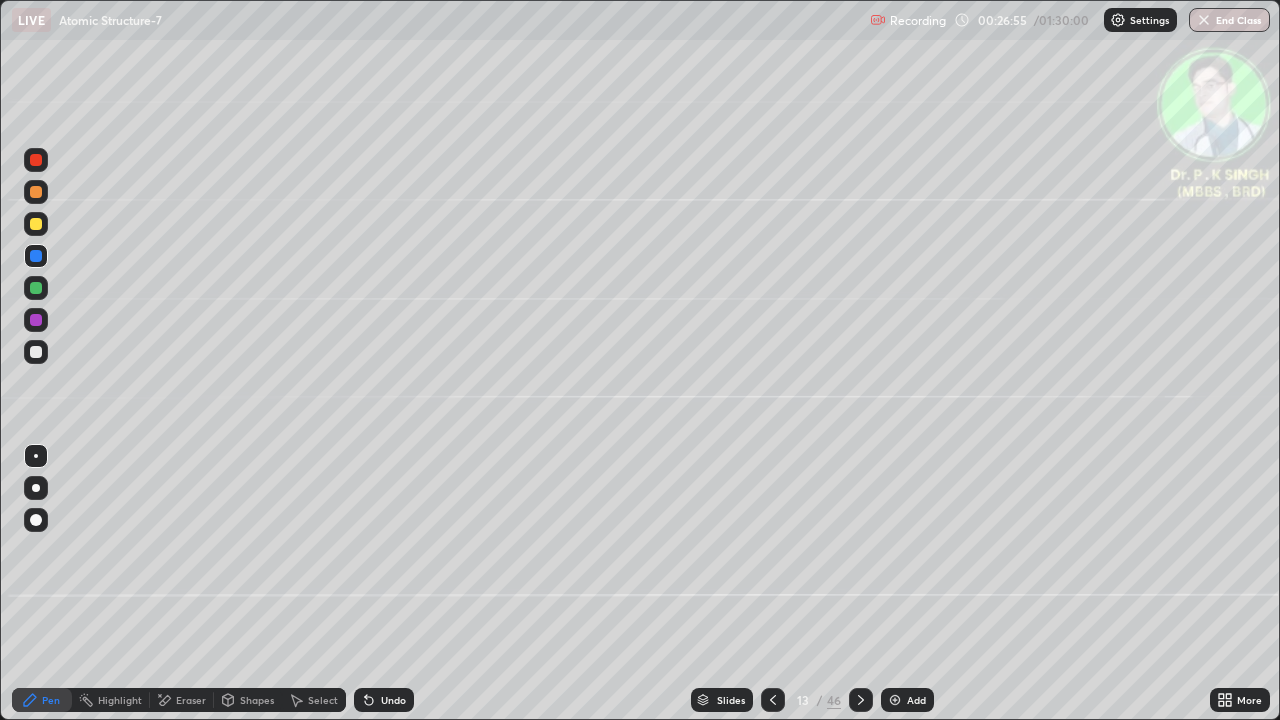 click at bounding box center (36, 288) 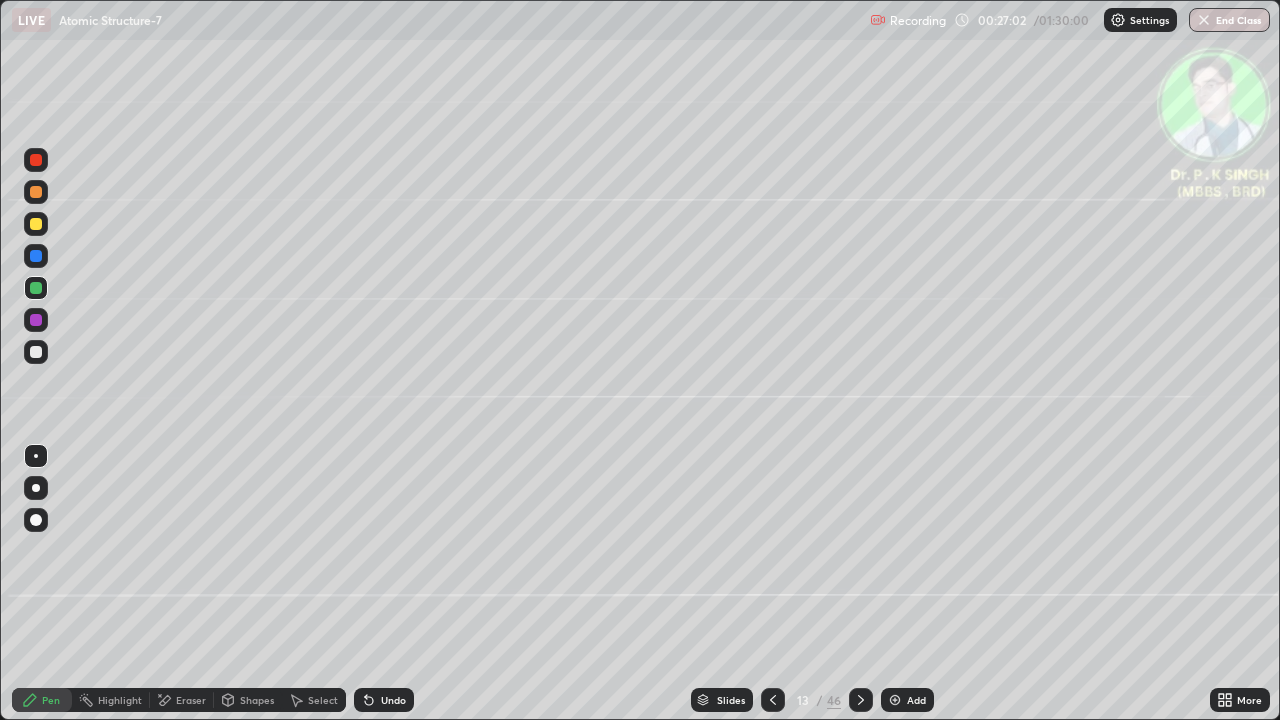 click at bounding box center [36, 224] 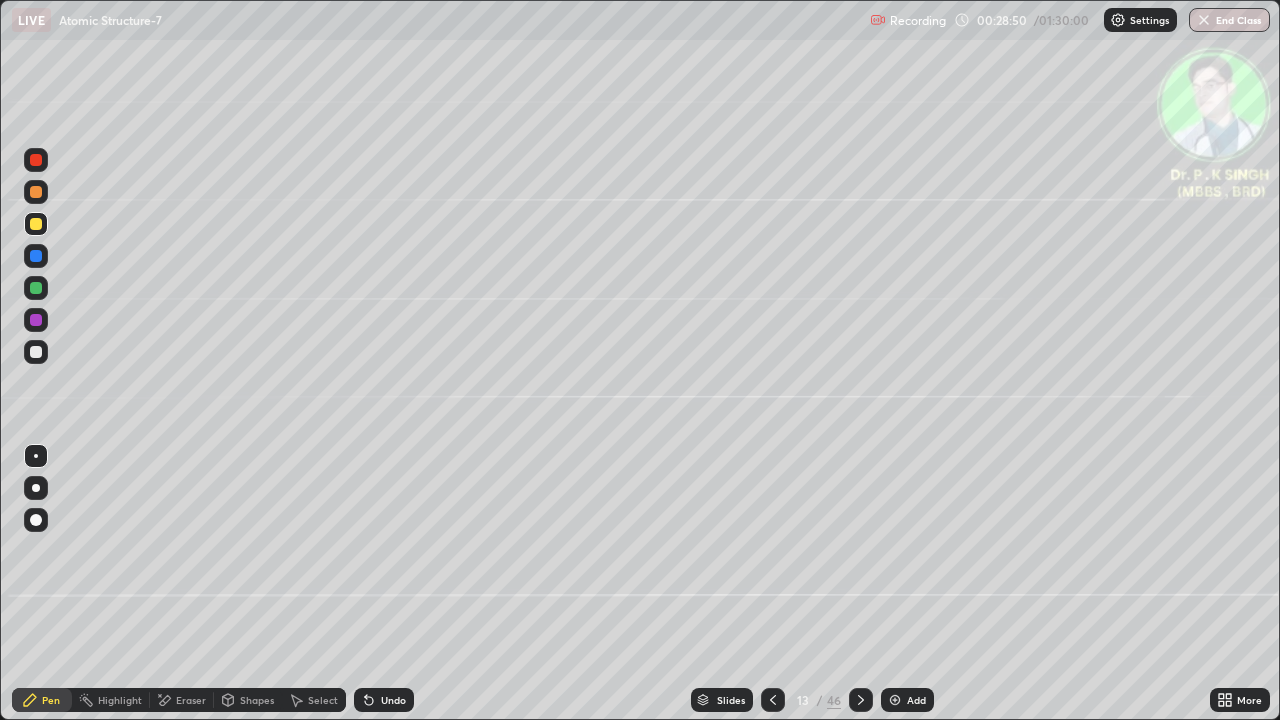 click at bounding box center (36, 256) 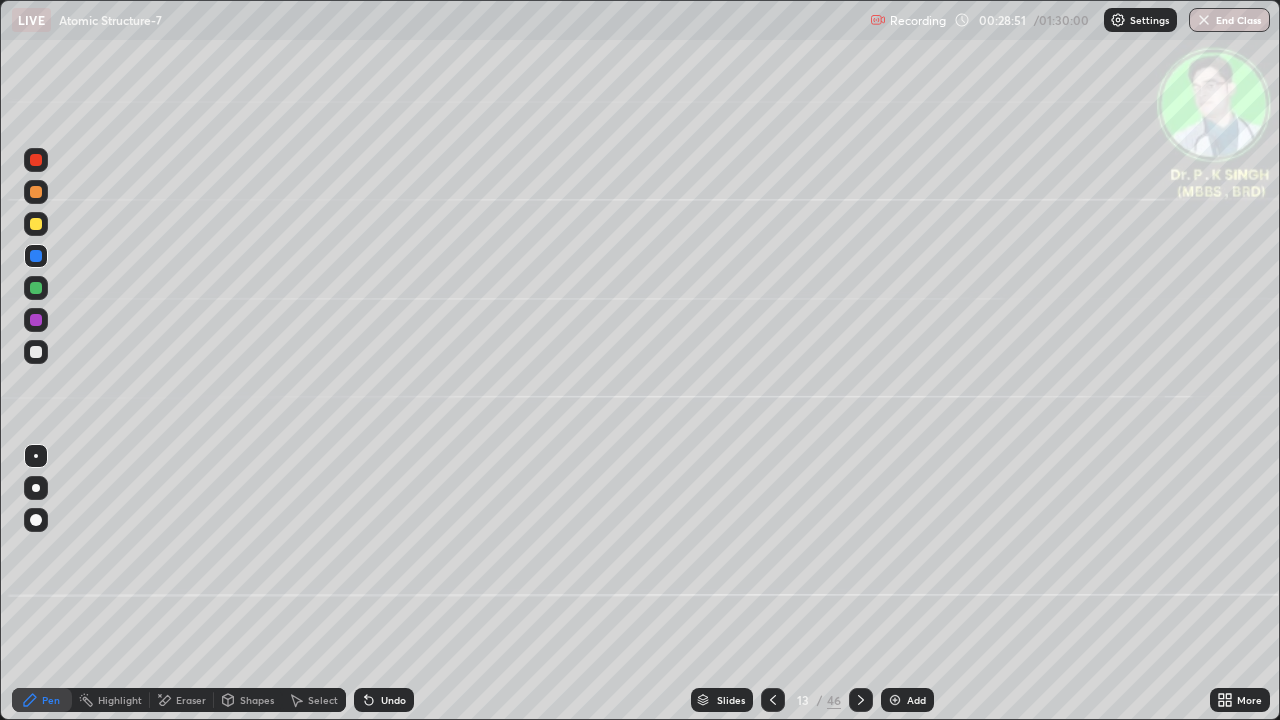 click at bounding box center [36, 256] 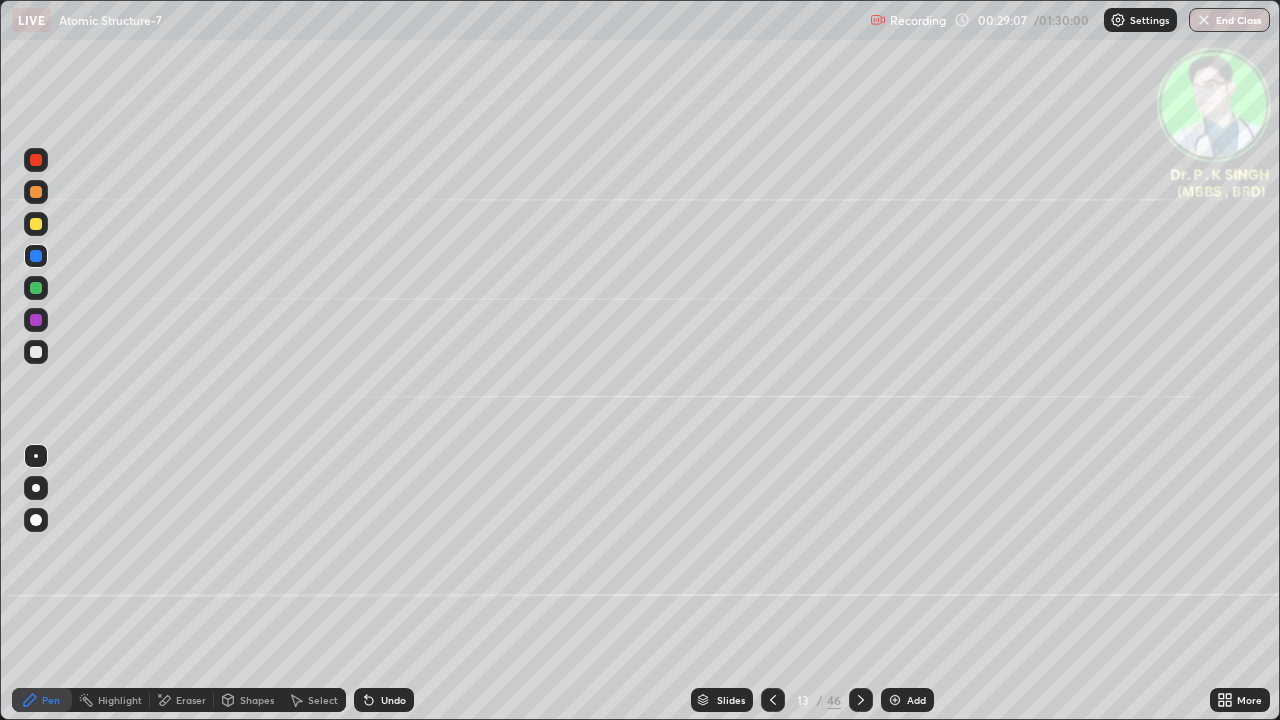 click at bounding box center (861, 700) 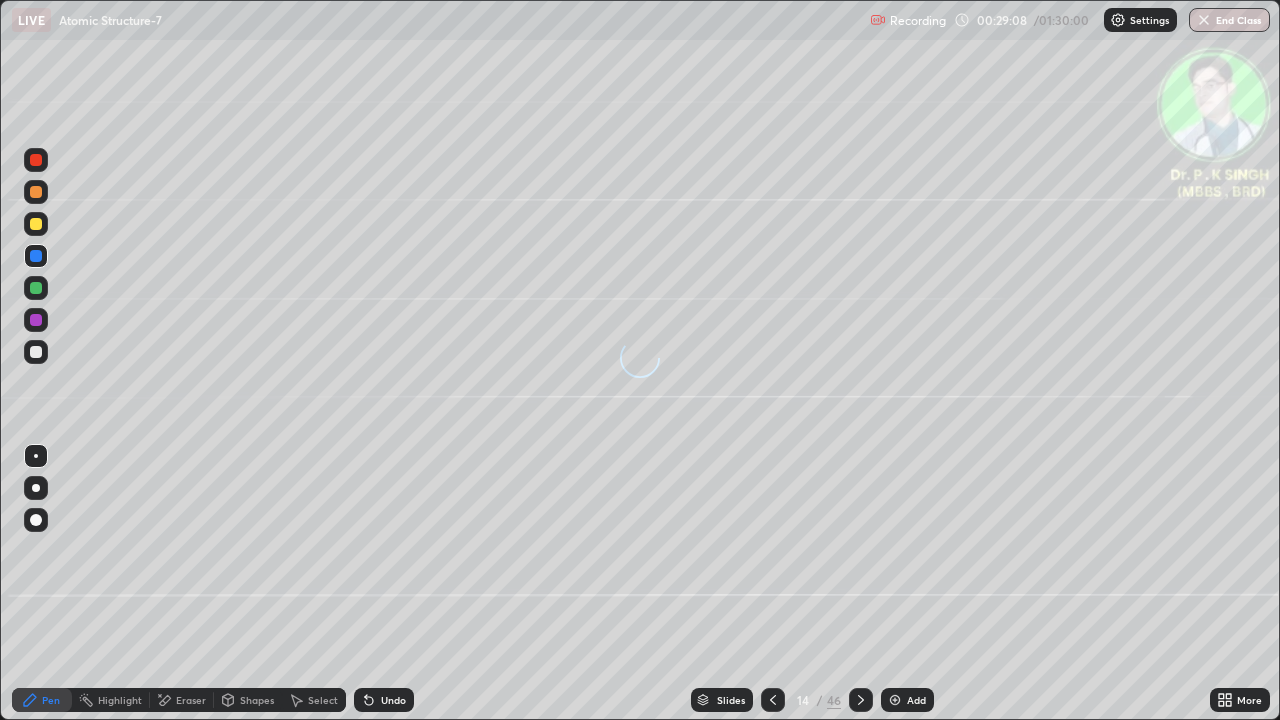 click at bounding box center (36, 256) 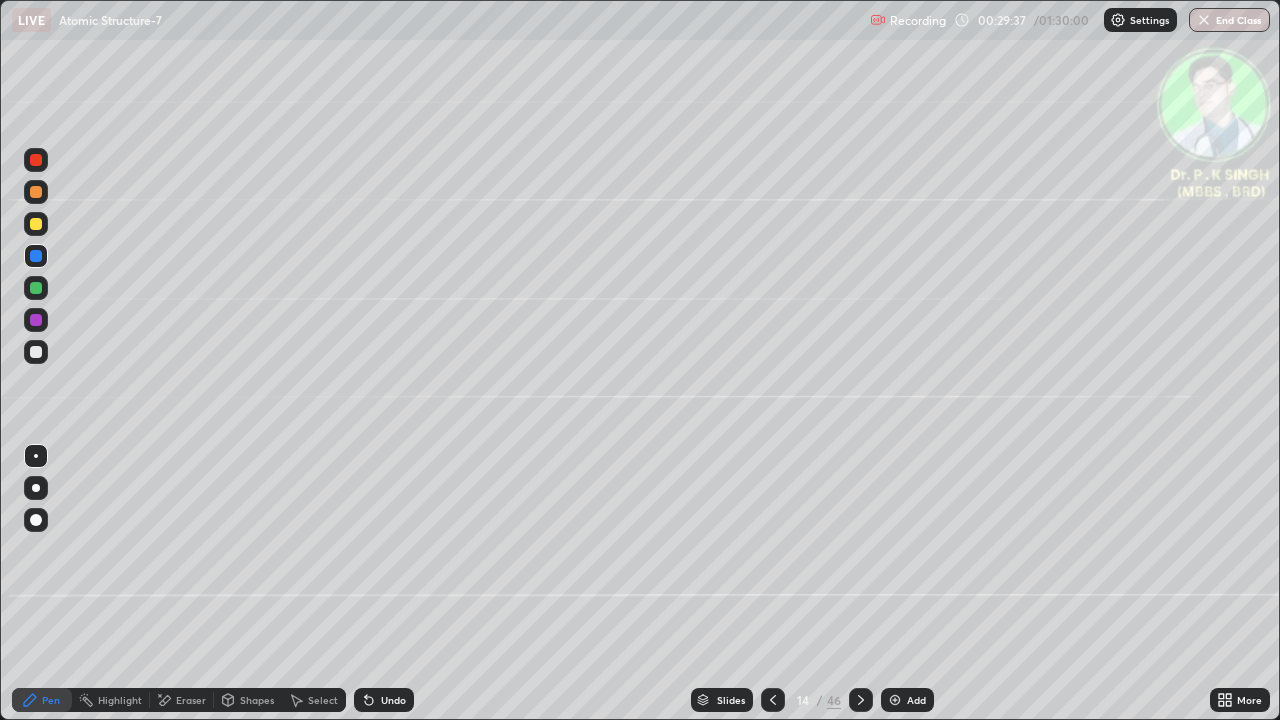 click at bounding box center (36, 224) 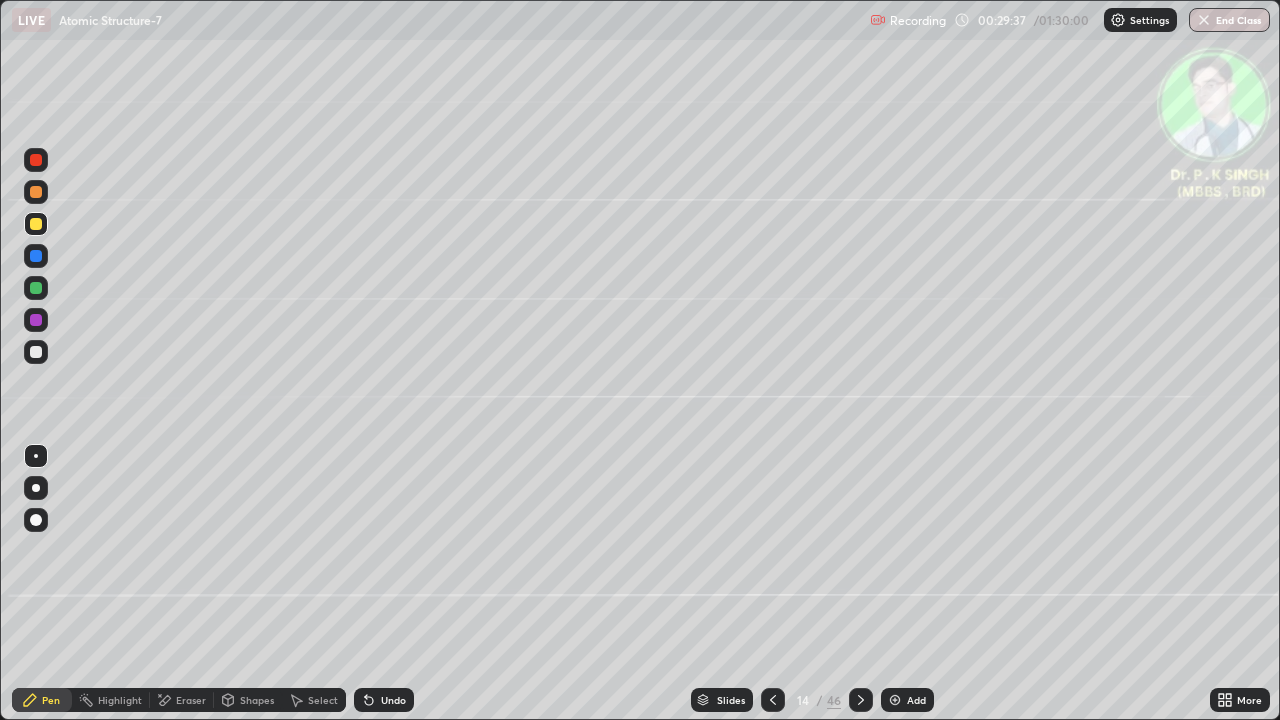 click at bounding box center [36, 224] 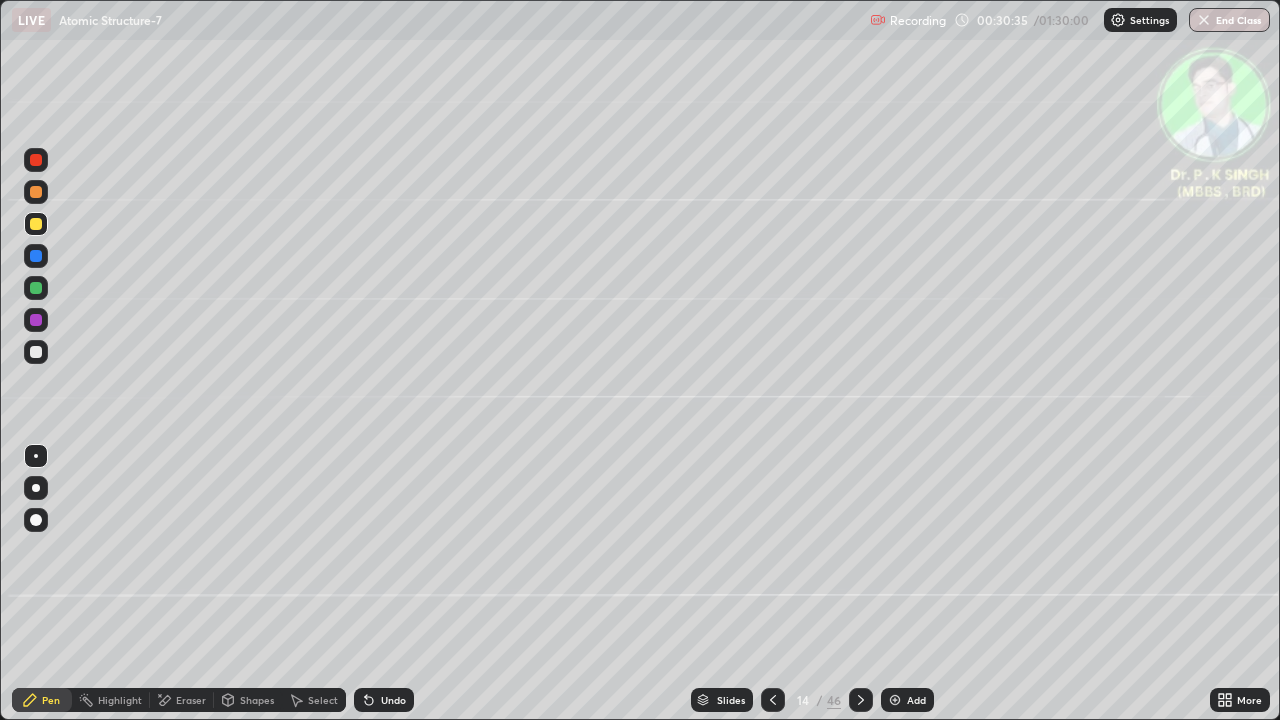 click 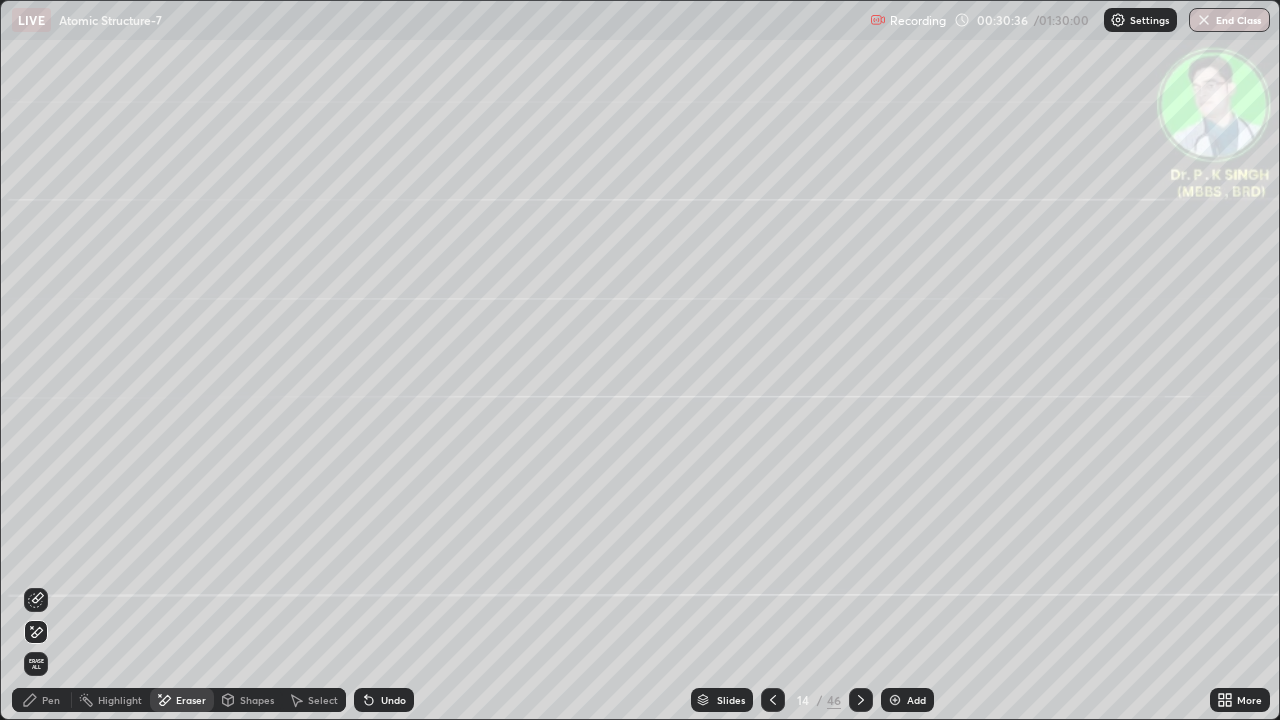 click 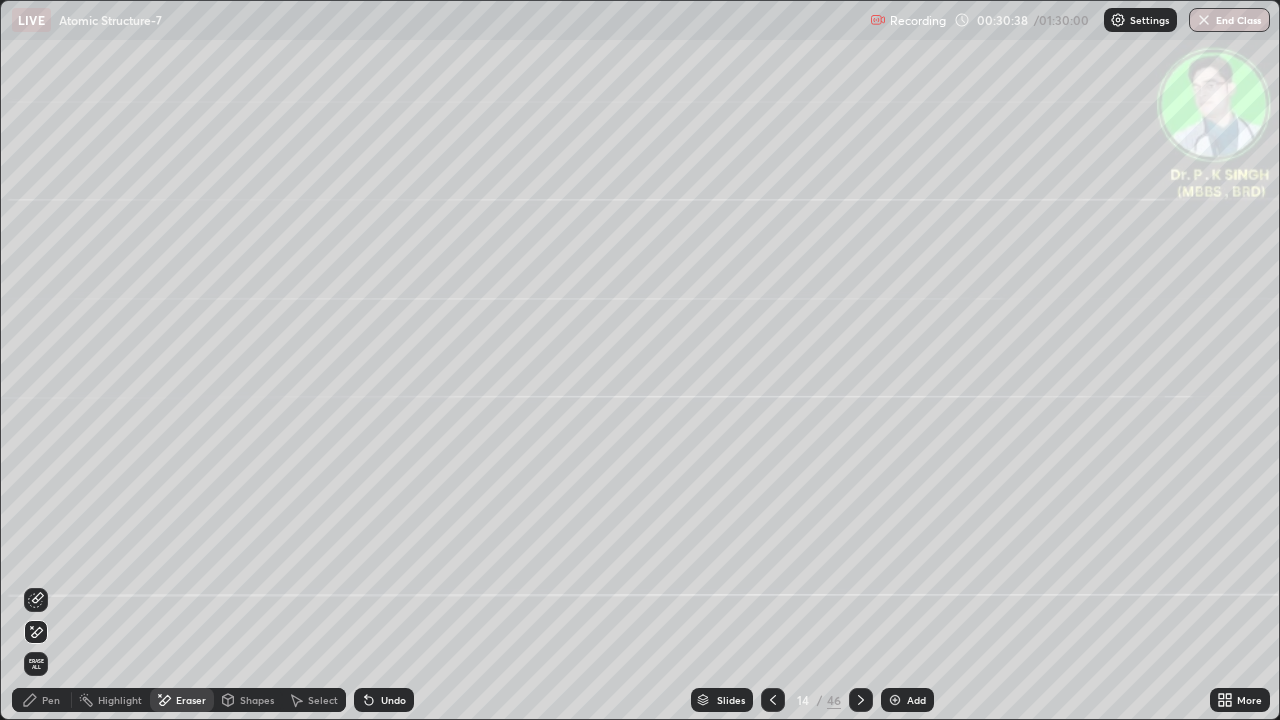 click on "Pen" at bounding box center [42, 700] 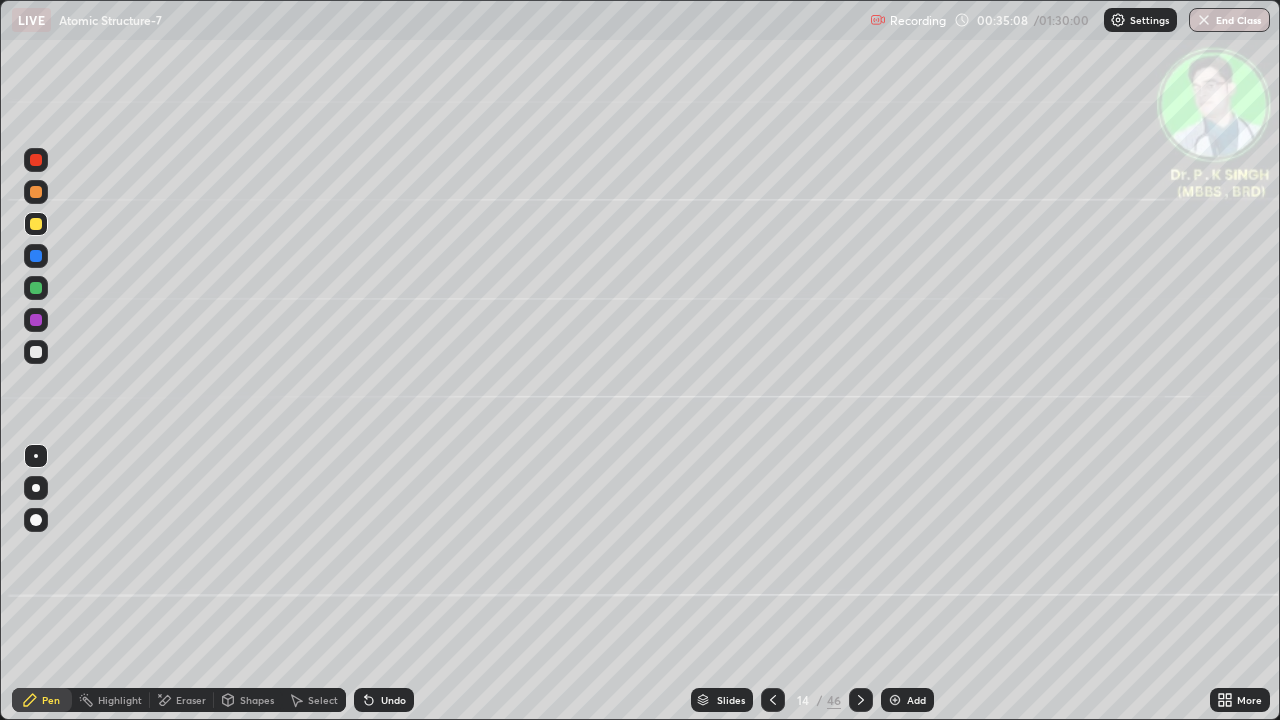 click at bounding box center [861, 700] 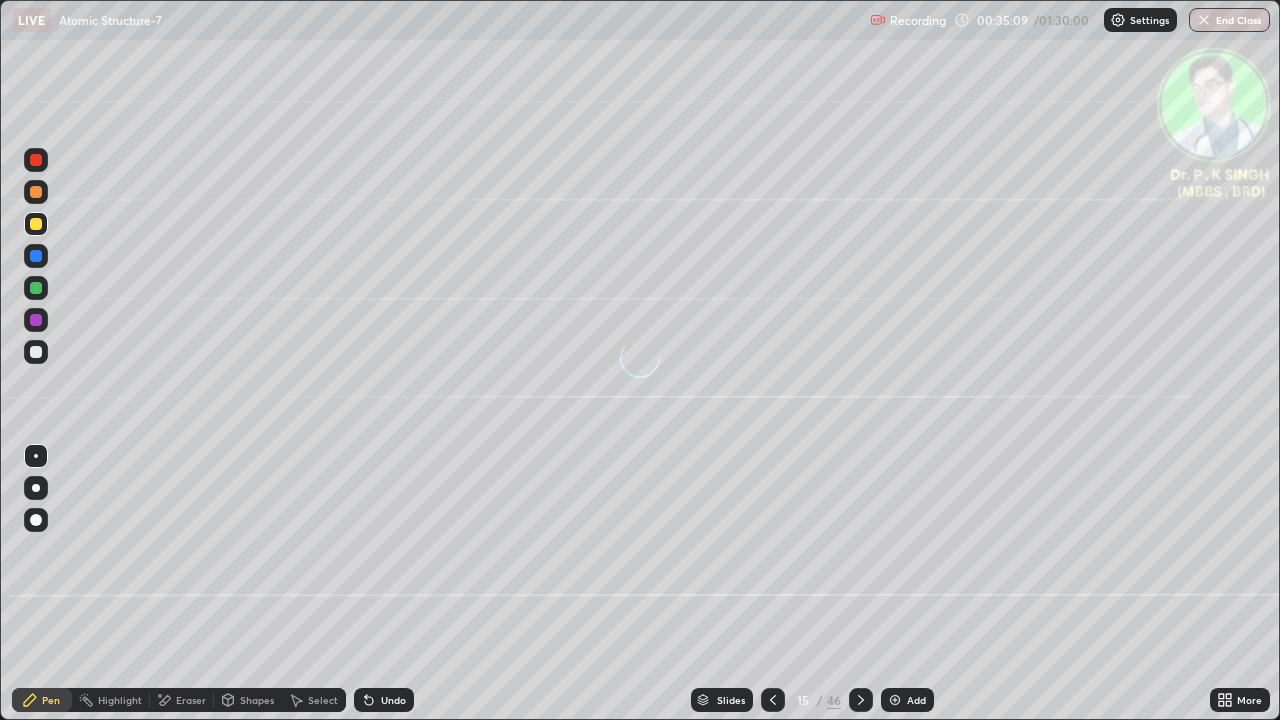 click at bounding box center (36, 224) 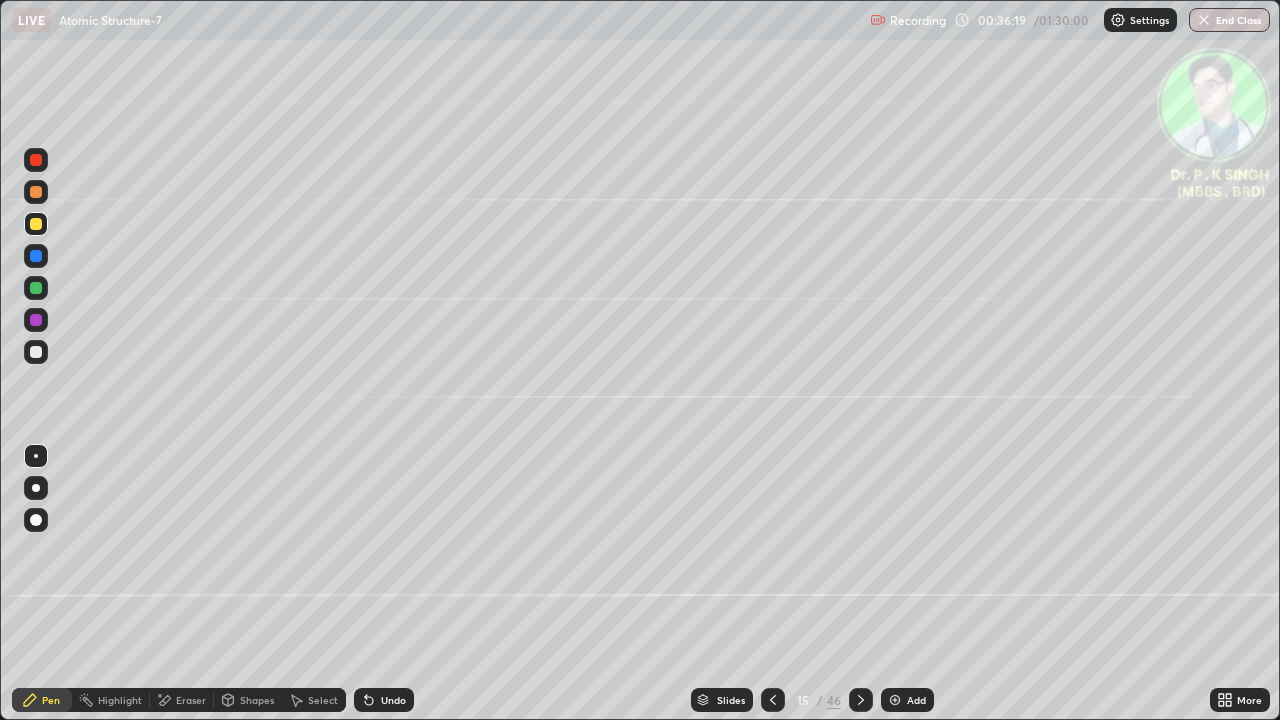 click at bounding box center [36, 288] 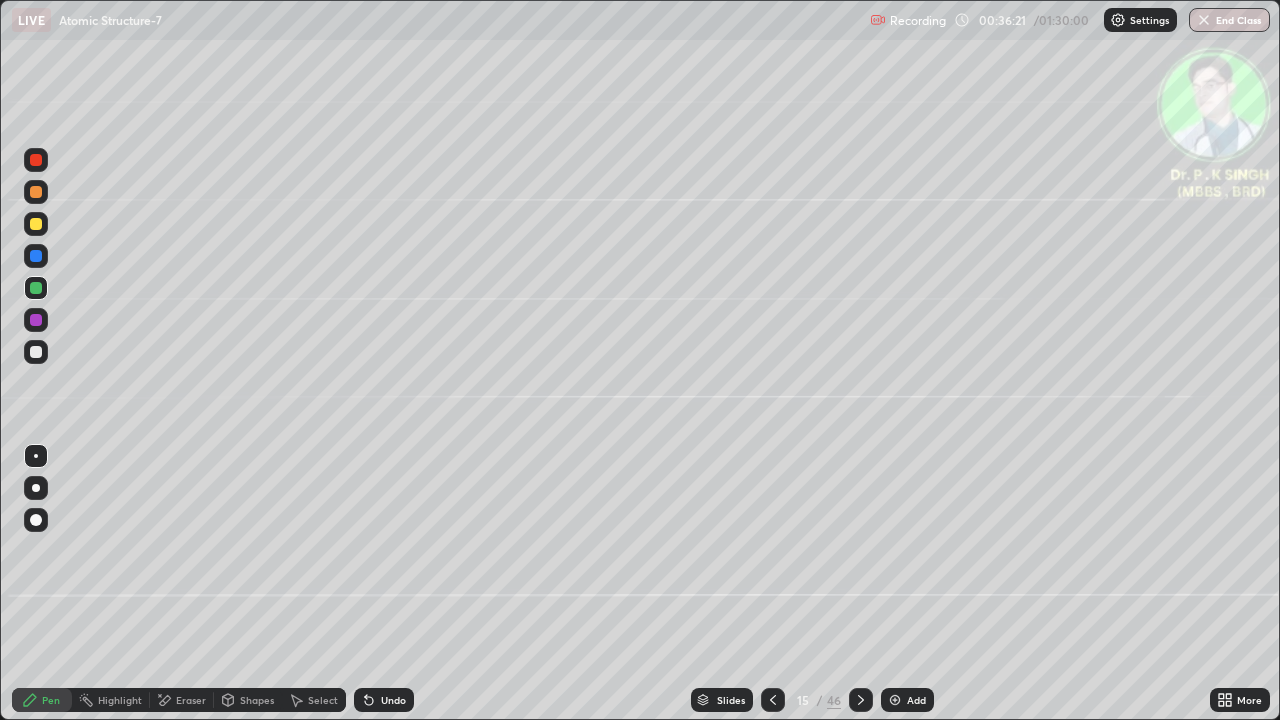 click 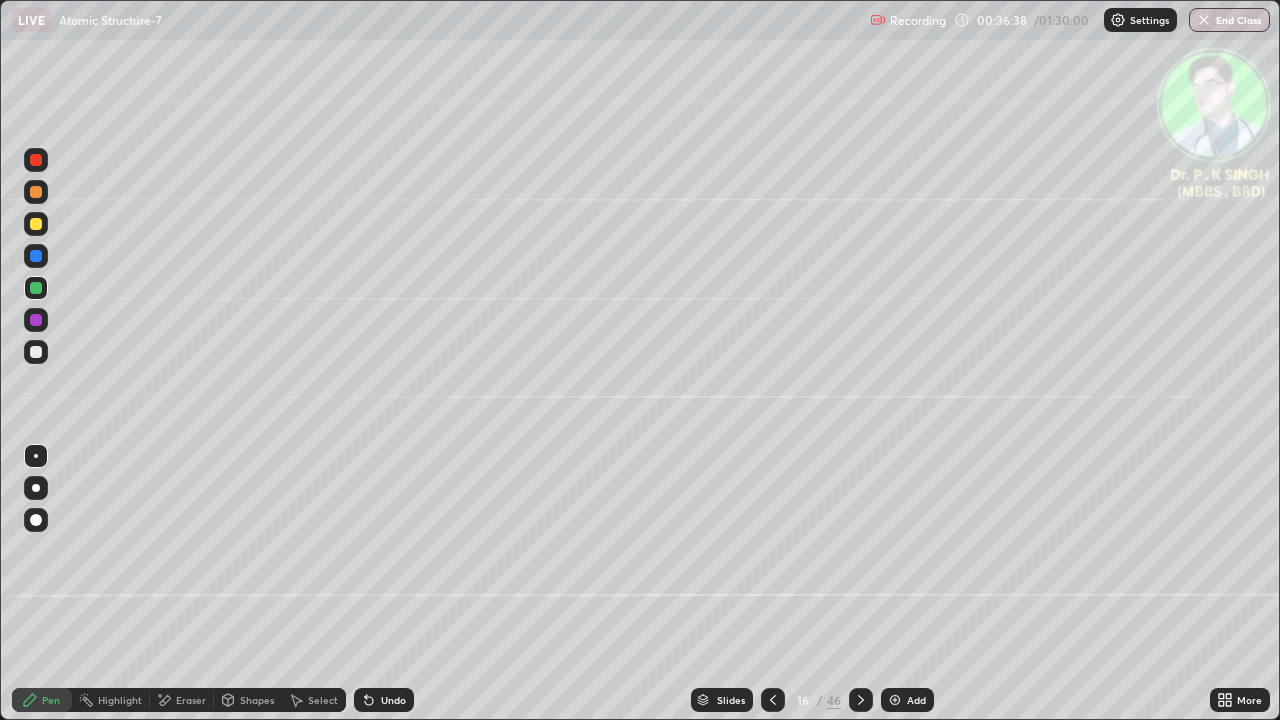 click at bounding box center [36, 224] 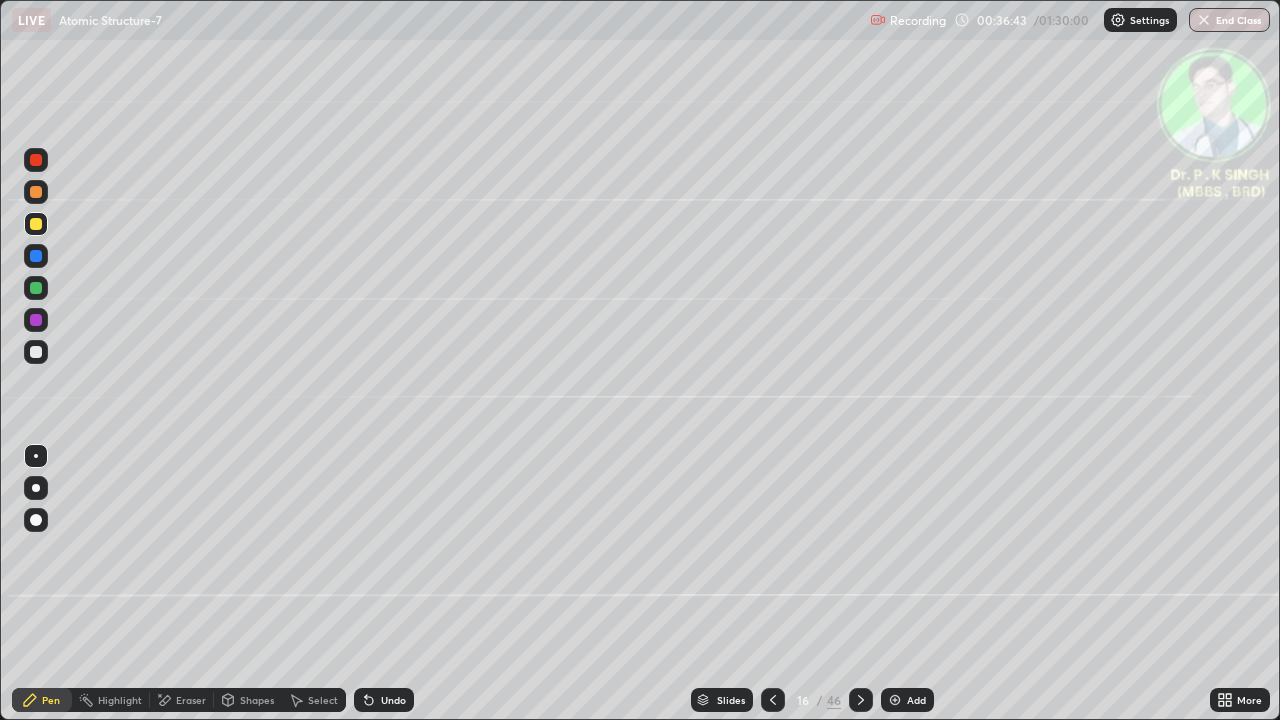 click at bounding box center (36, 224) 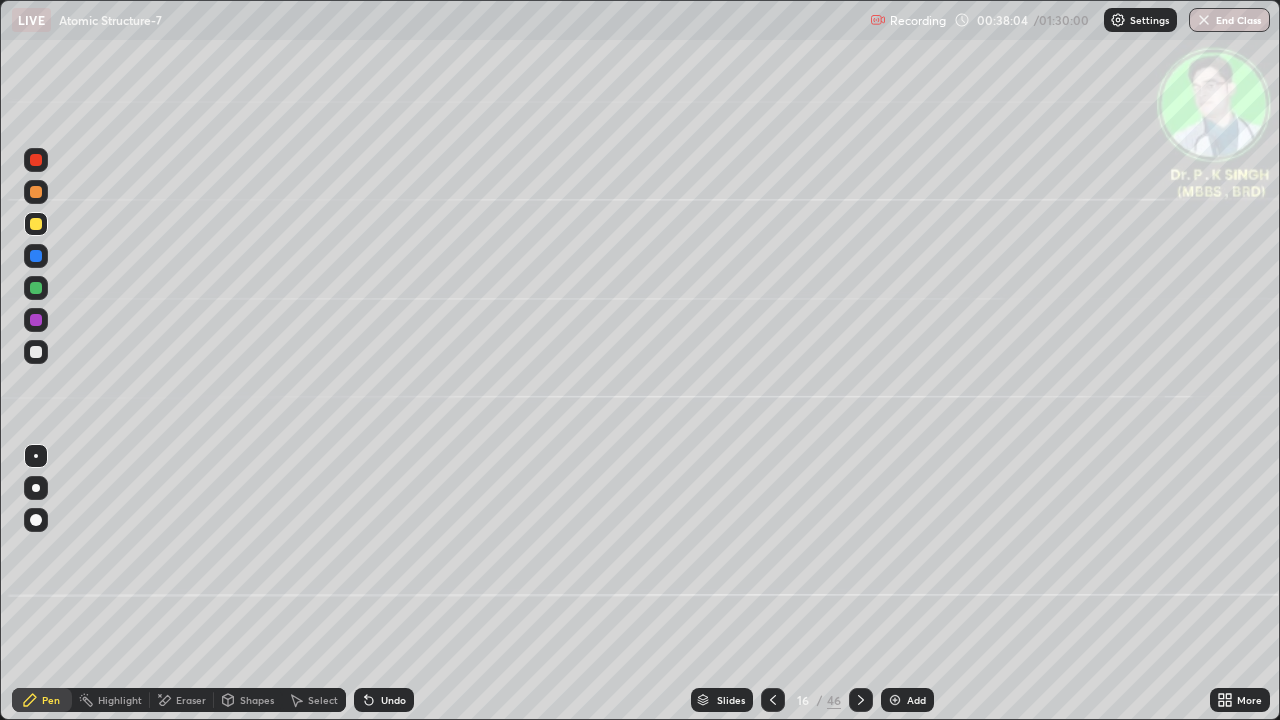 click 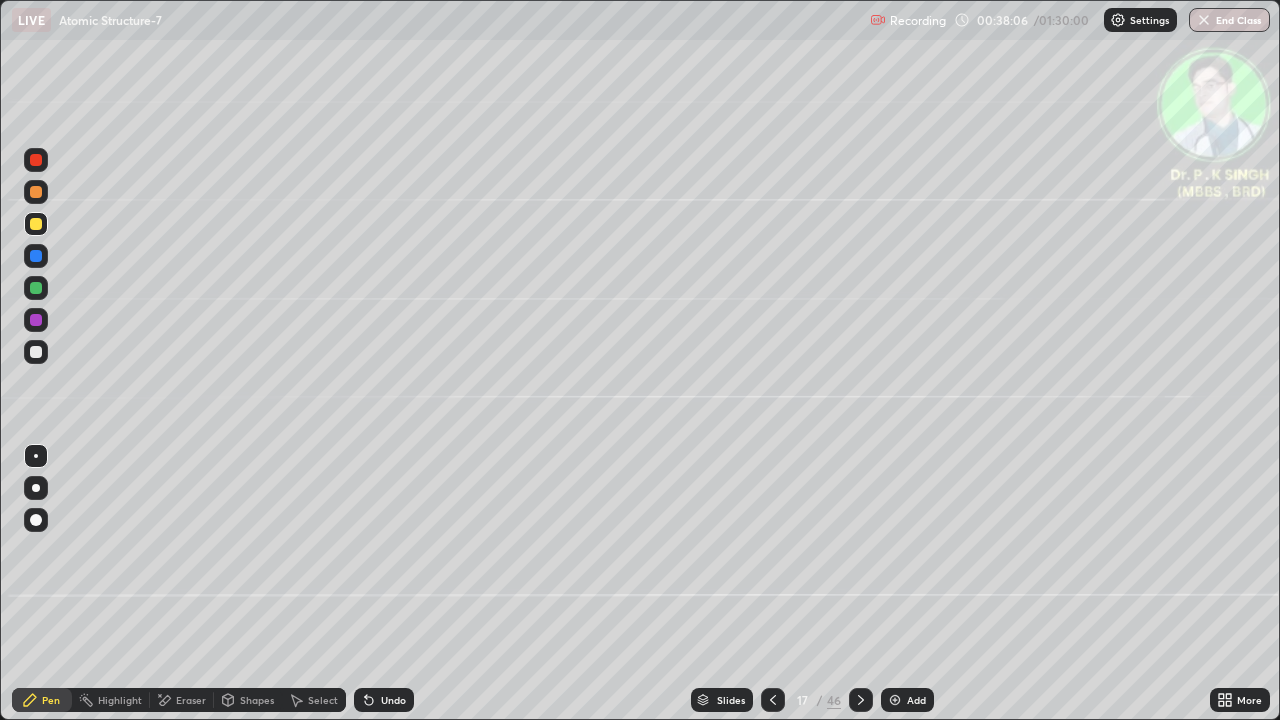 click at bounding box center [36, 224] 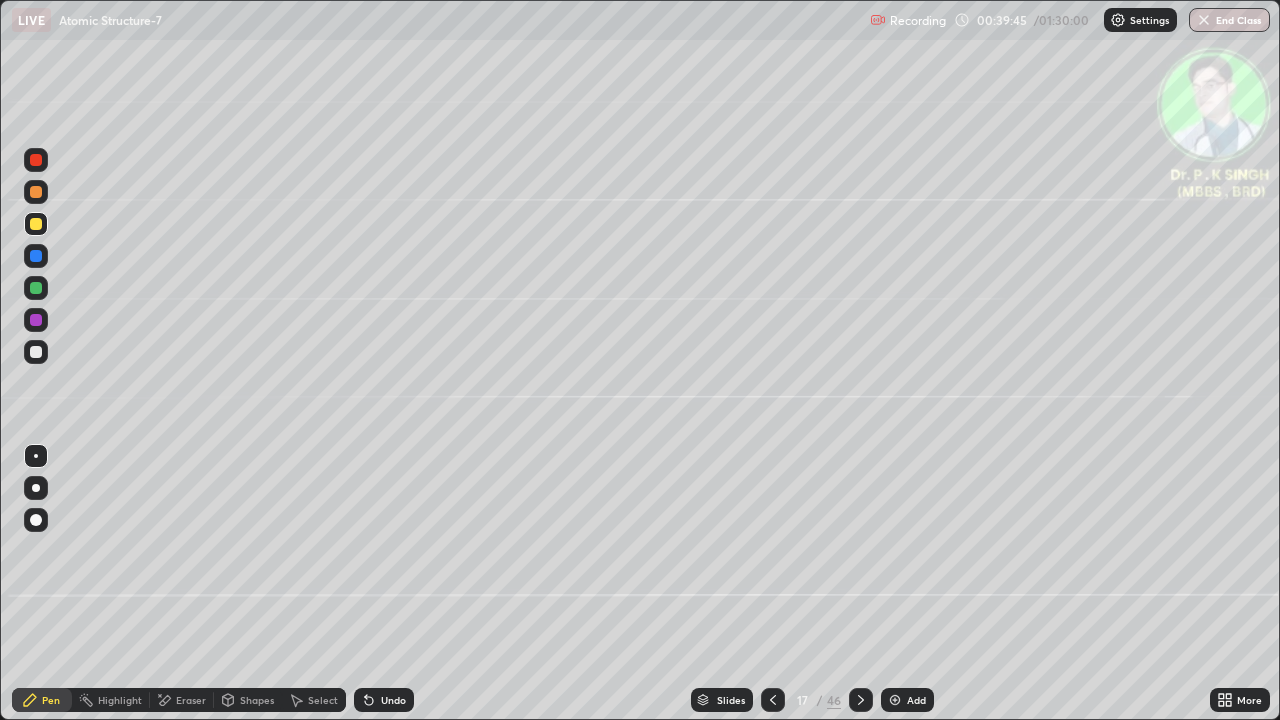 click 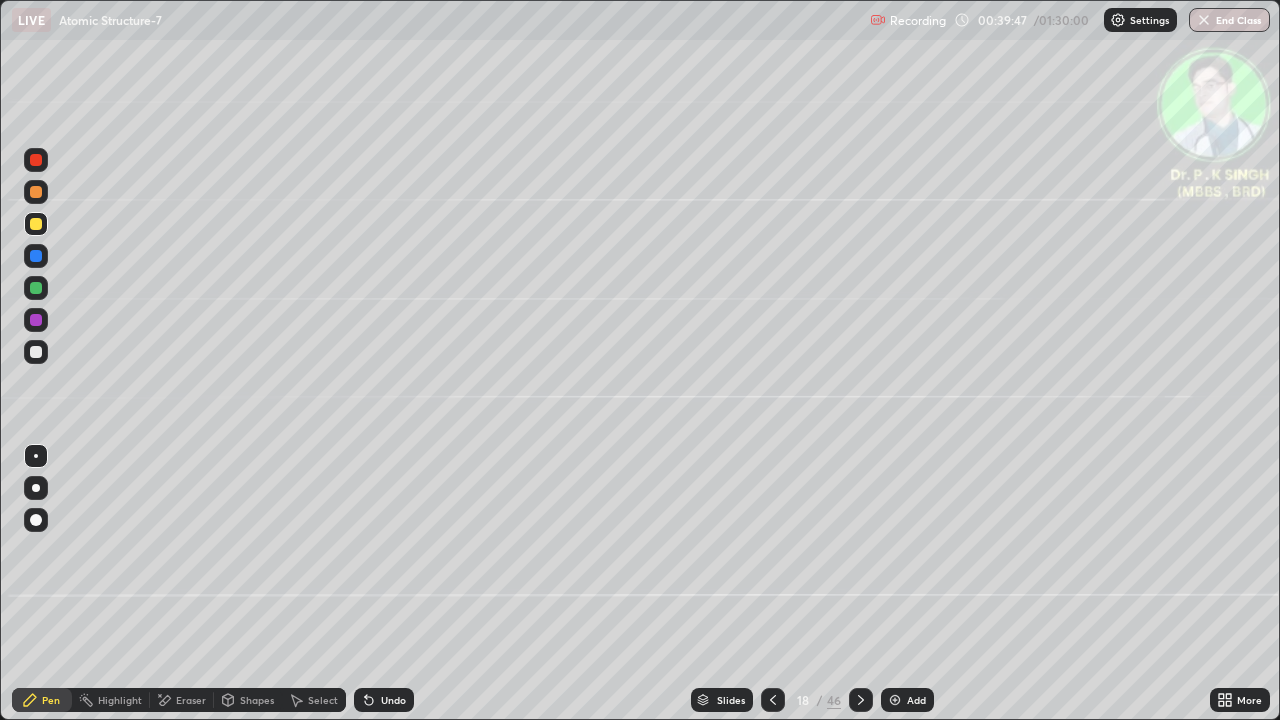 click at bounding box center [36, 288] 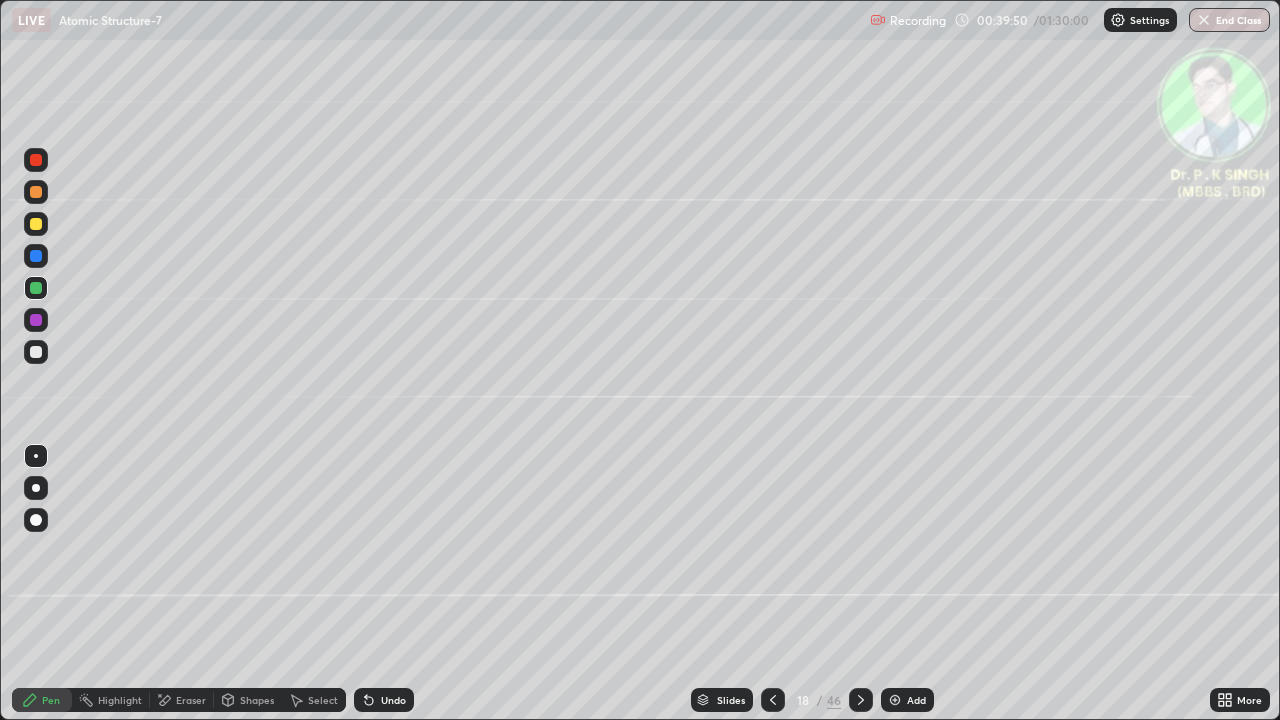 click 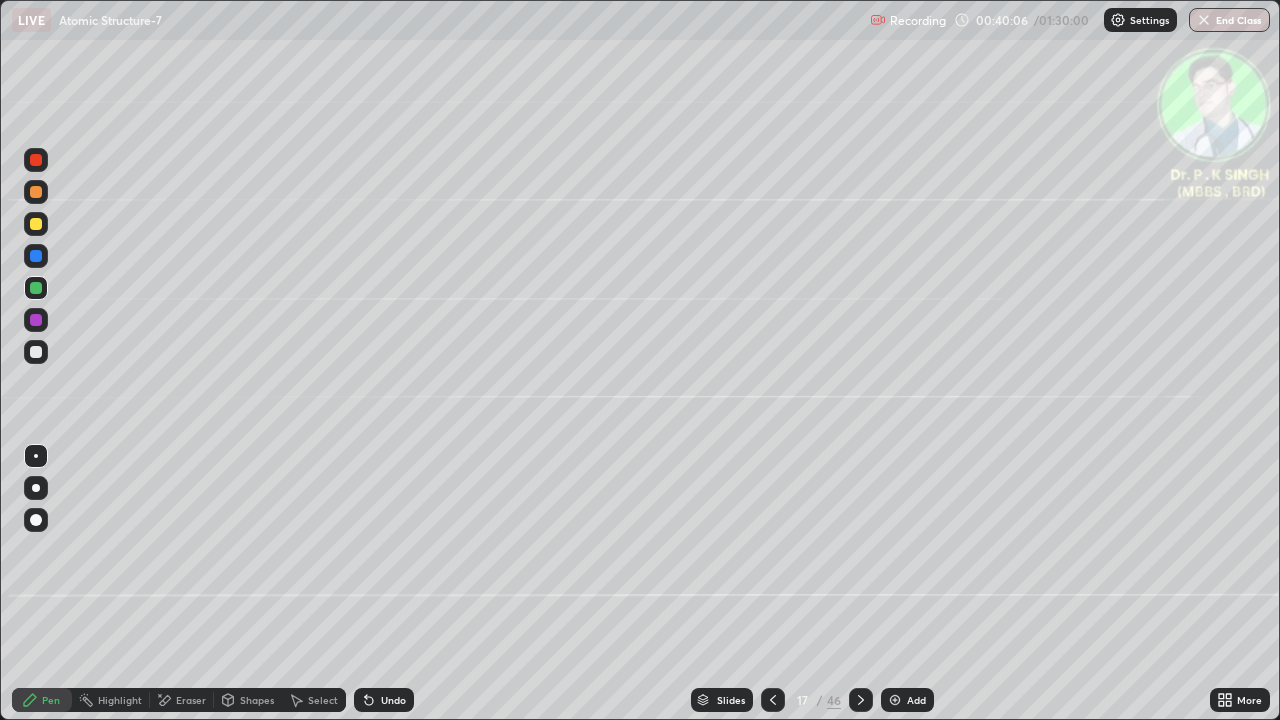 click 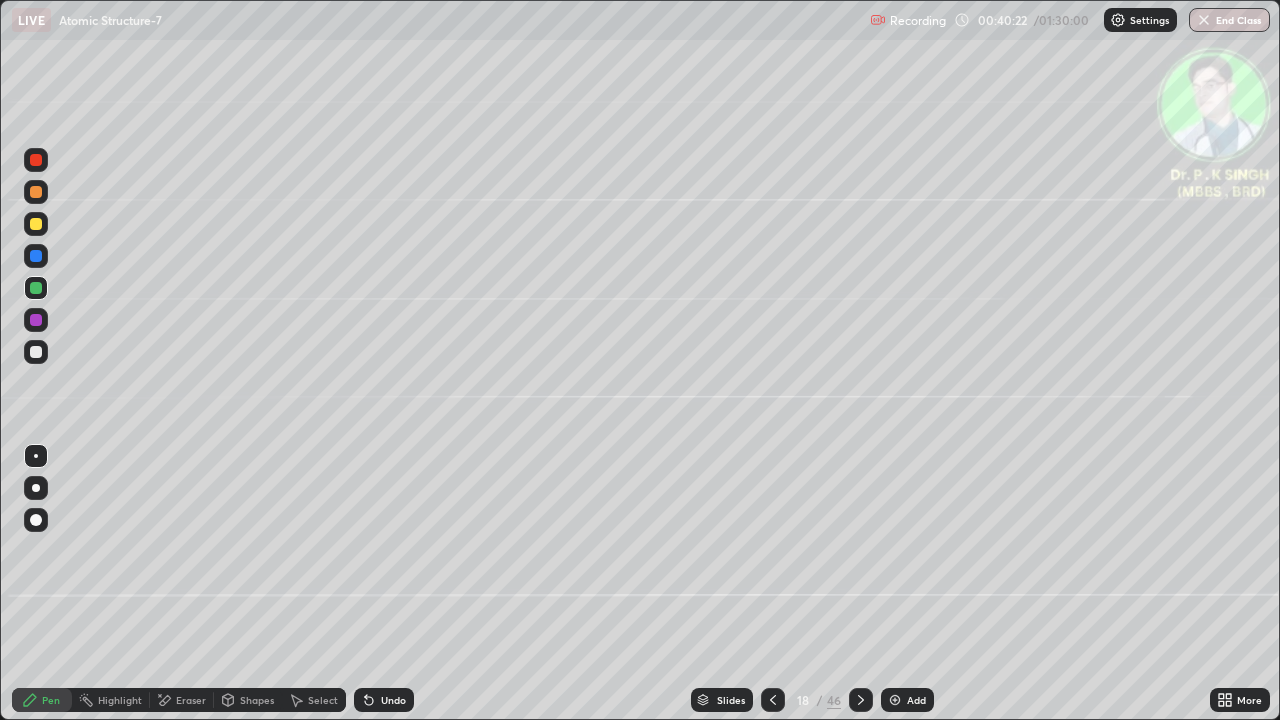 click at bounding box center [36, 224] 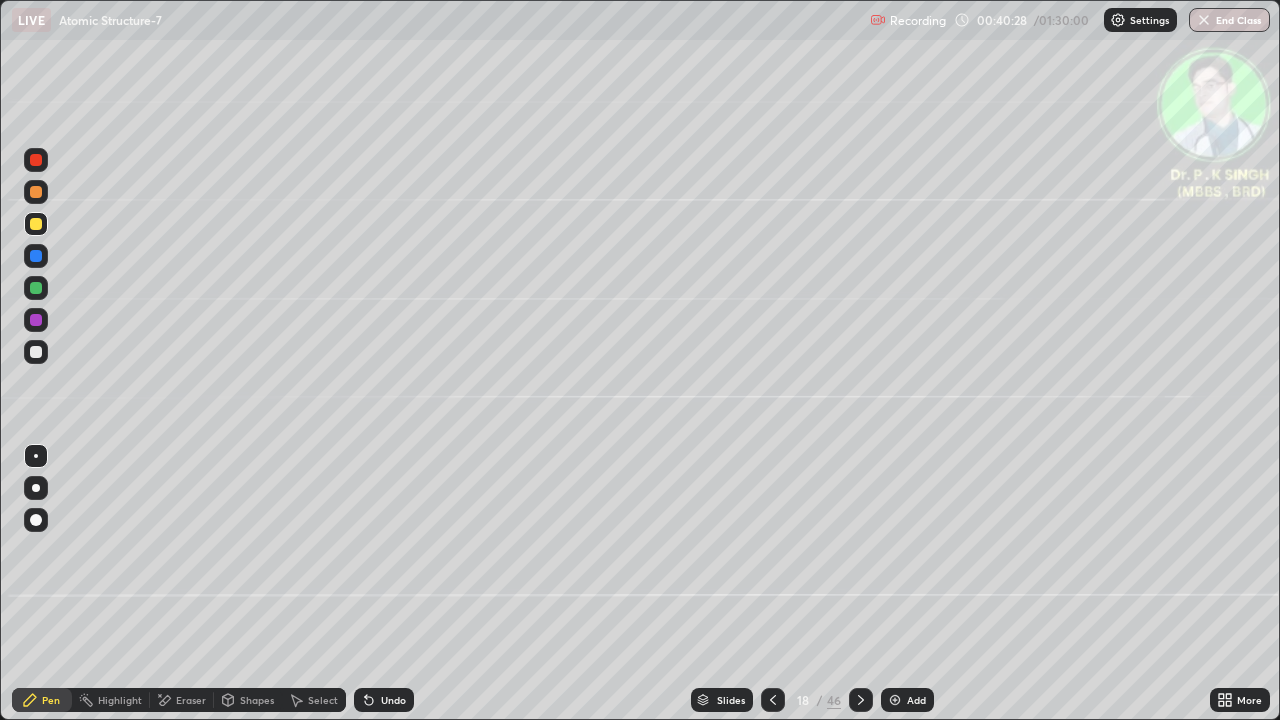 click at bounding box center (36, 224) 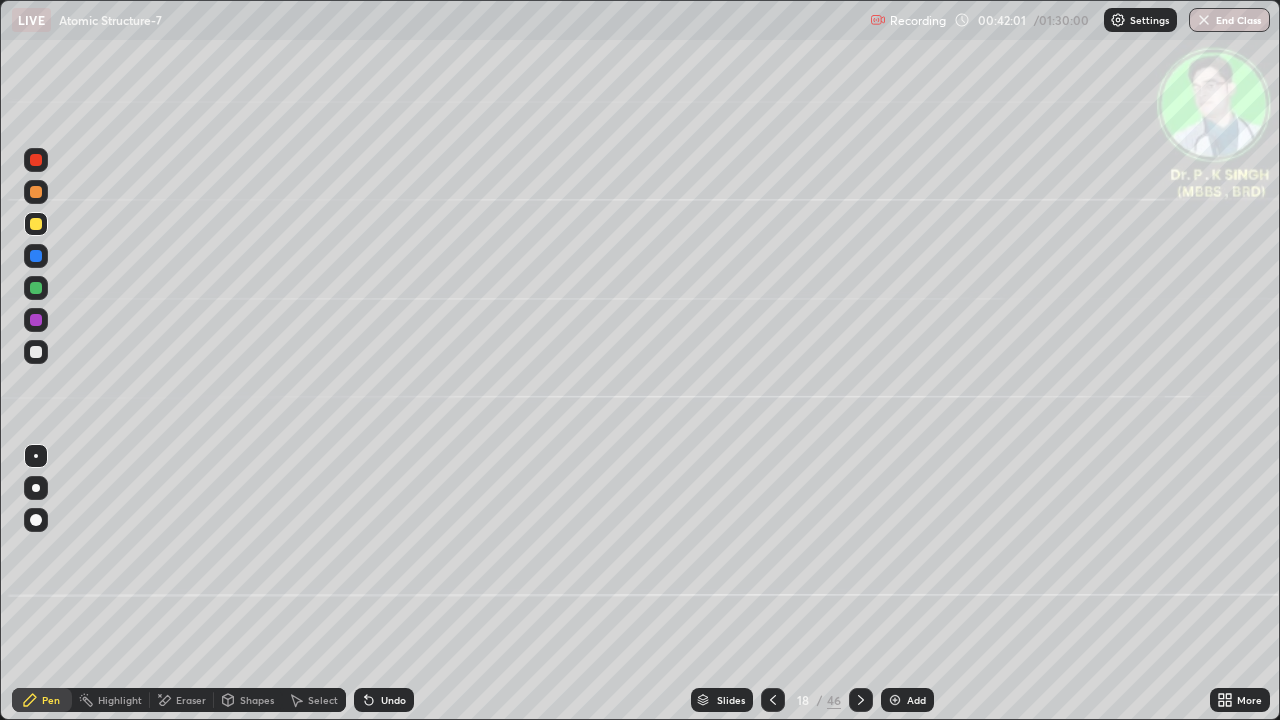 click 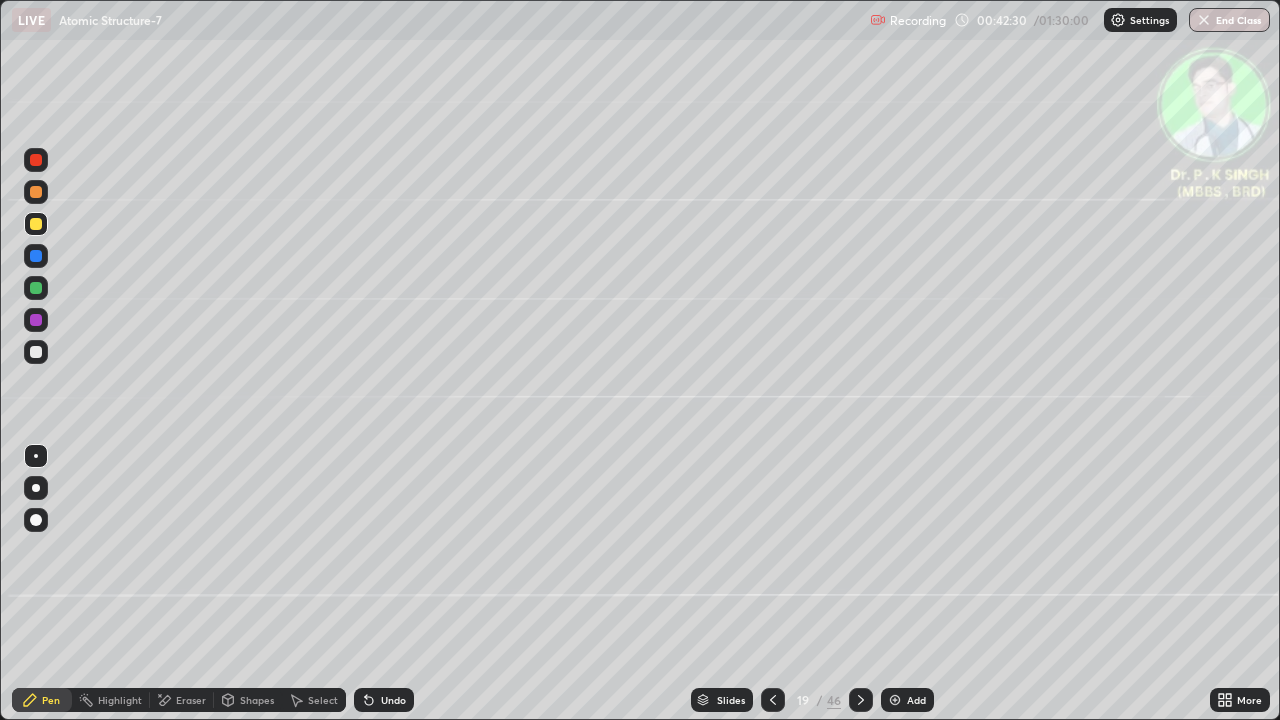 click at bounding box center (36, 224) 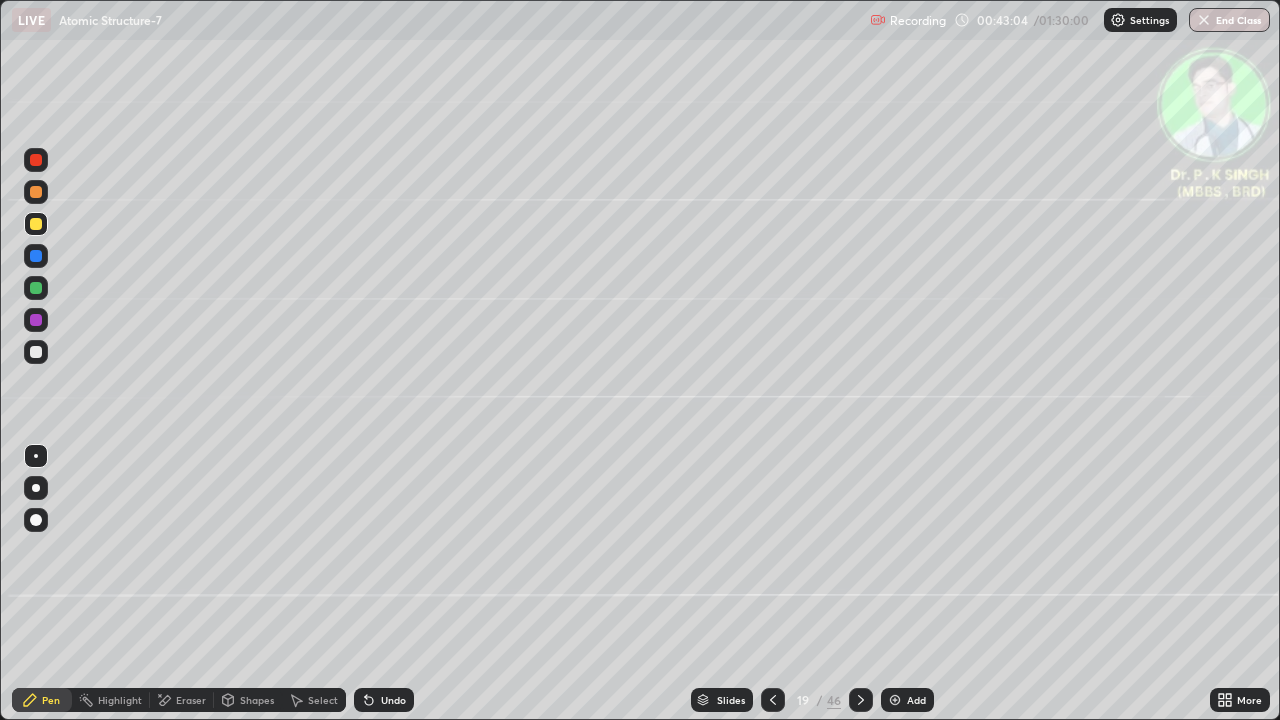 click at bounding box center (861, 700) 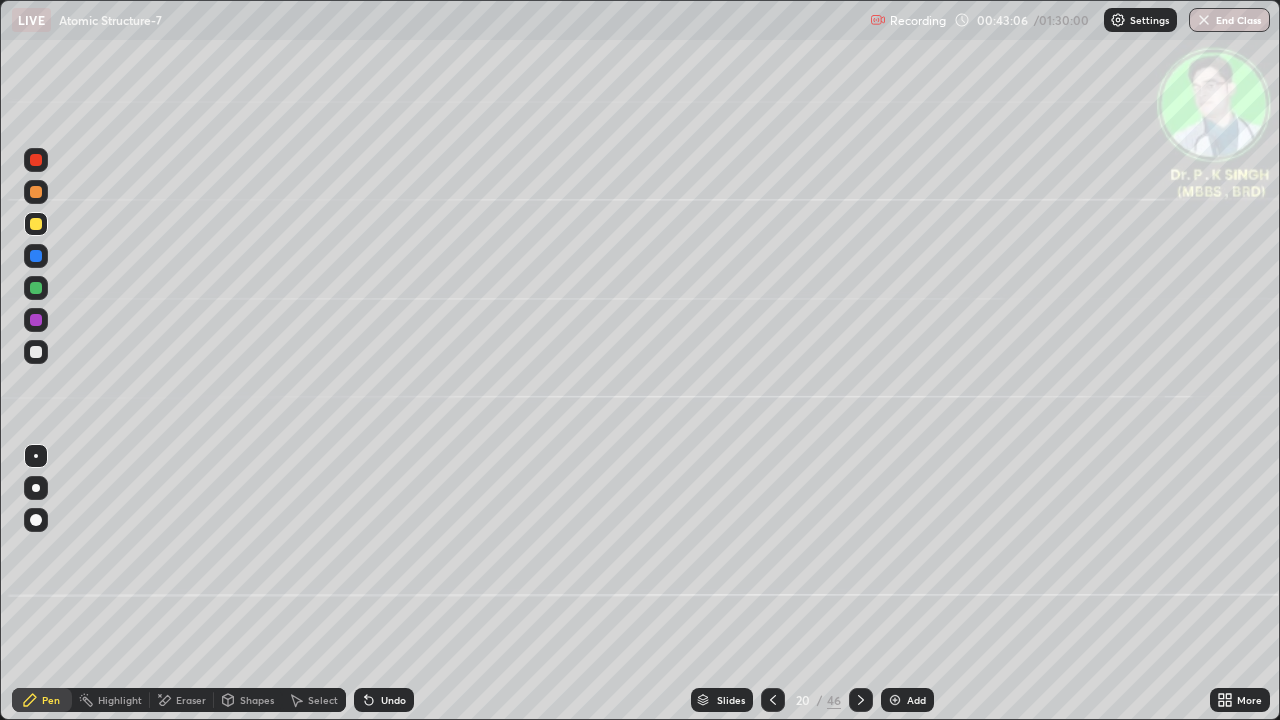 click at bounding box center [36, 256] 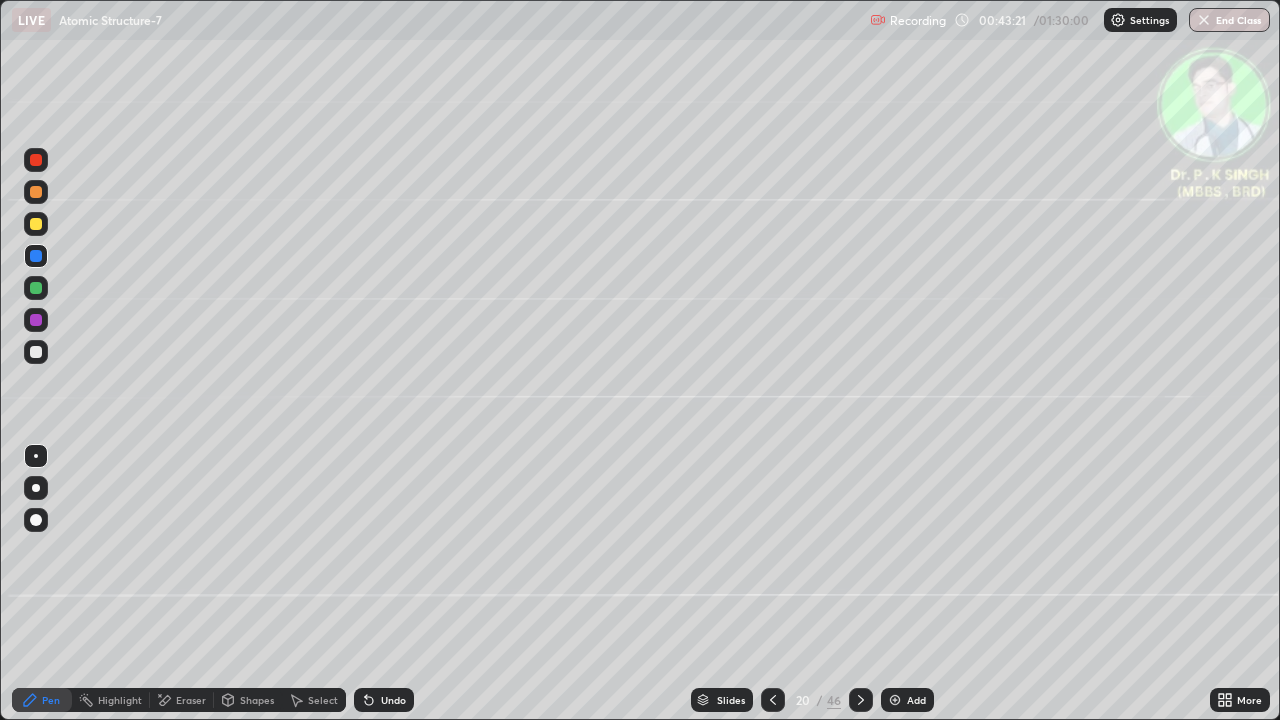 click on "Eraser" at bounding box center [182, 700] 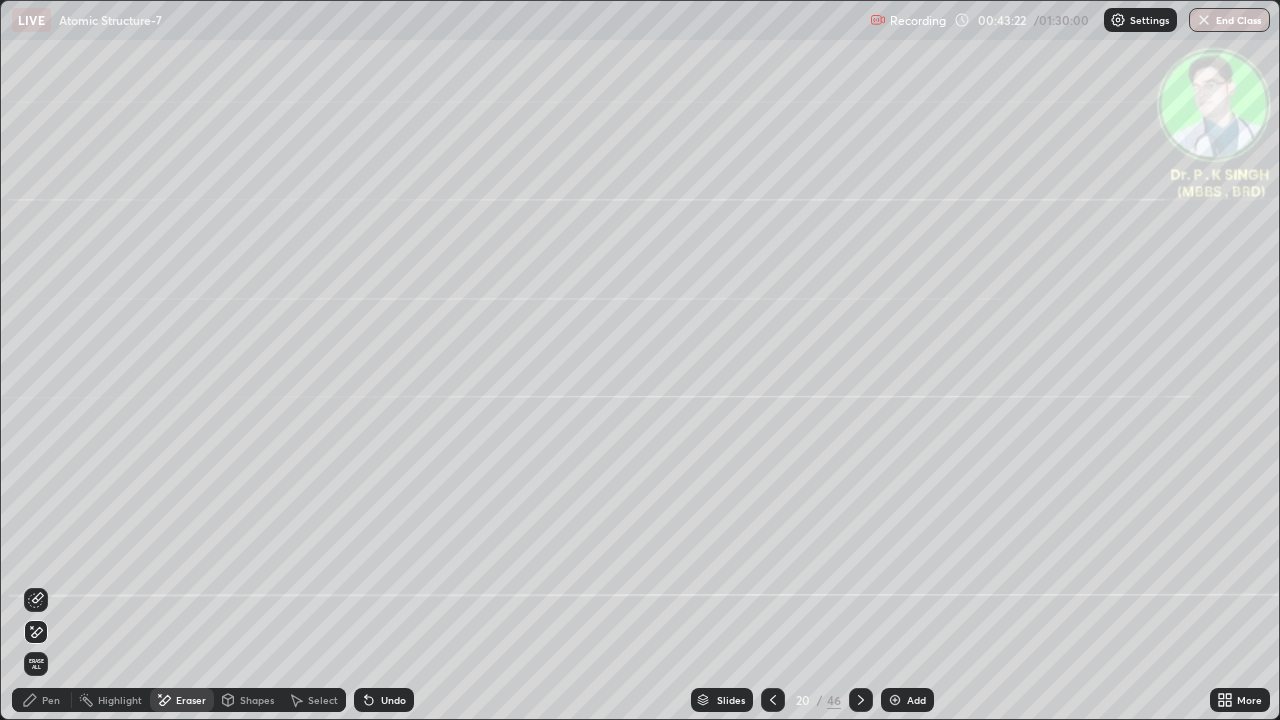 click 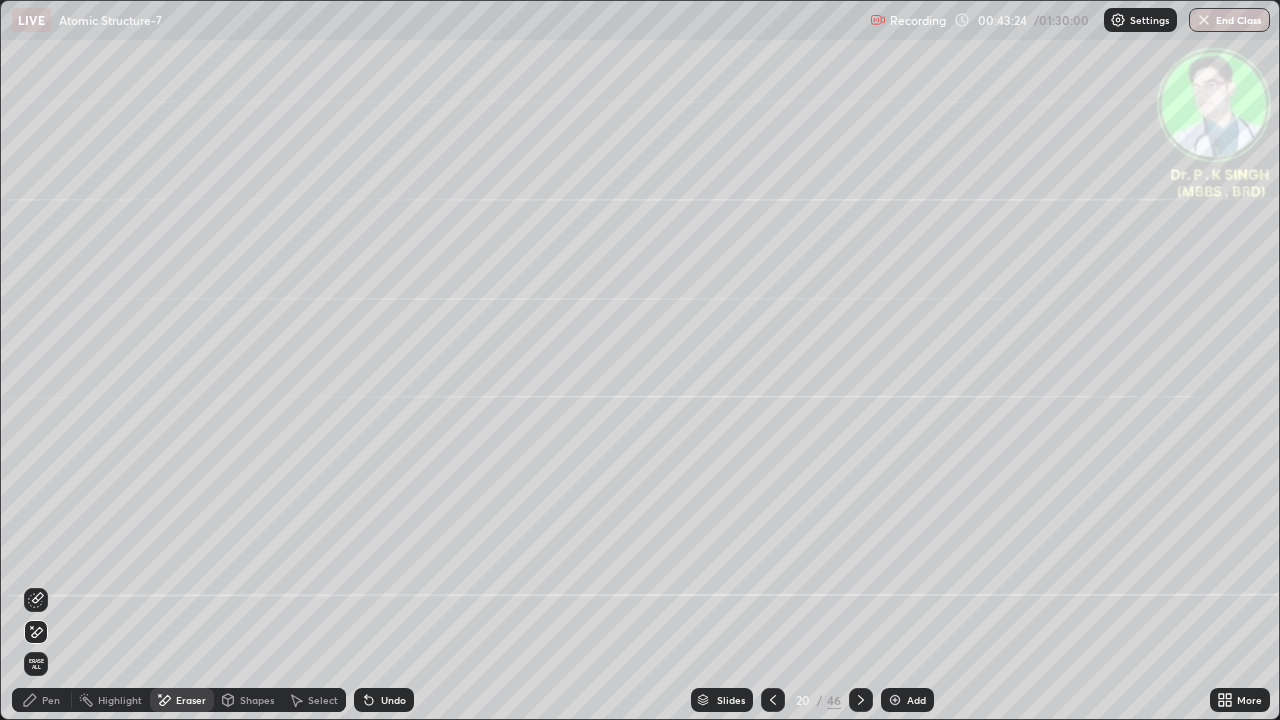 click on "Pen" at bounding box center [51, 700] 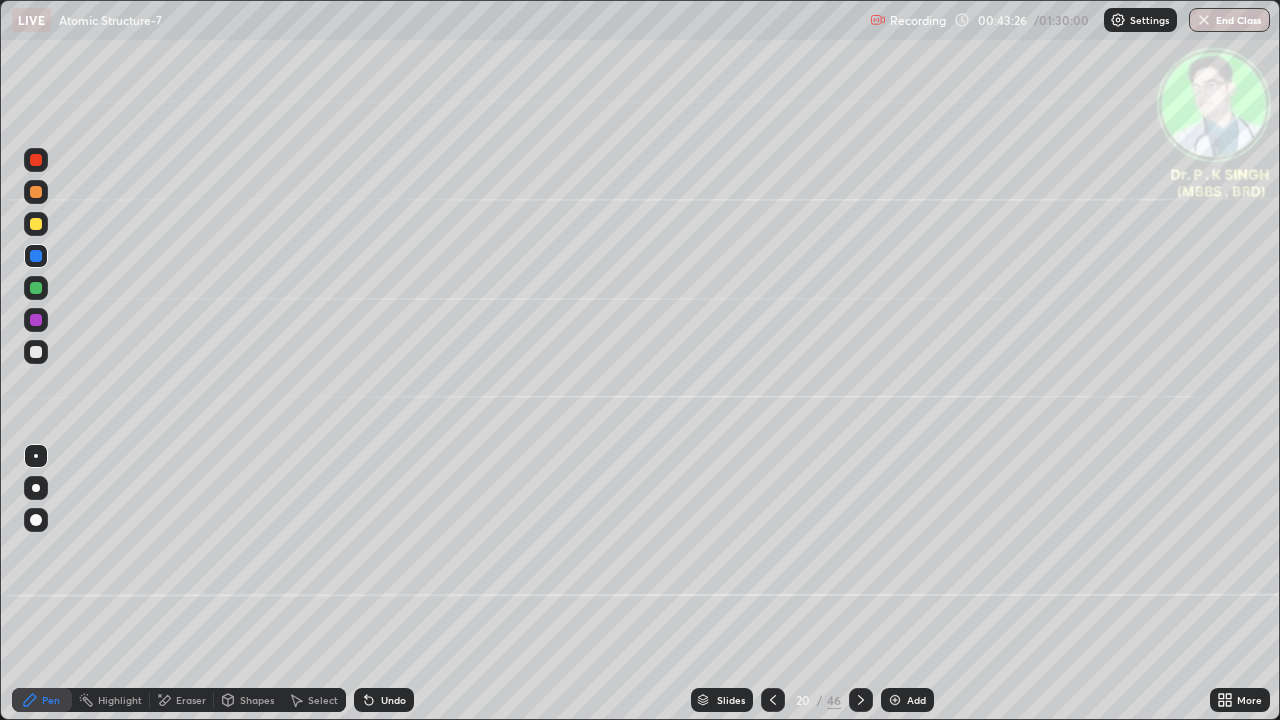click at bounding box center [36, 224] 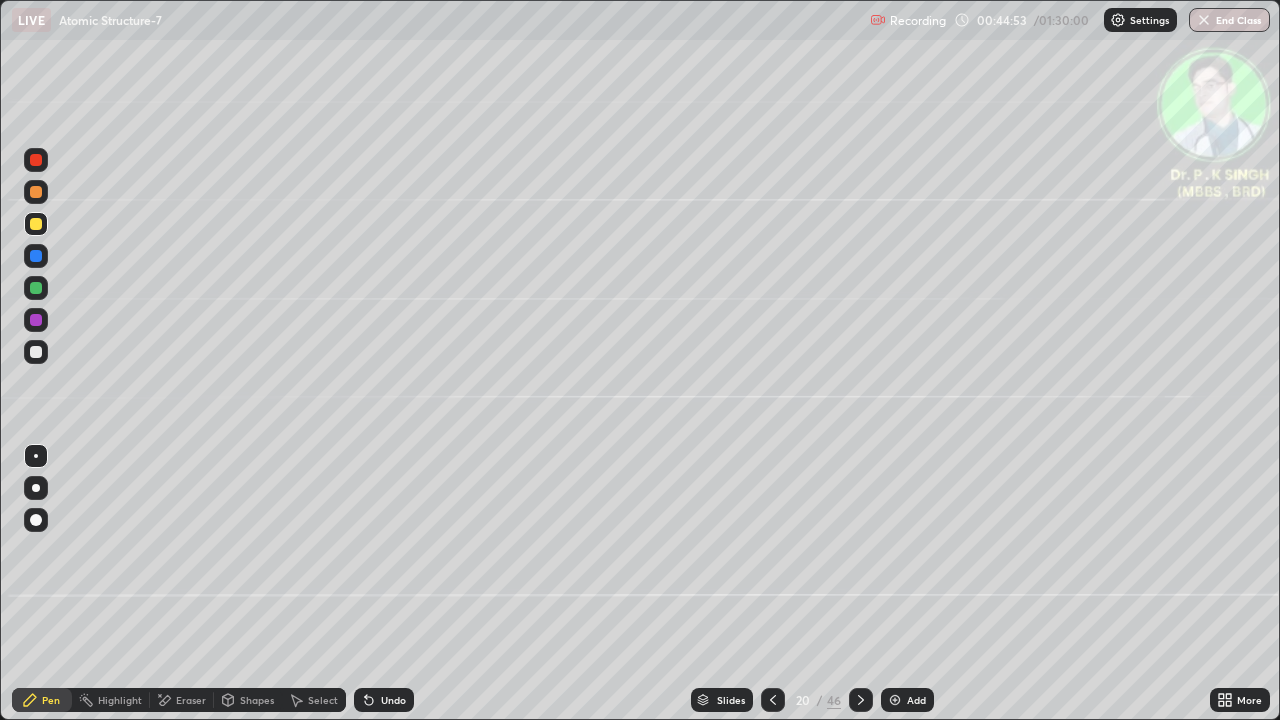 click 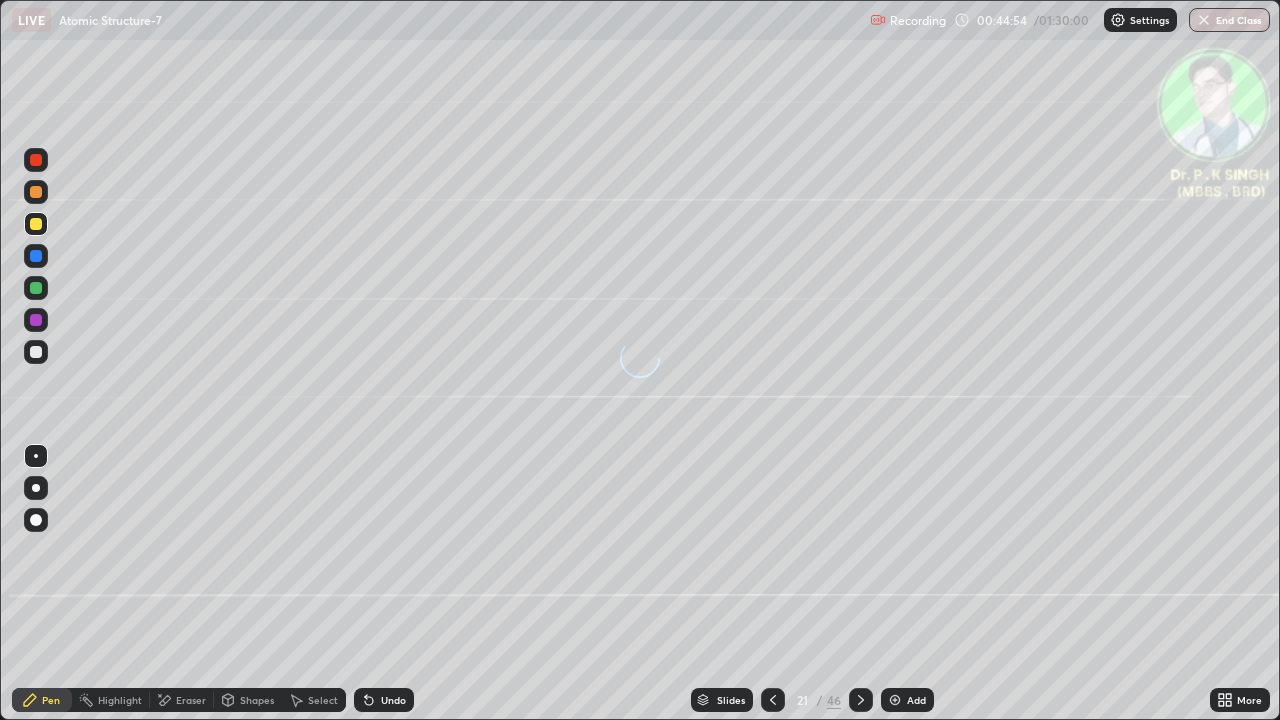 click at bounding box center [36, 288] 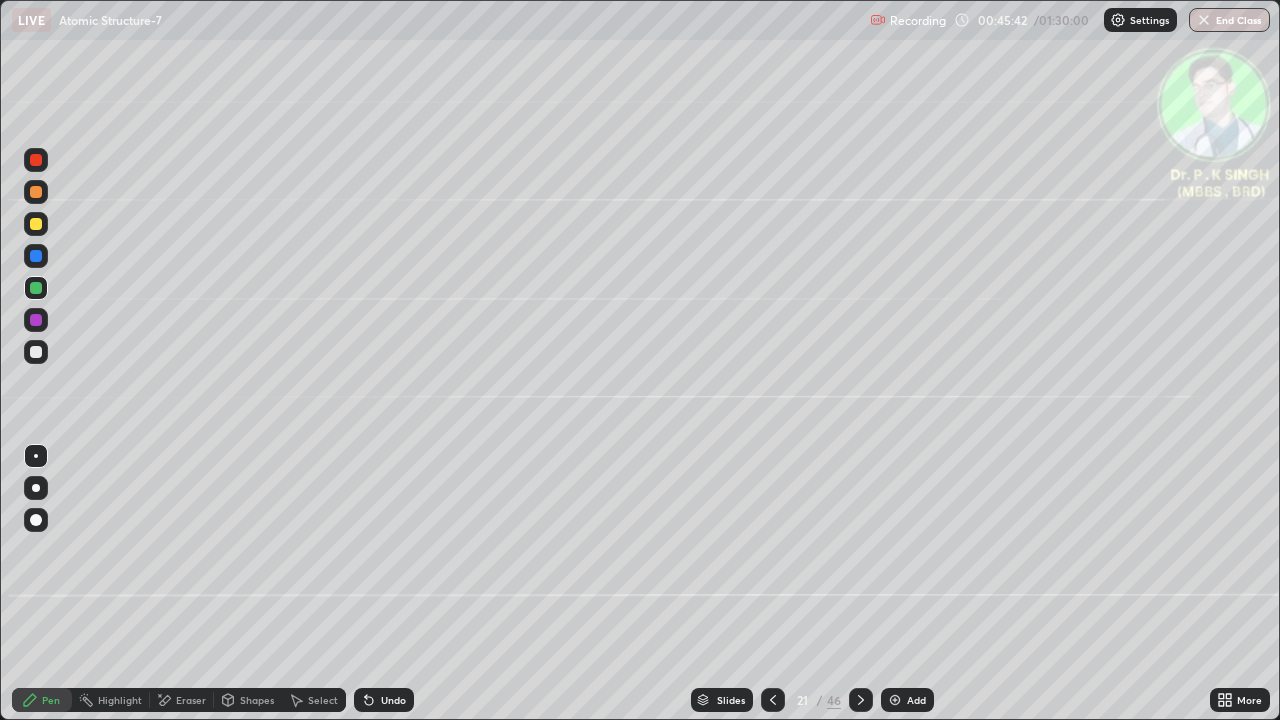 click at bounding box center [36, 224] 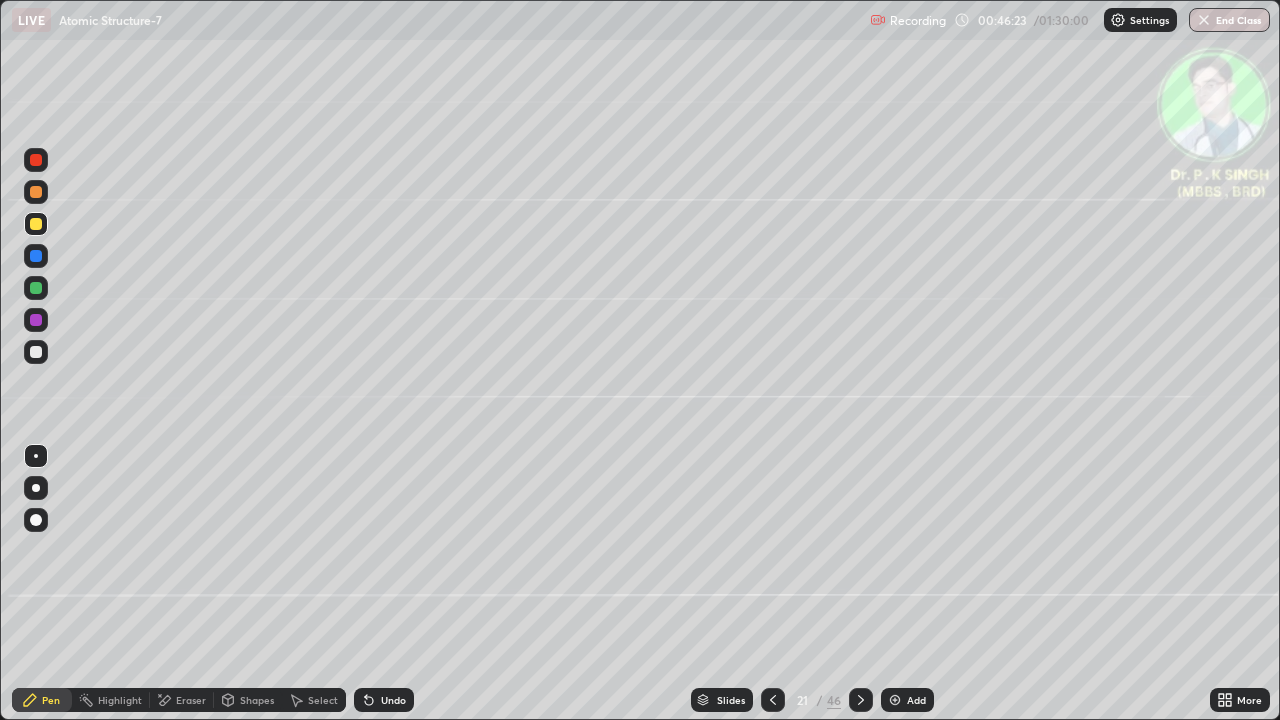 click 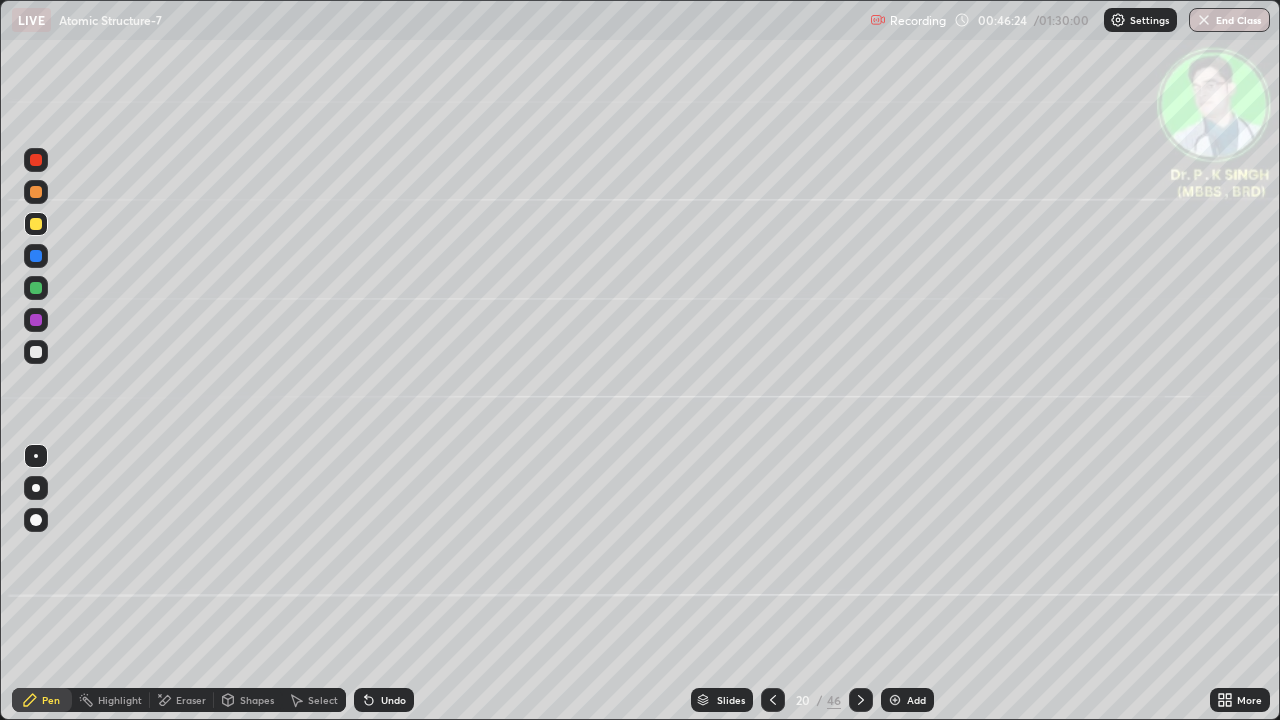click 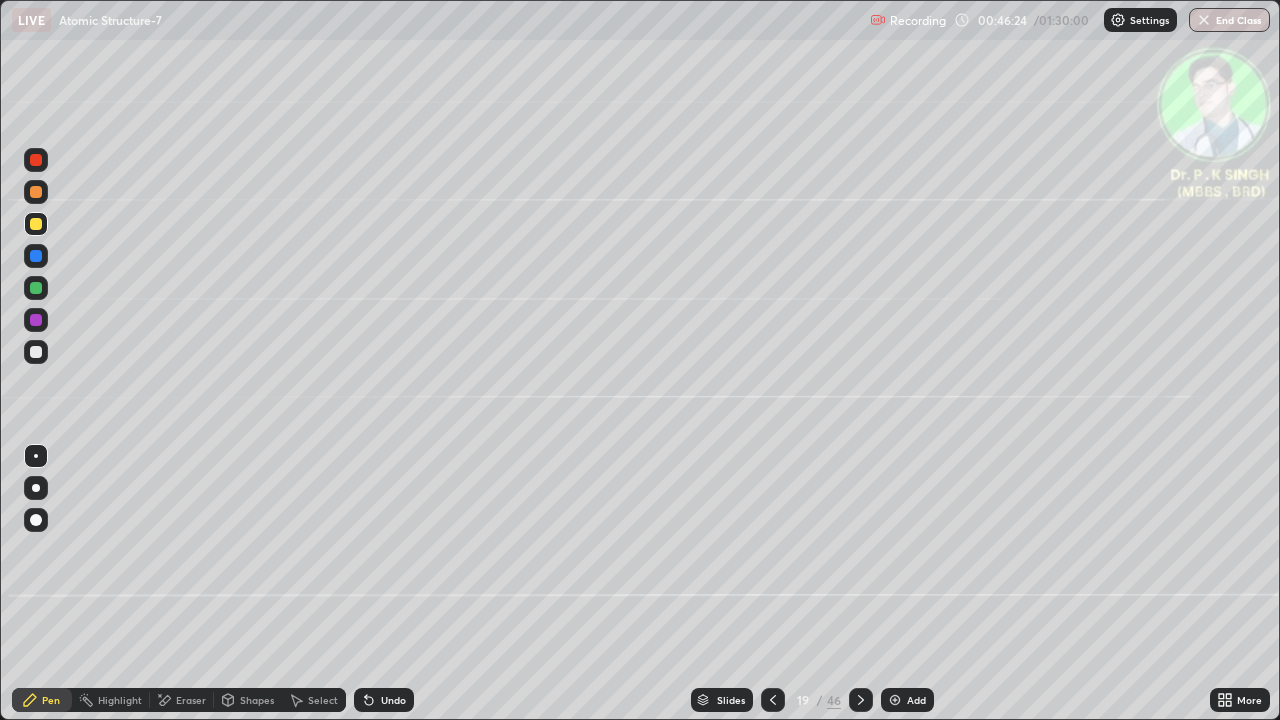 click at bounding box center (773, 700) 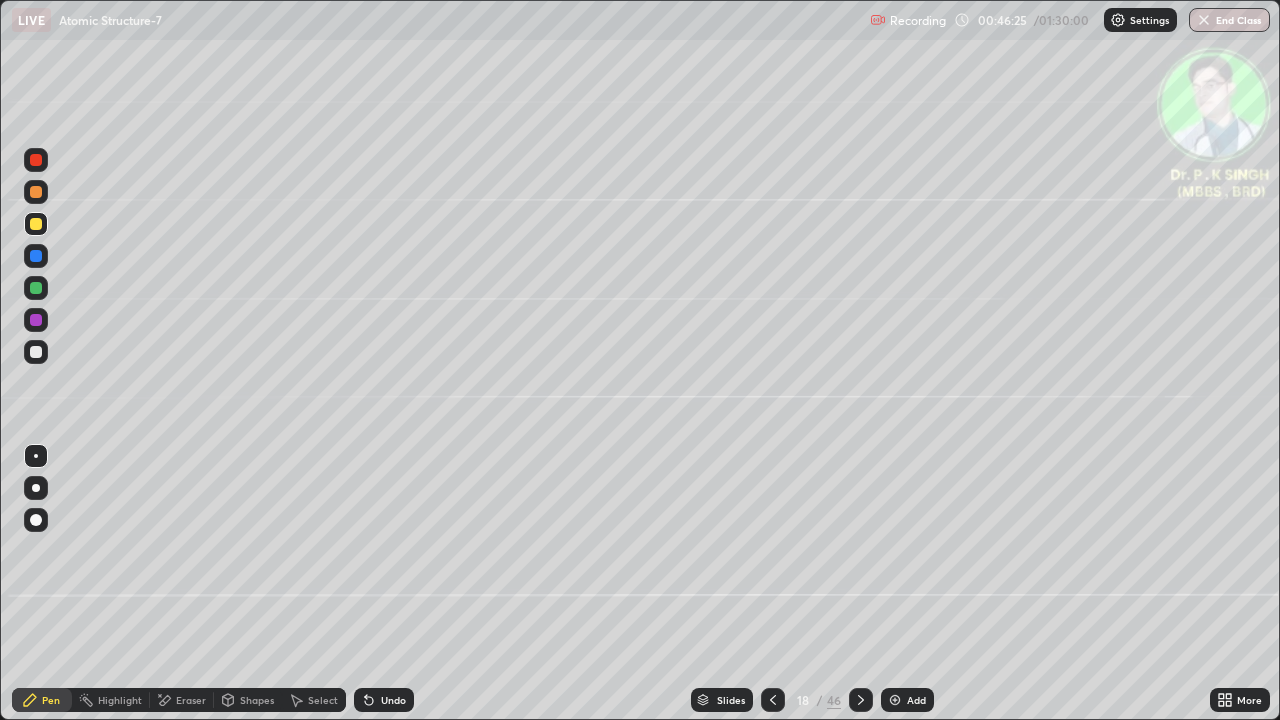 click at bounding box center [773, 700] 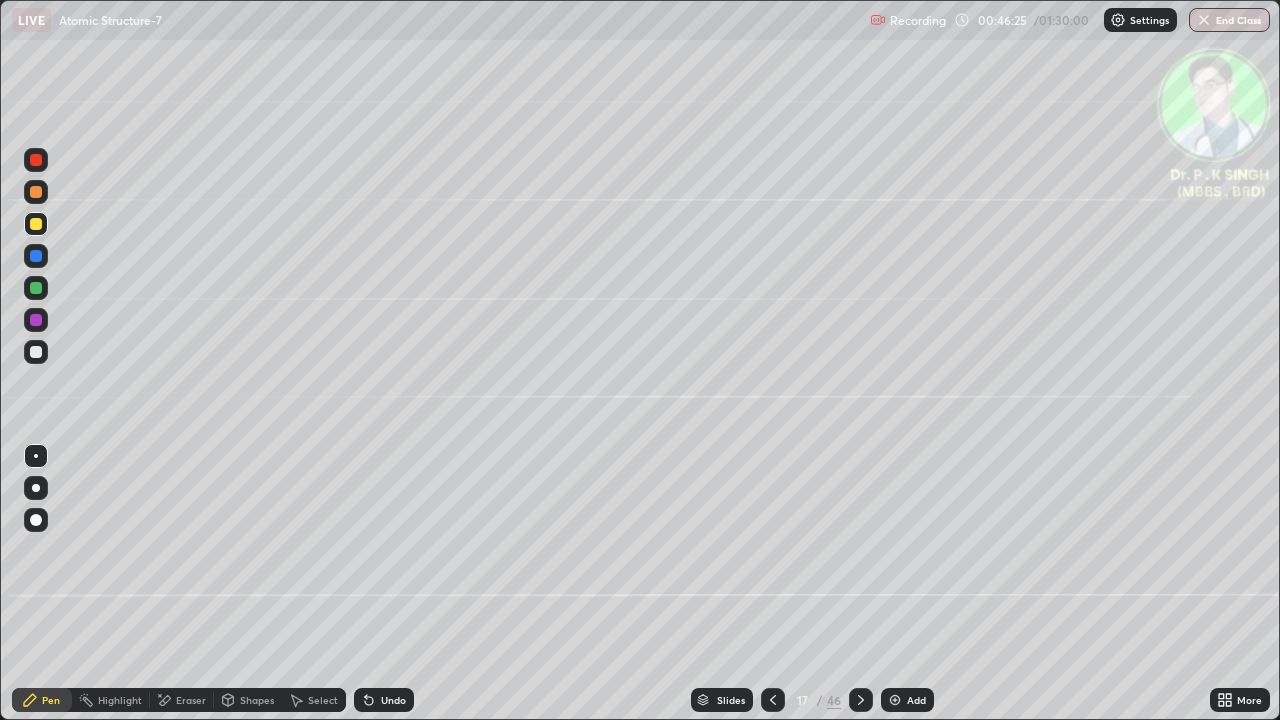click at bounding box center (773, 700) 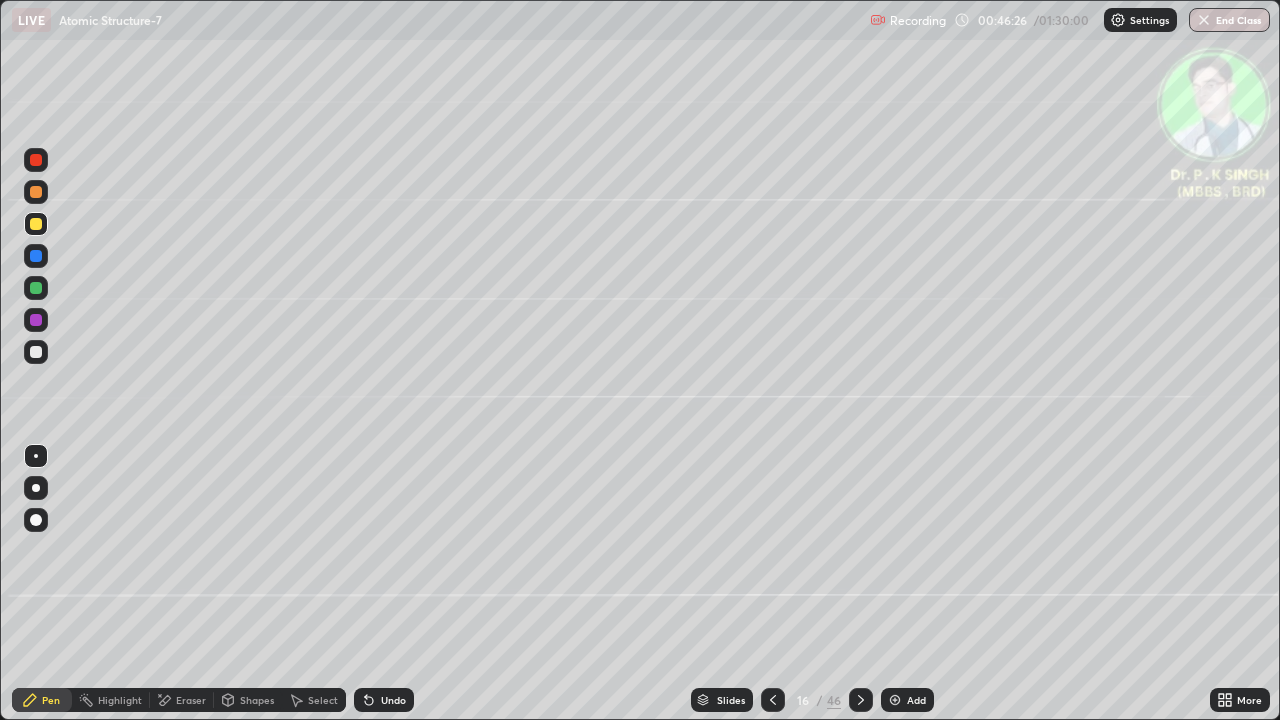 click 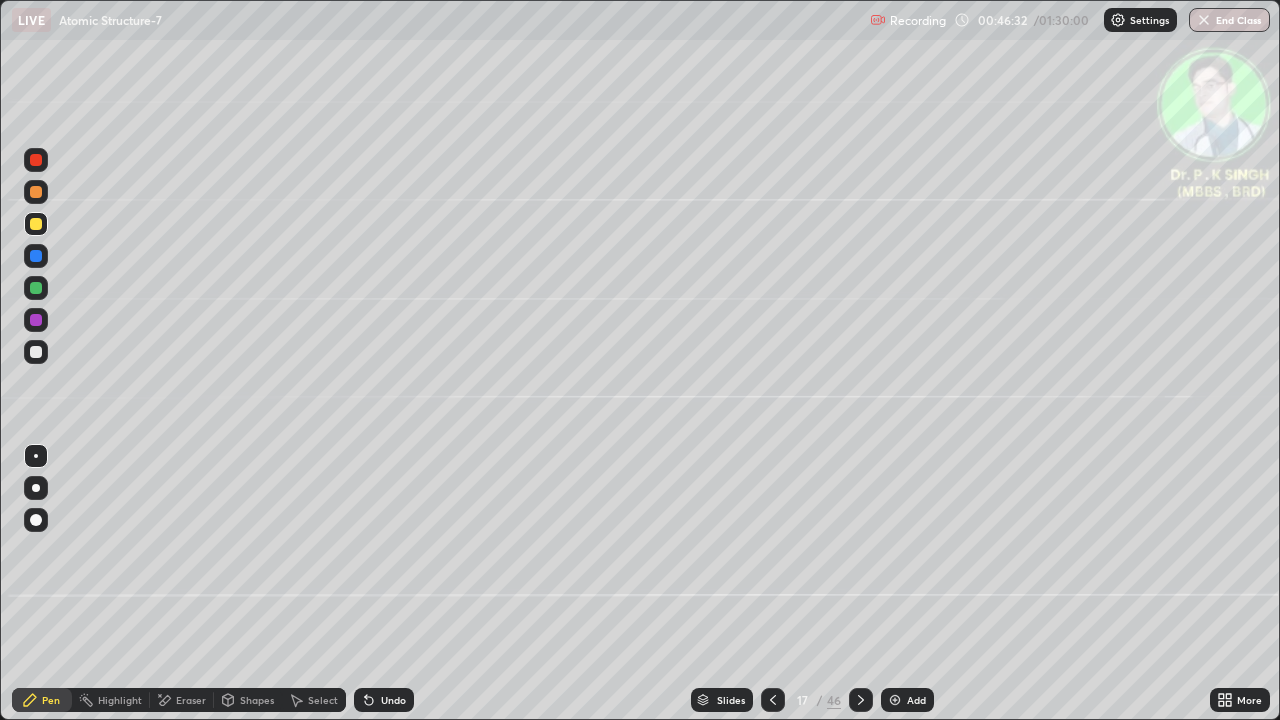 click at bounding box center [861, 700] 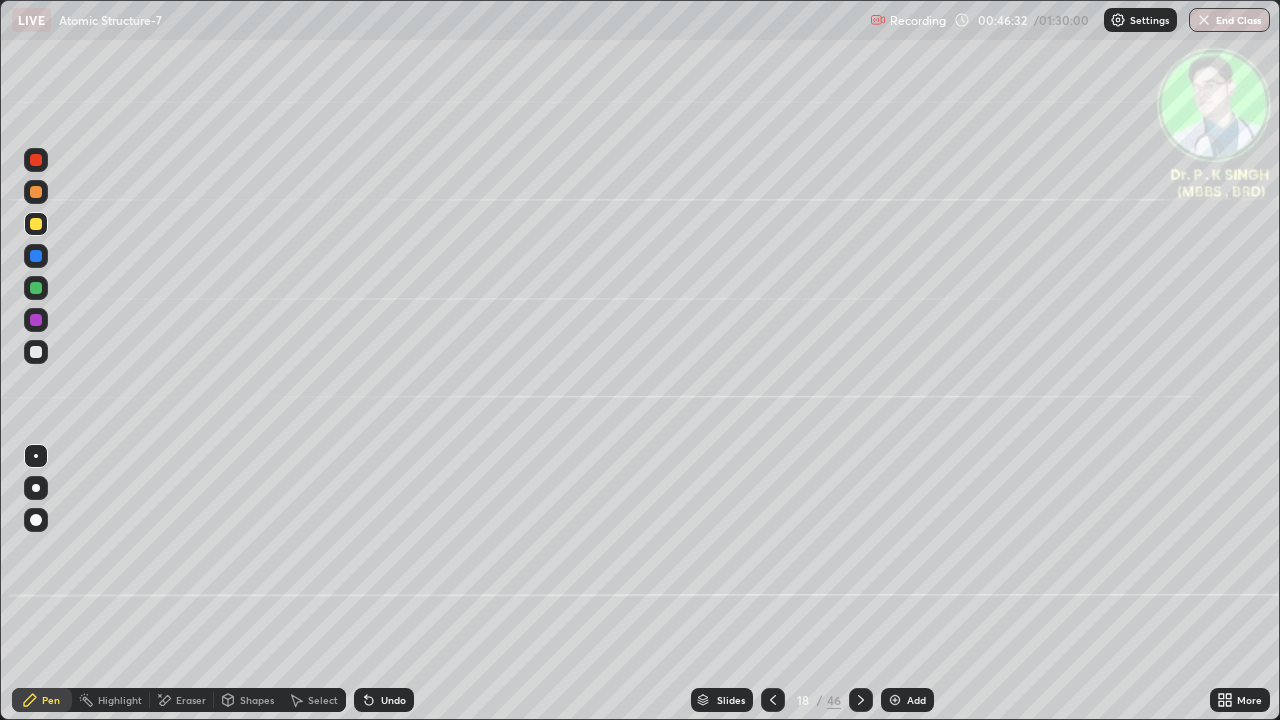 click 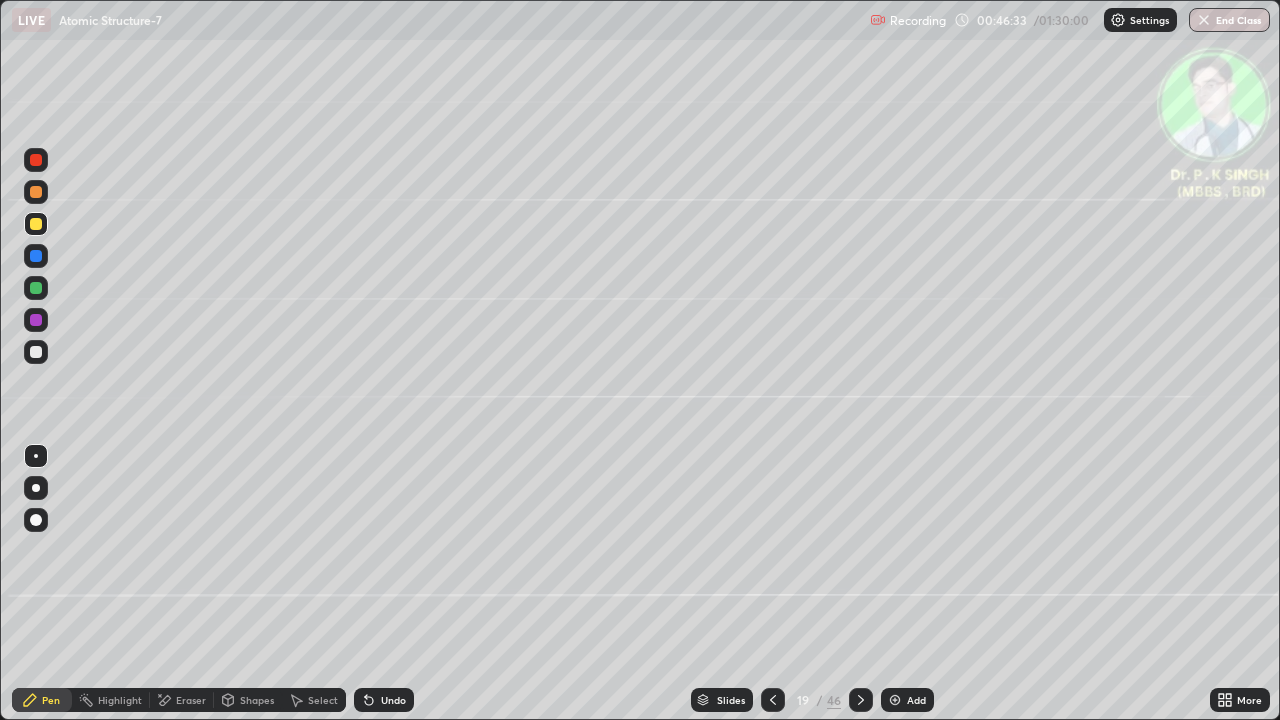 click 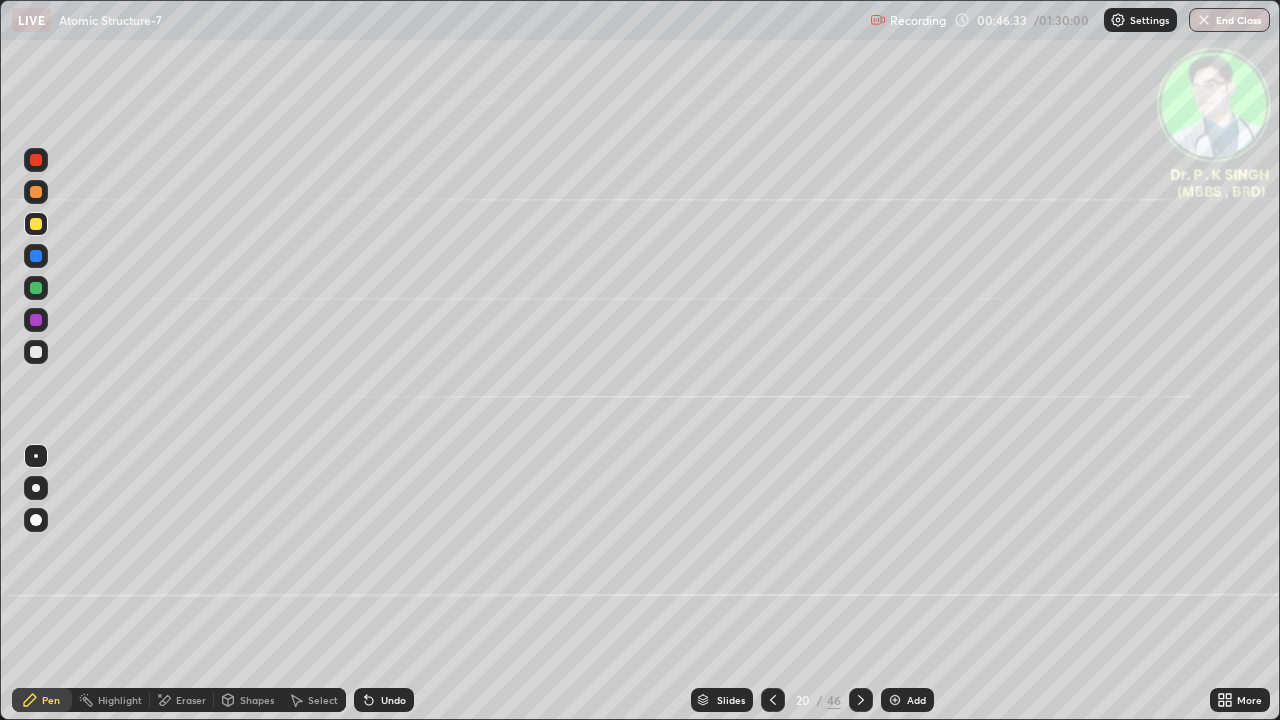 click 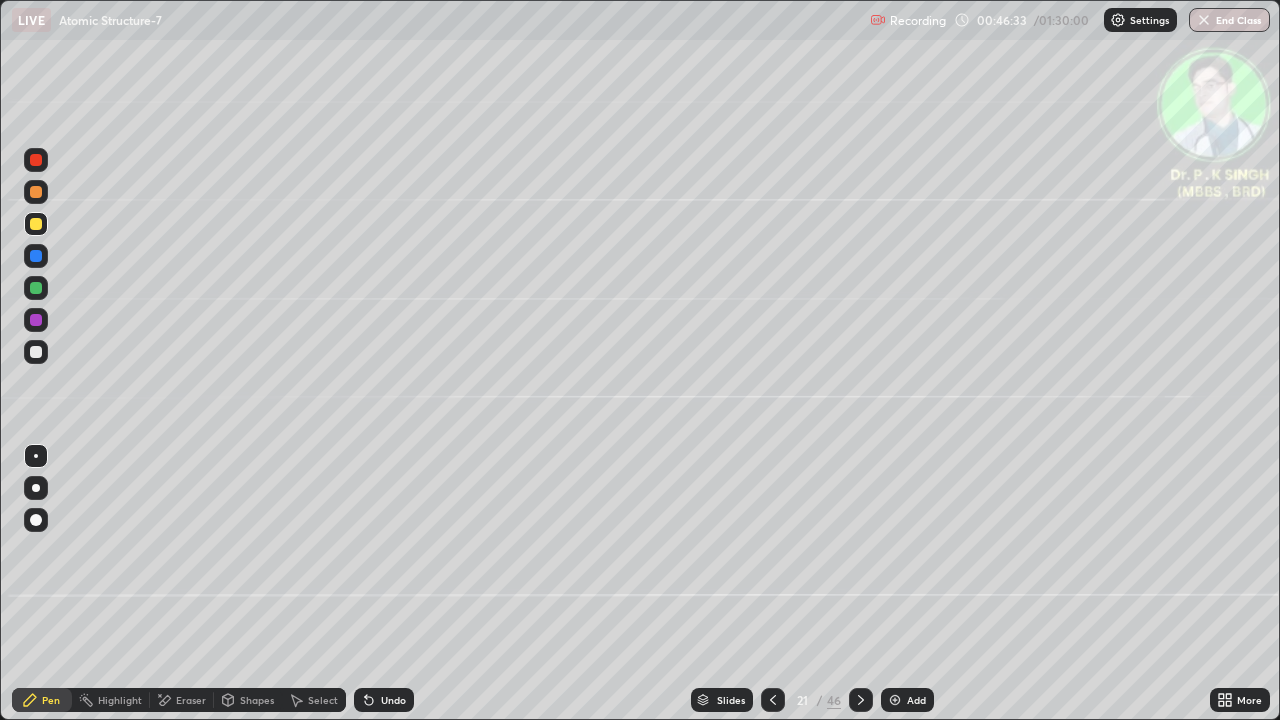 click on "46" at bounding box center [834, 700] 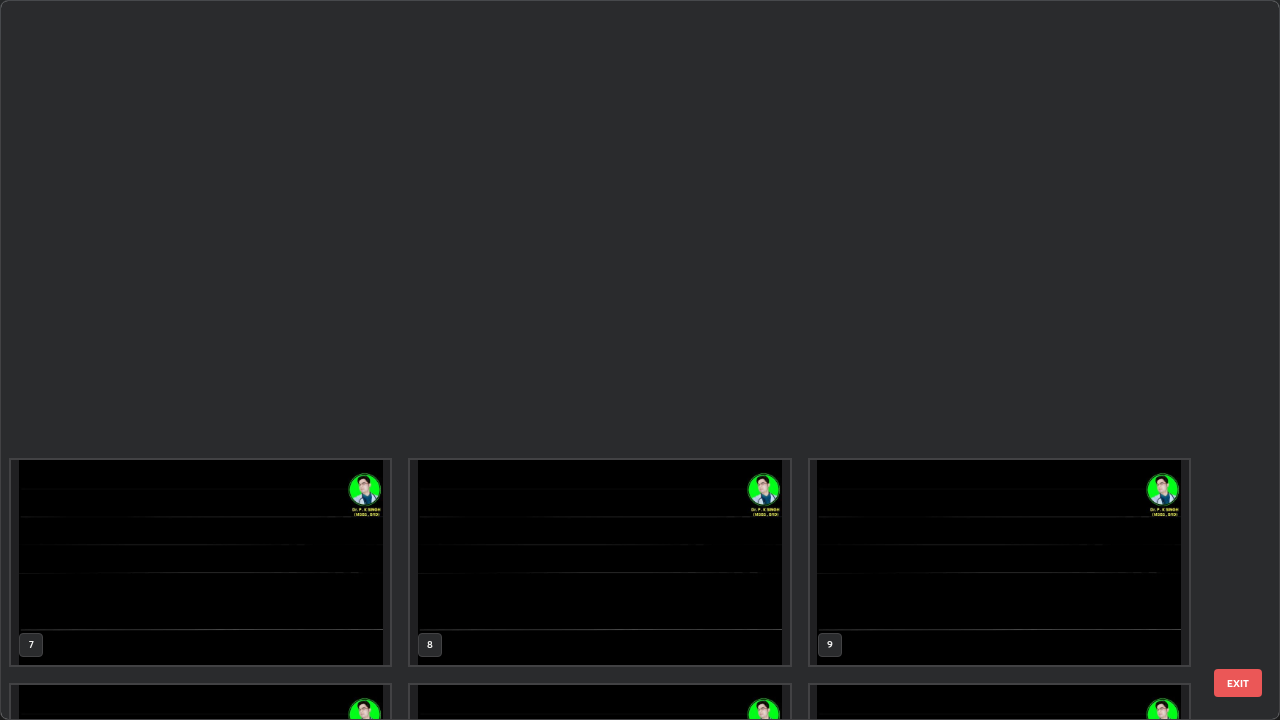 scroll, scrollTop: 854, scrollLeft: 0, axis: vertical 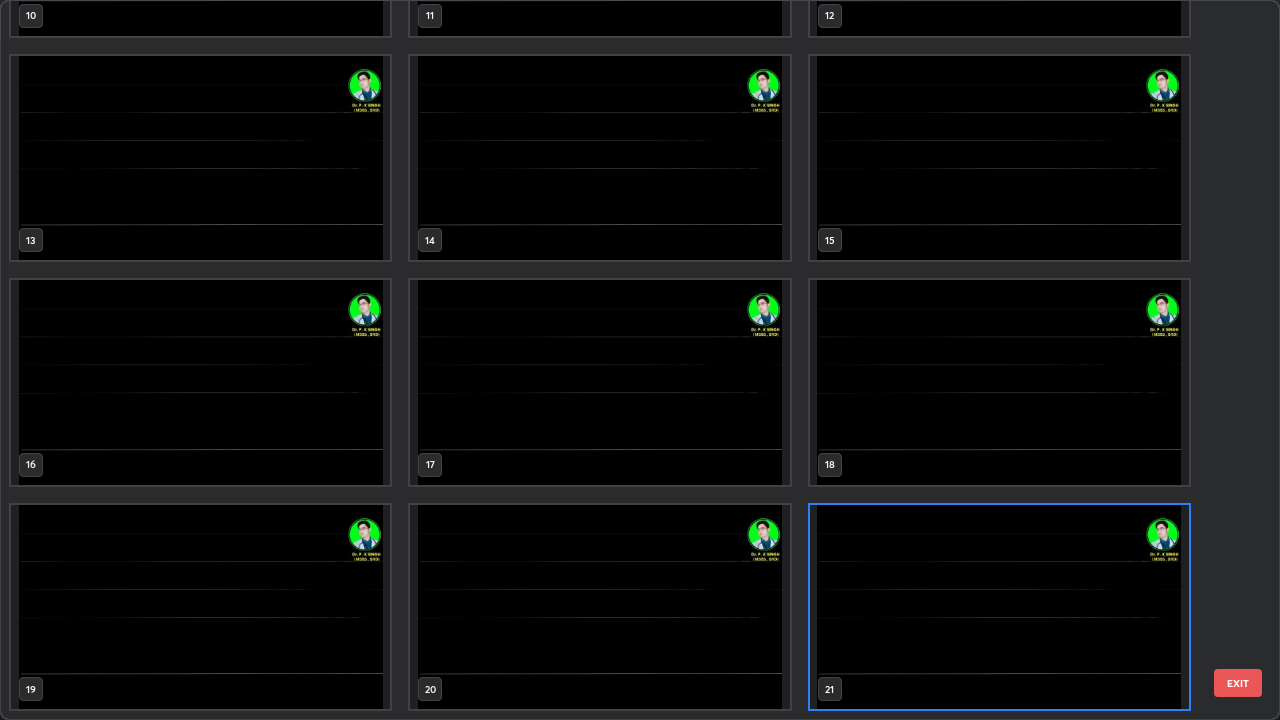 click at bounding box center (999, 607) 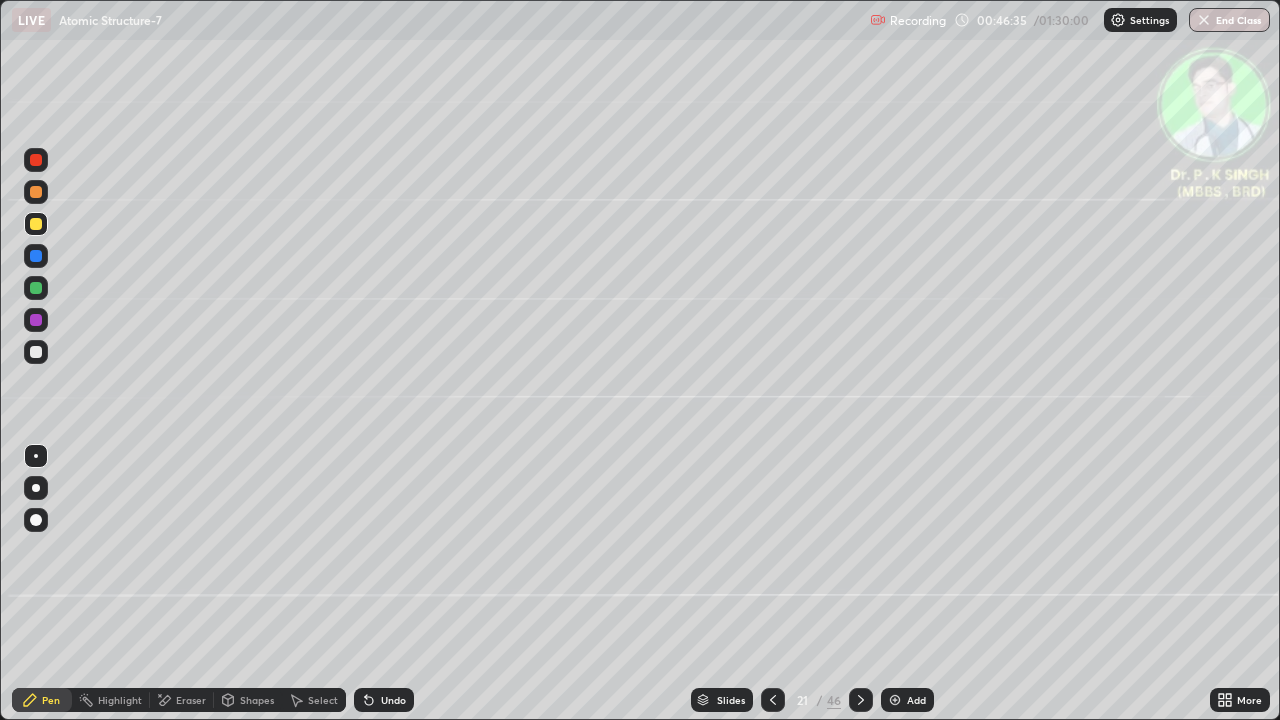 click at bounding box center (999, 607) 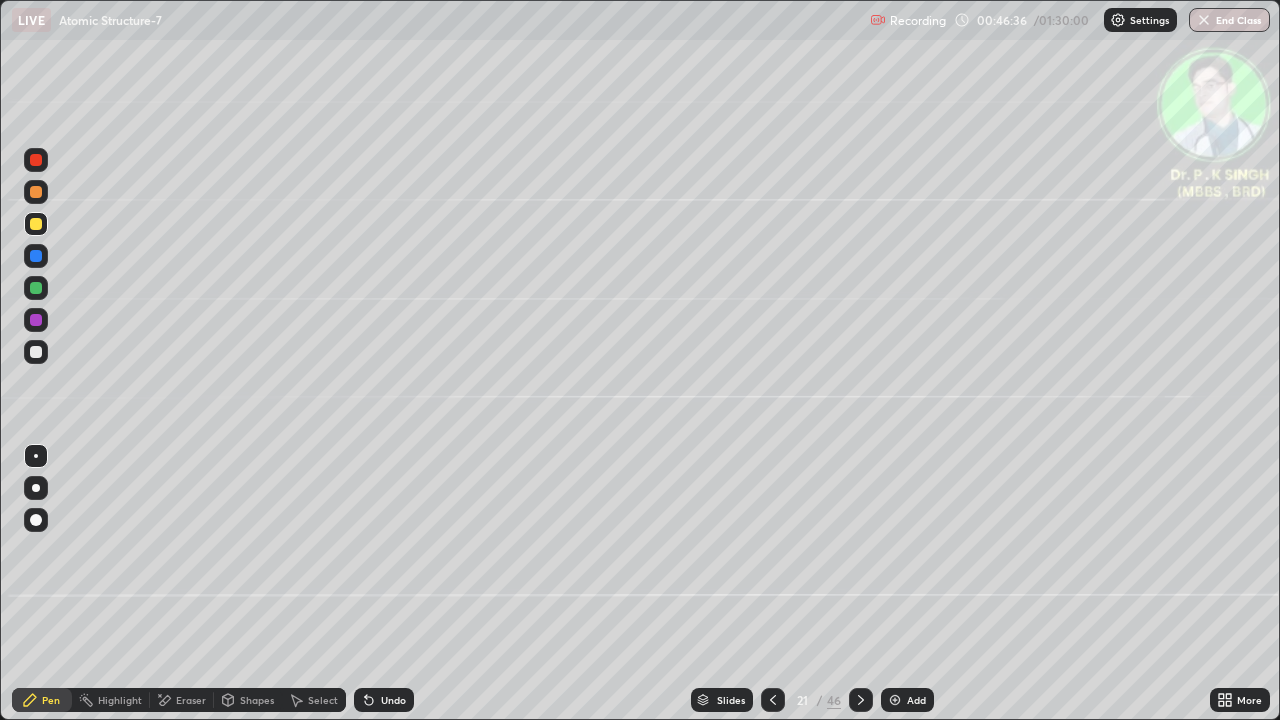 click 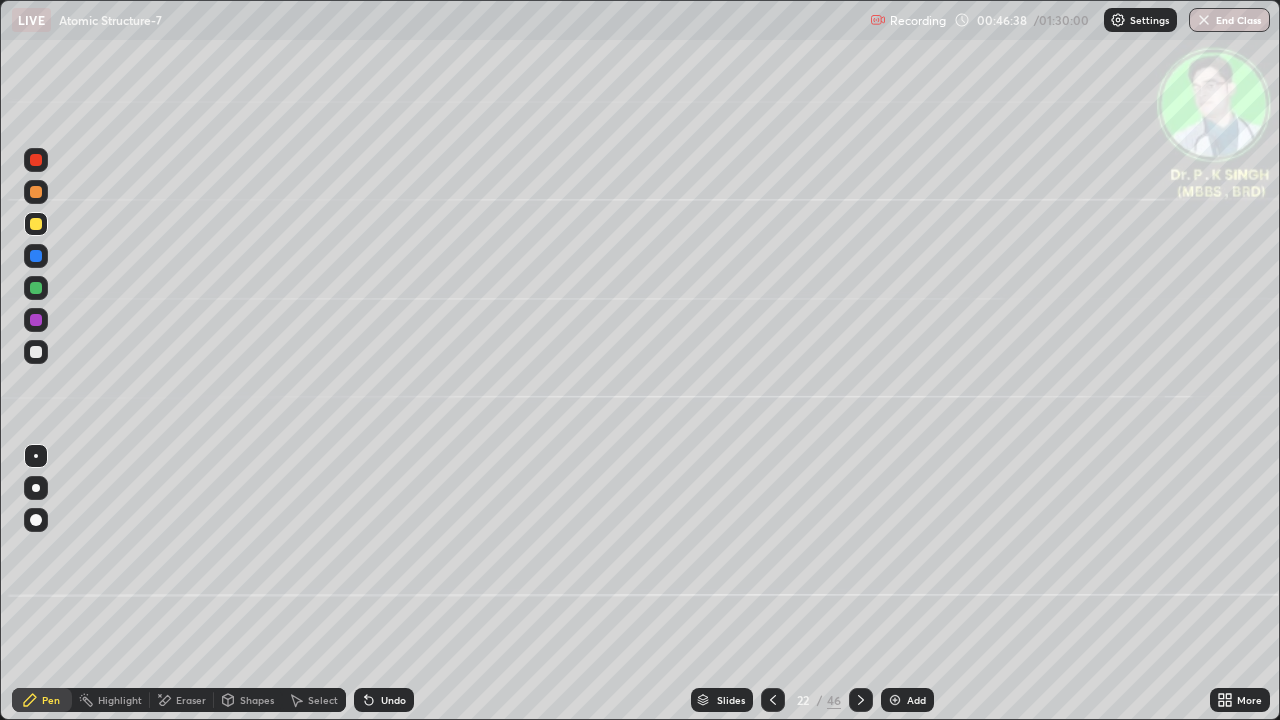 click at bounding box center (36, 224) 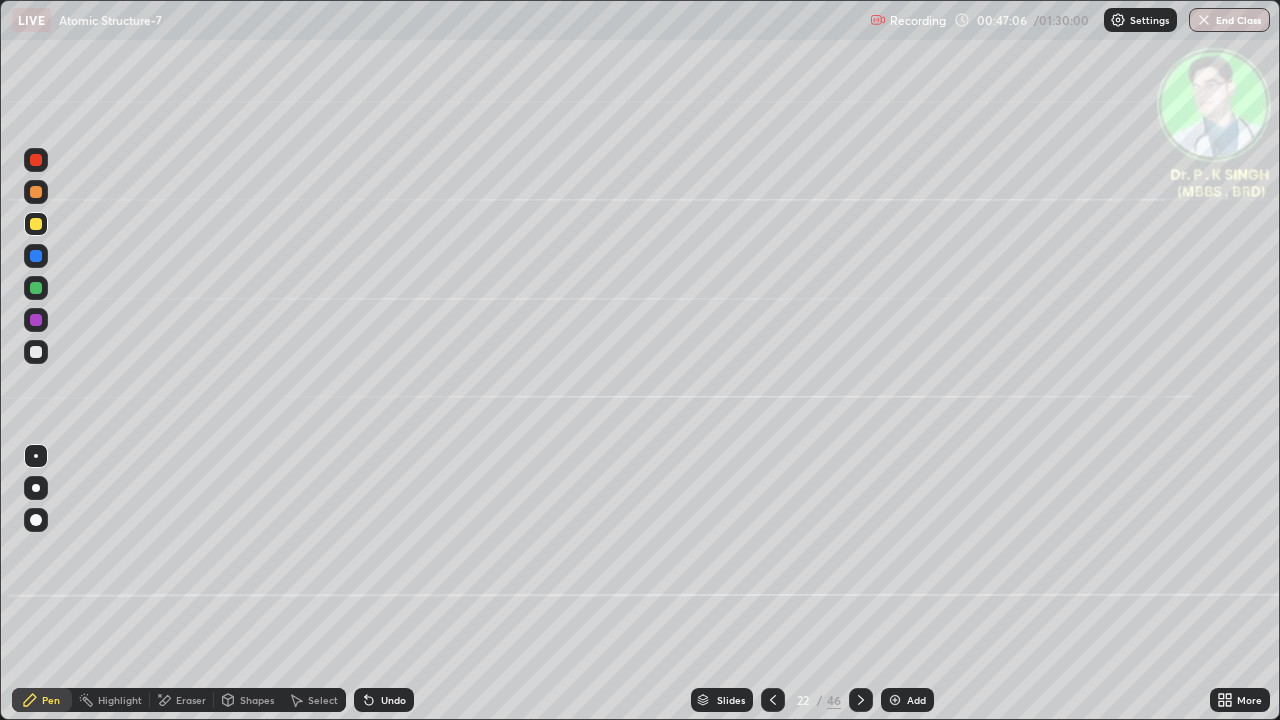 click at bounding box center (36, 224) 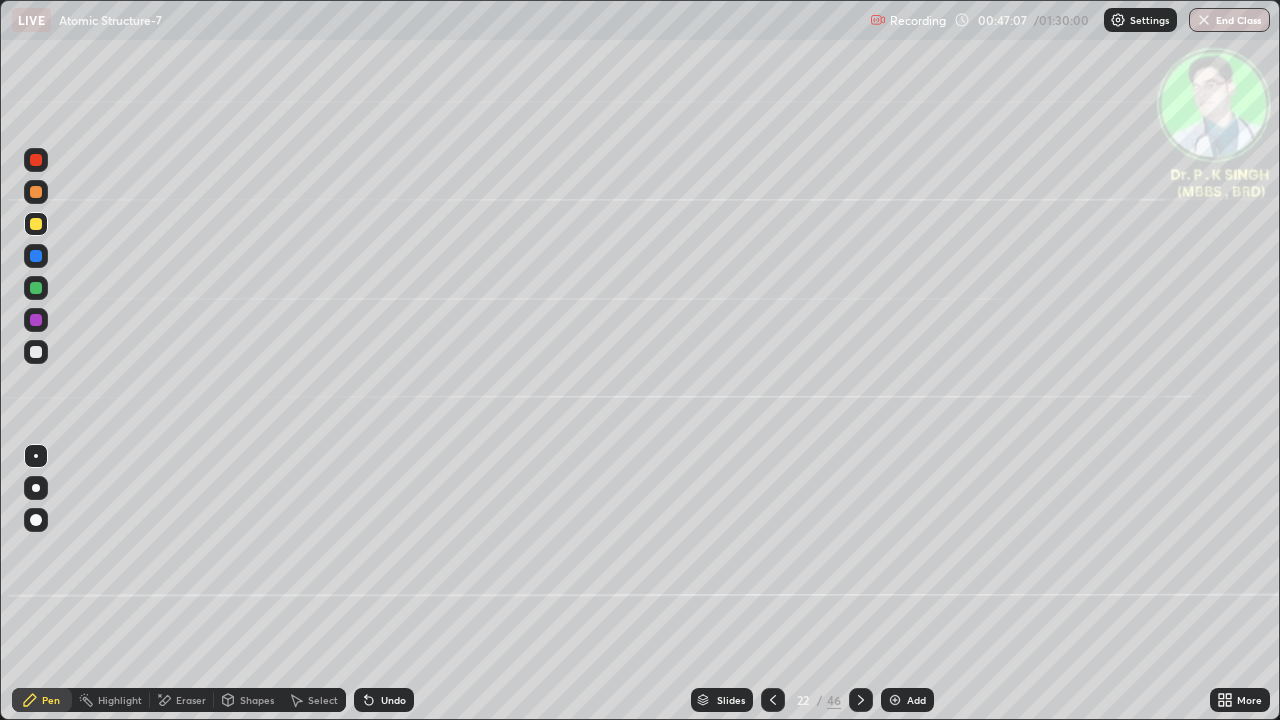 click 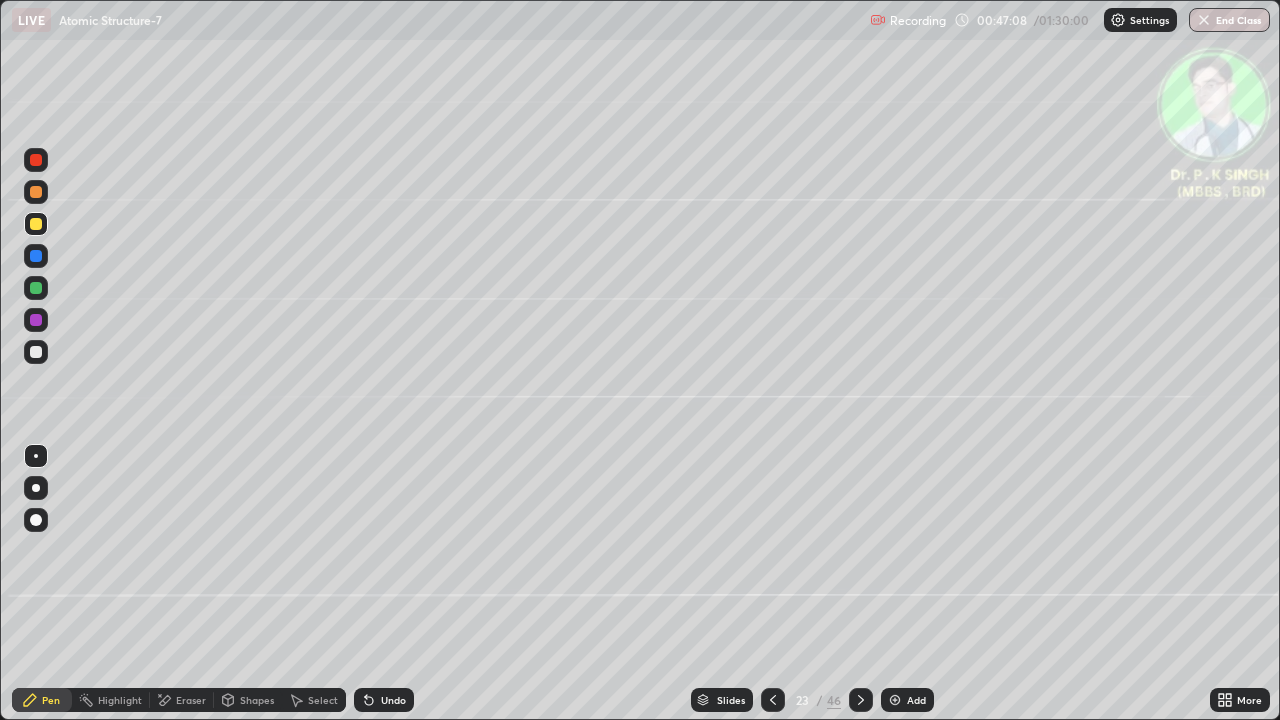 click 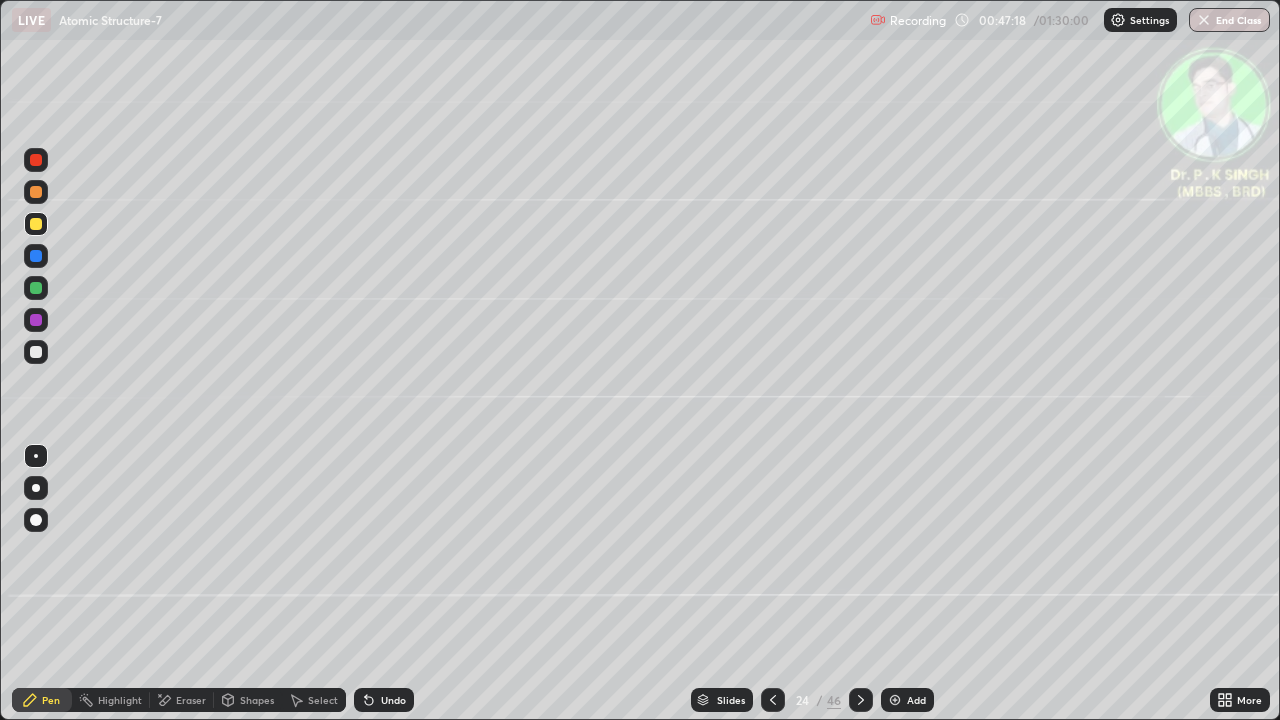 click at bounding box center [861, 700] 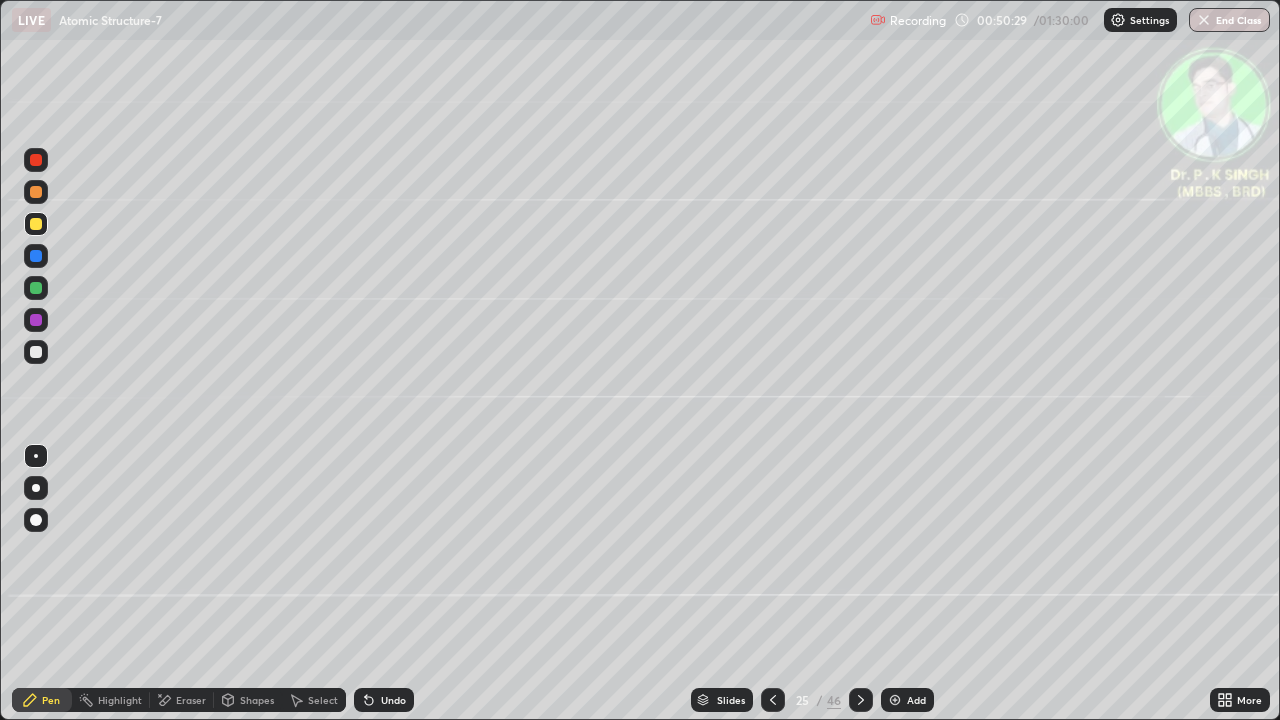 click at bounding box center [773, 700] 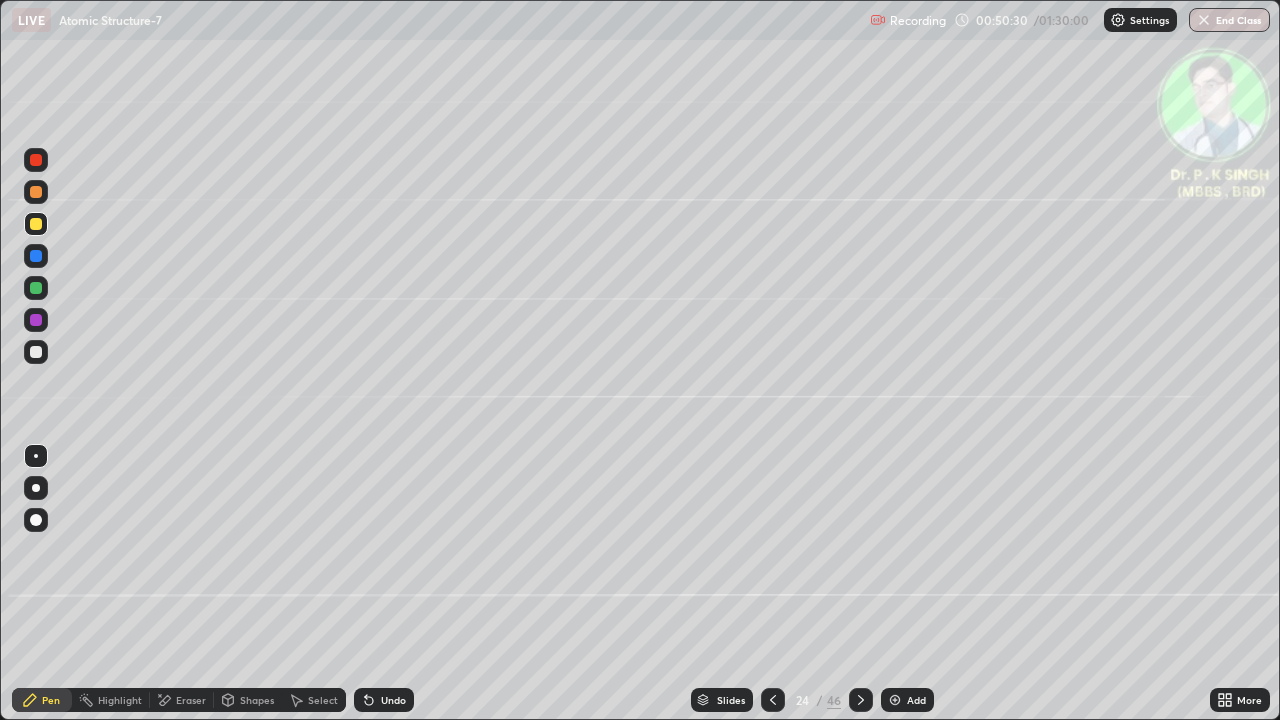 click 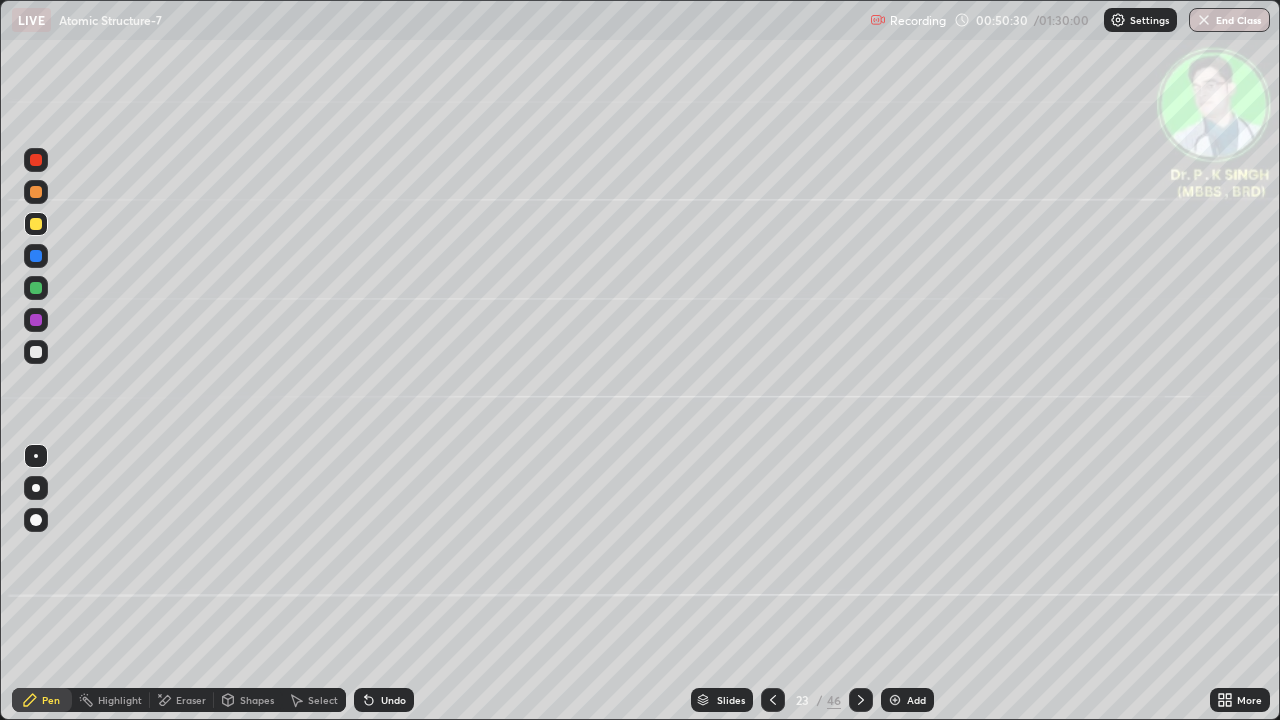 click 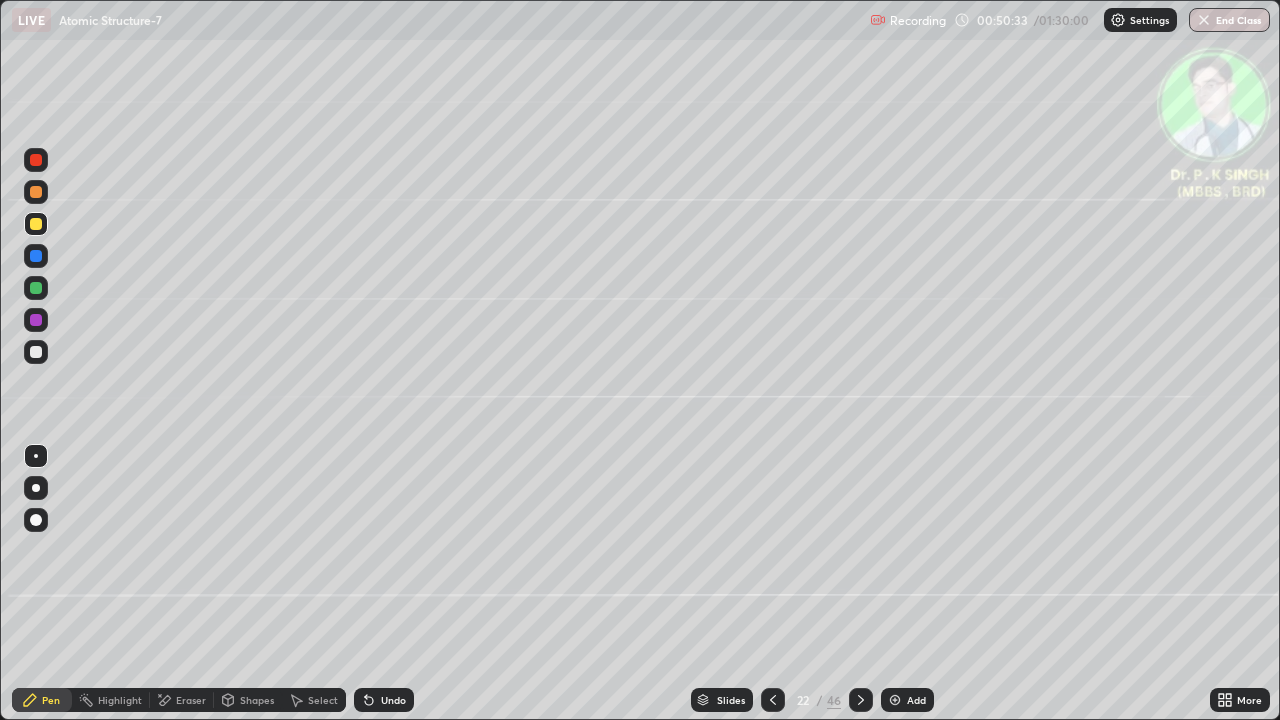 click at bounding box center [36, 224] 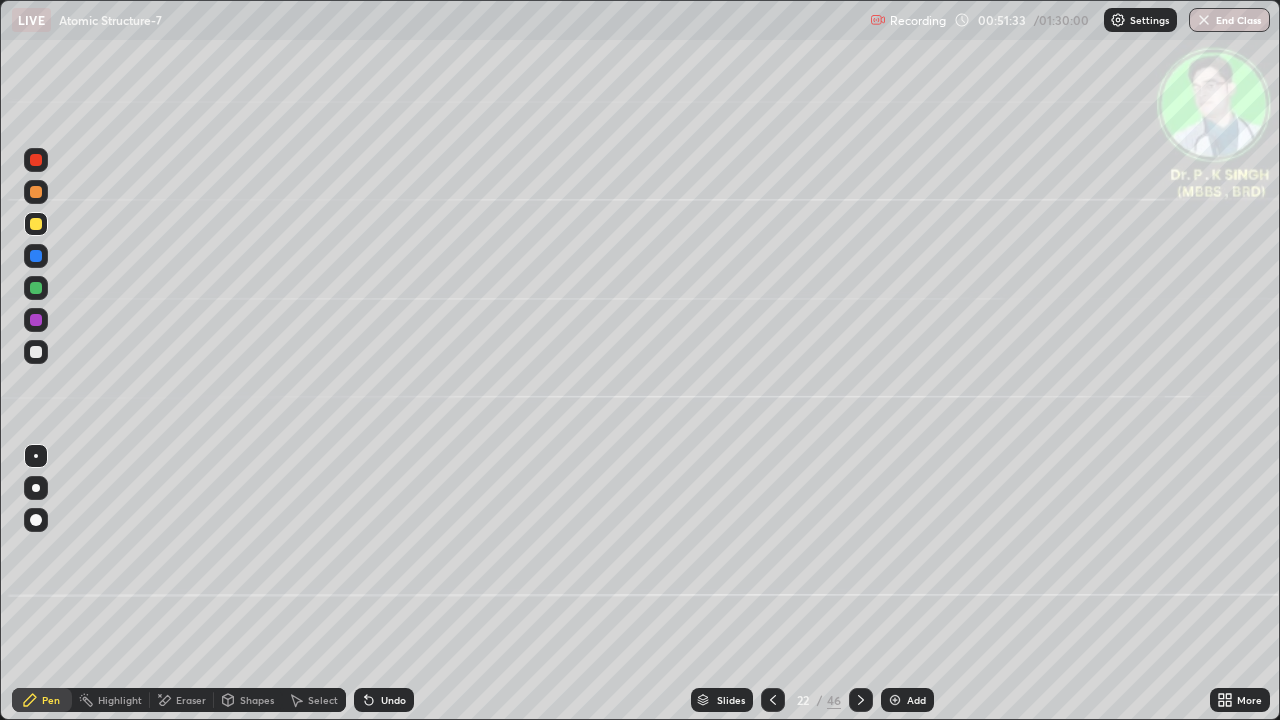 click 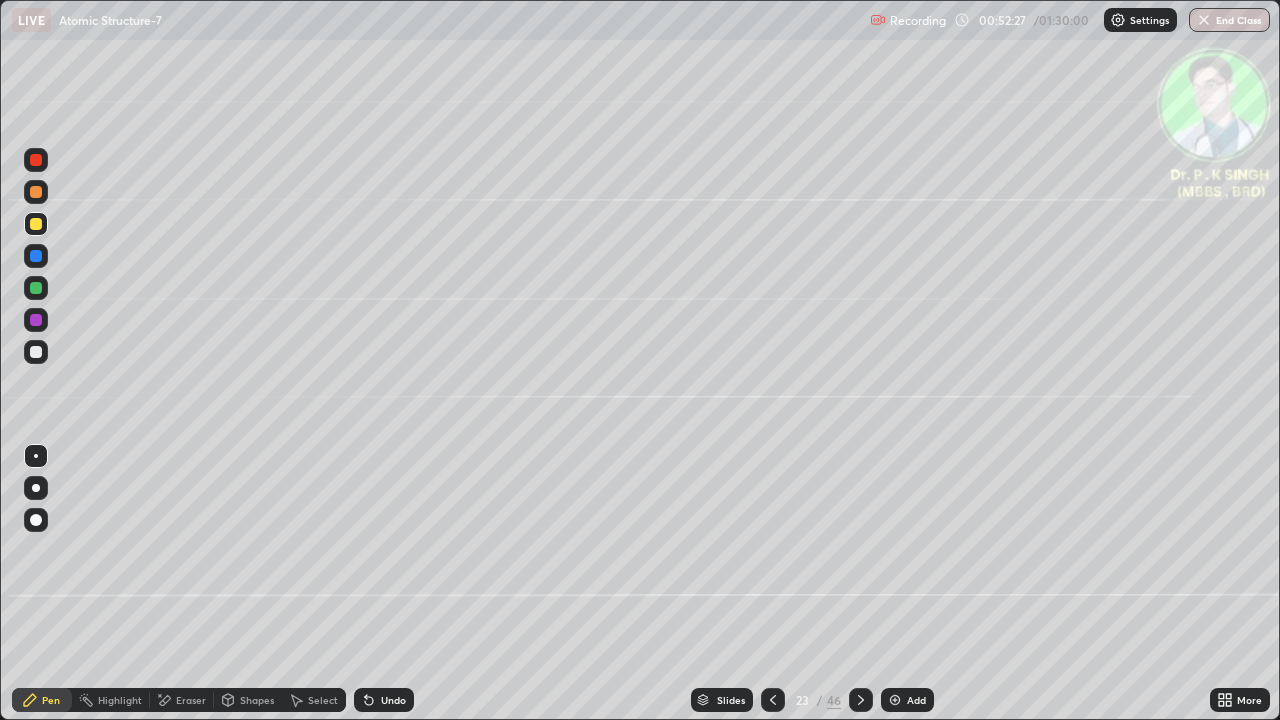 click at bounding box center [773, 700] 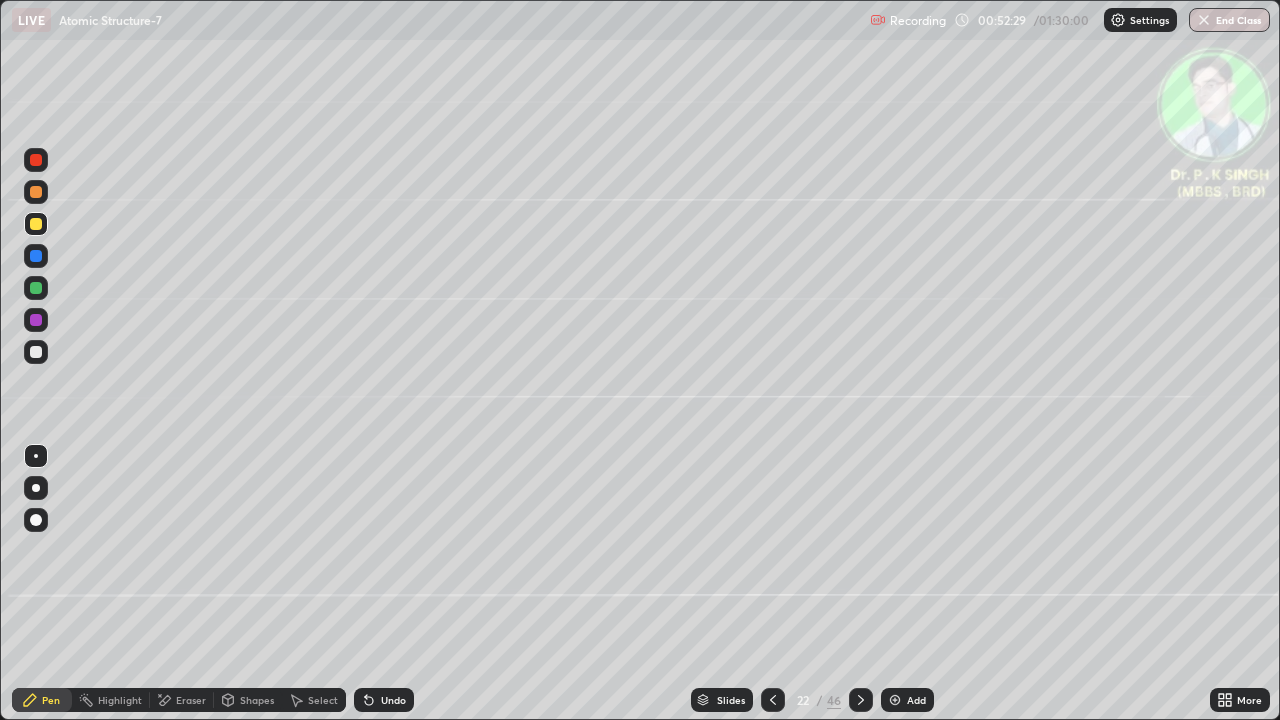 click 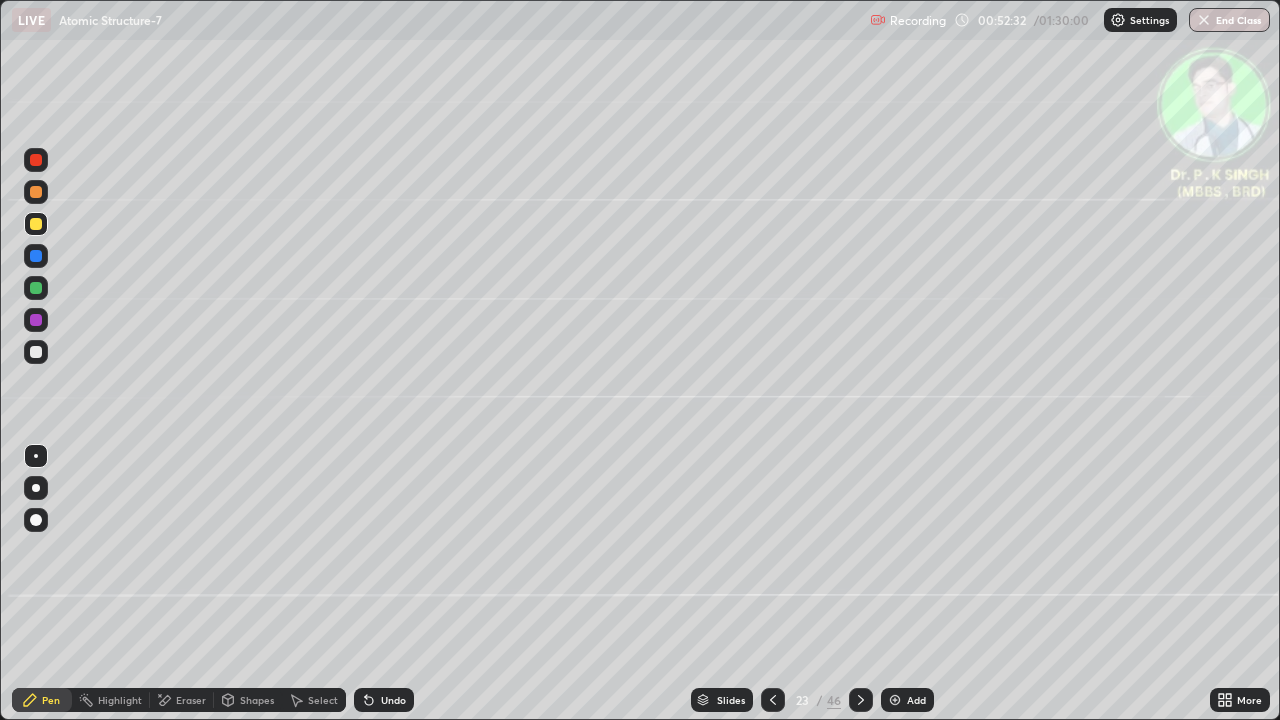 click at bounding box center (861, 700) 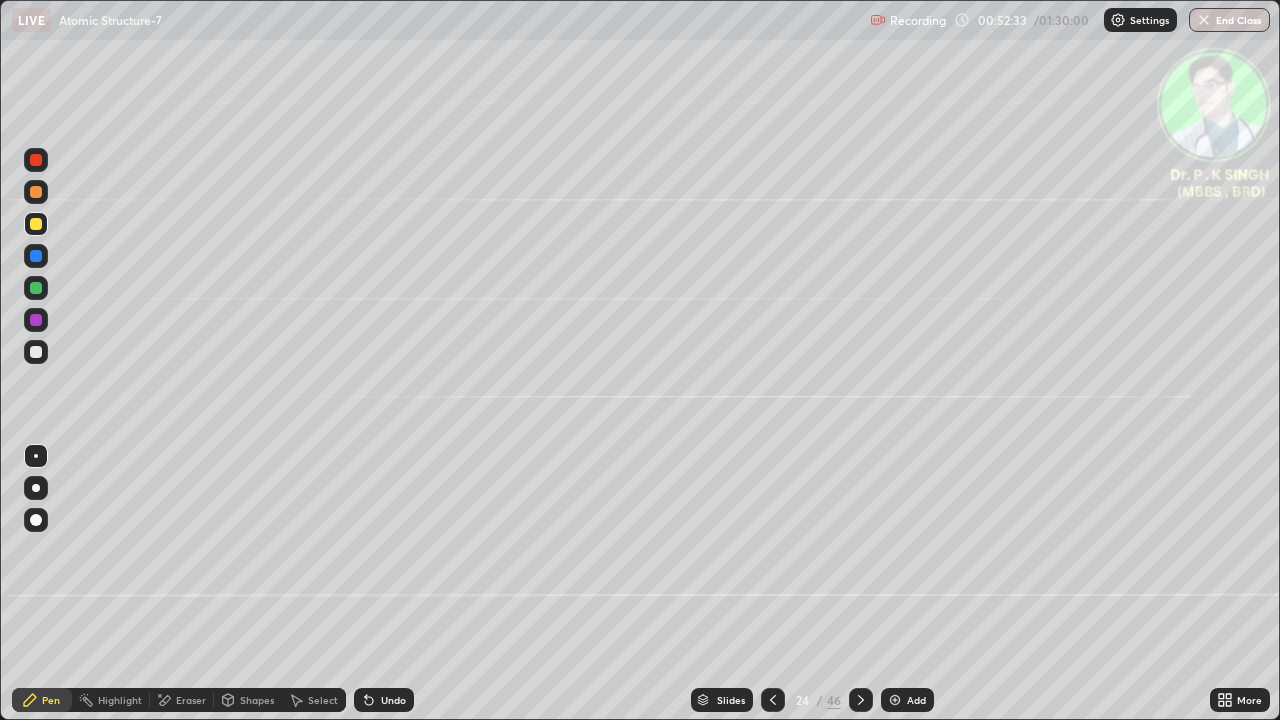 click at bounding box center (36, 224) 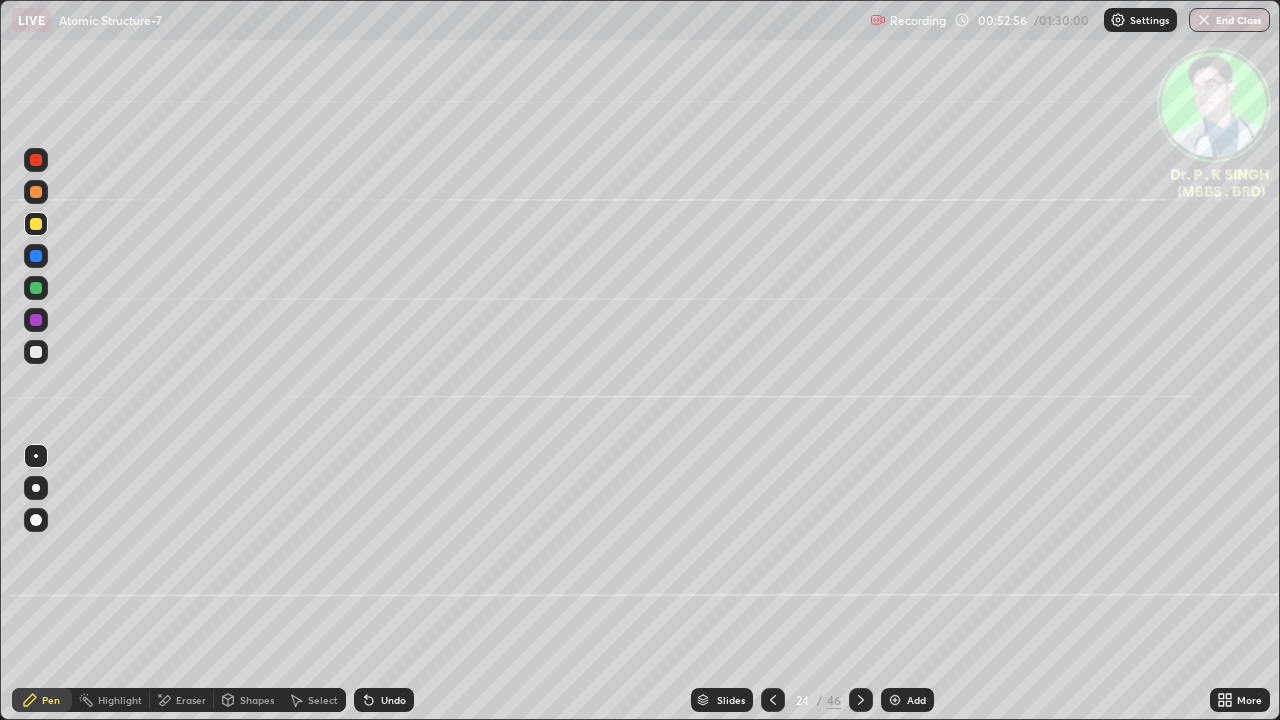 click at bounding box center (773, 700) 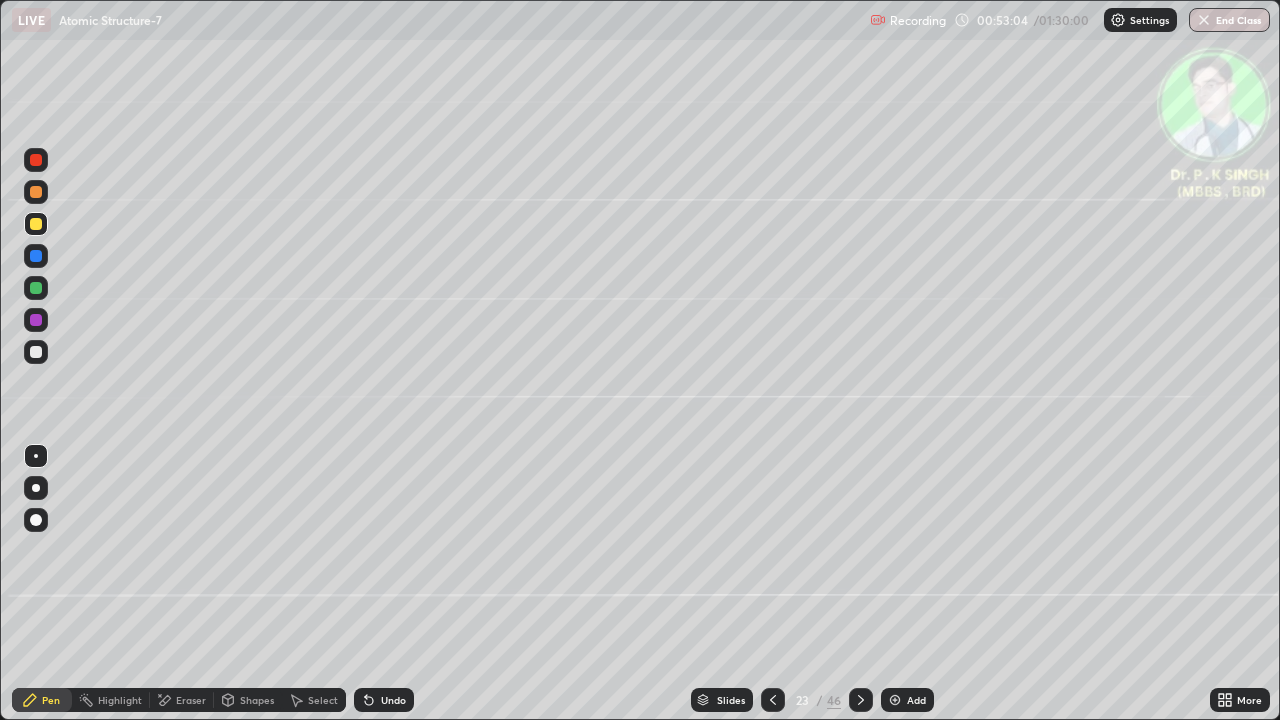 click 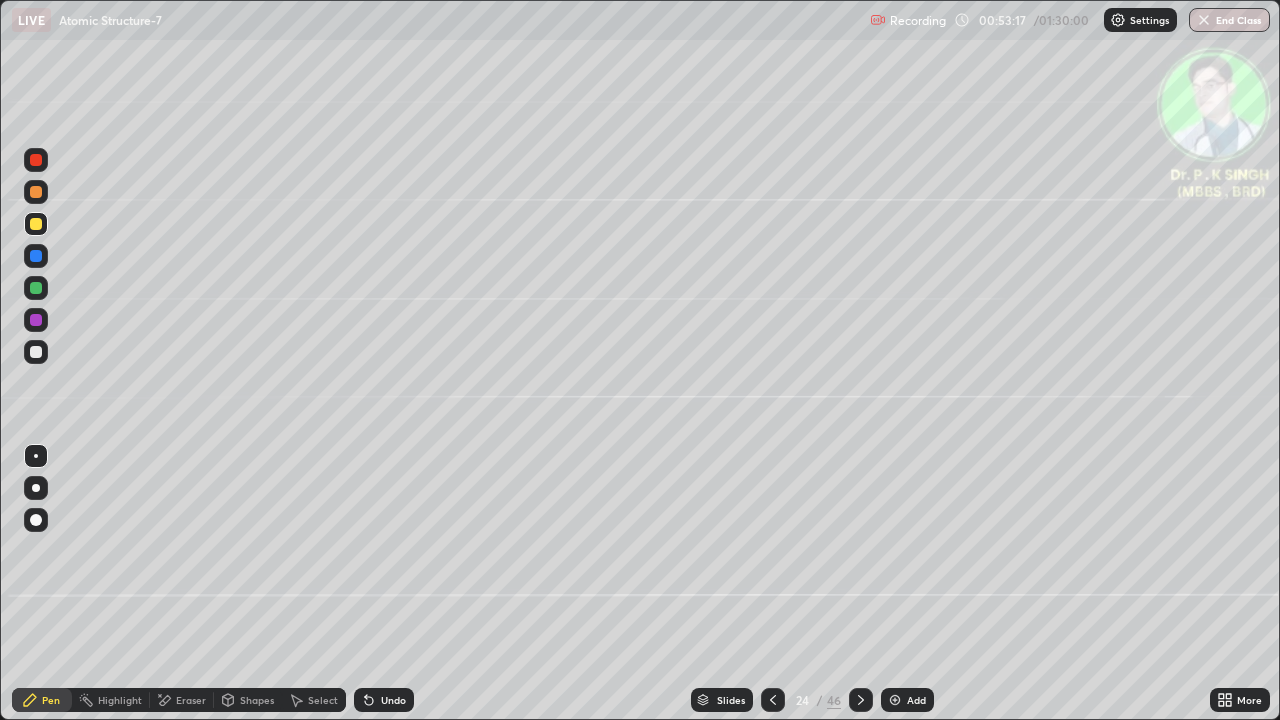 click 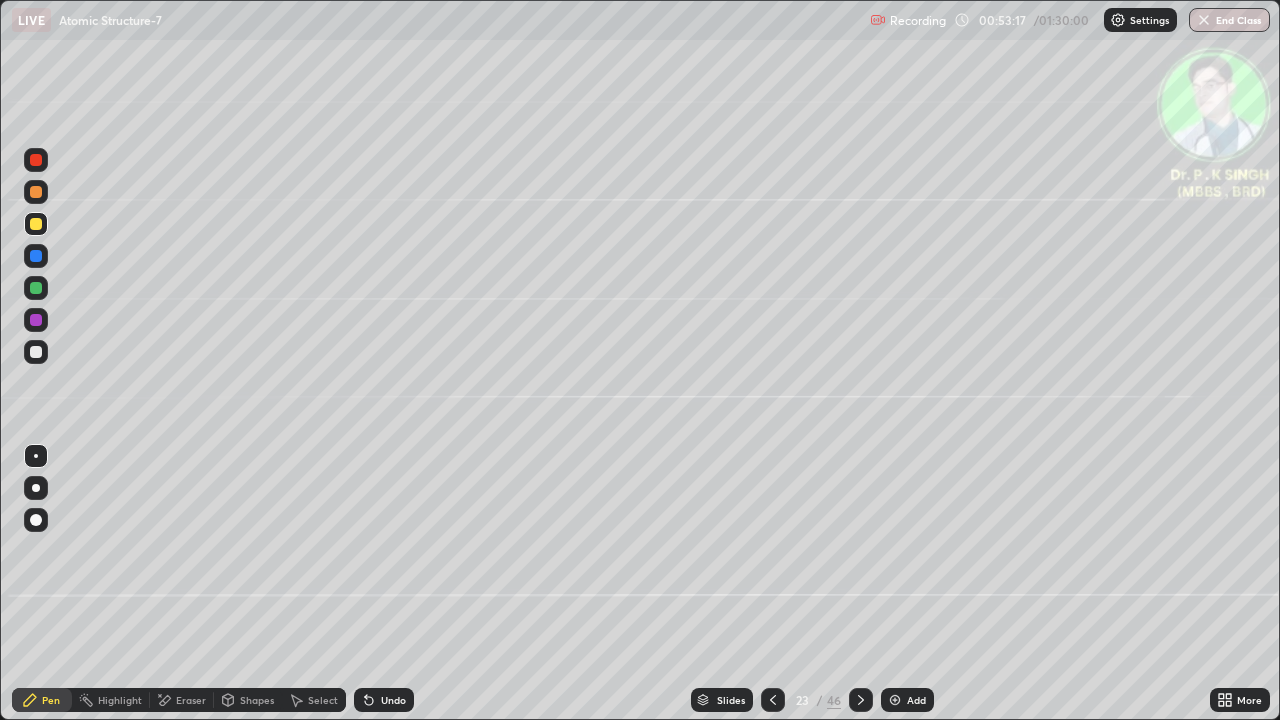 click 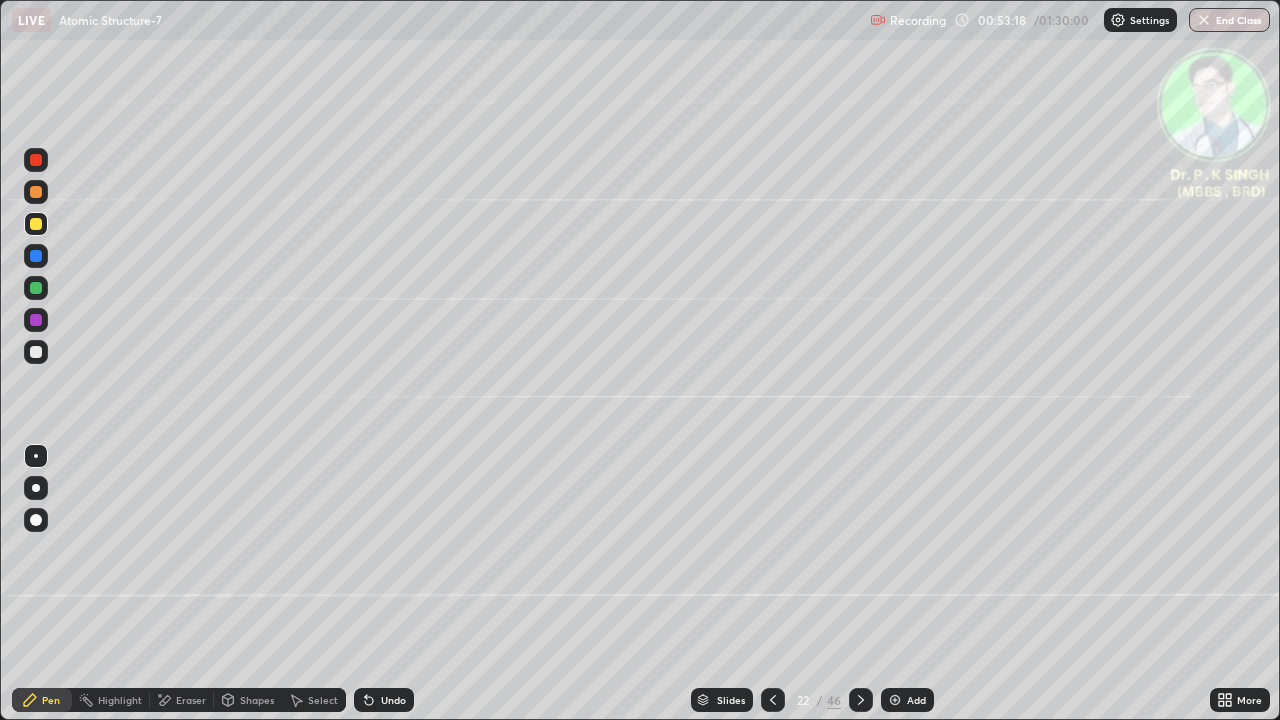 click 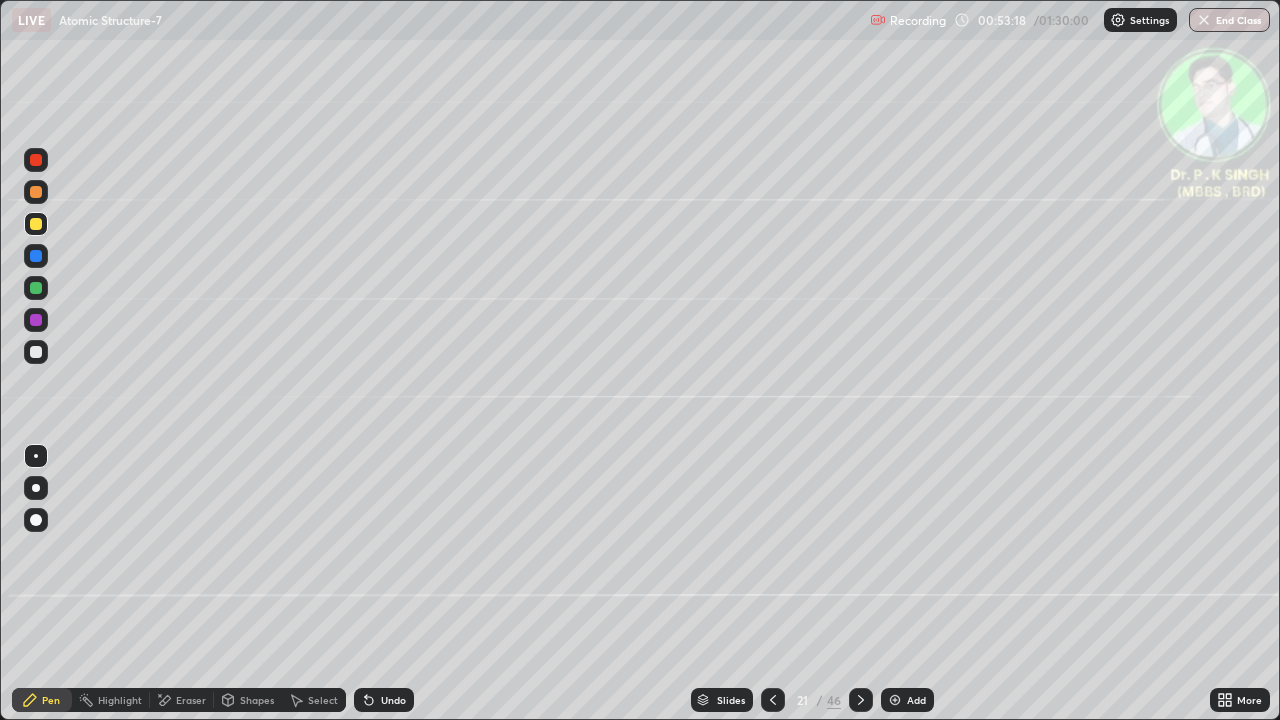 click 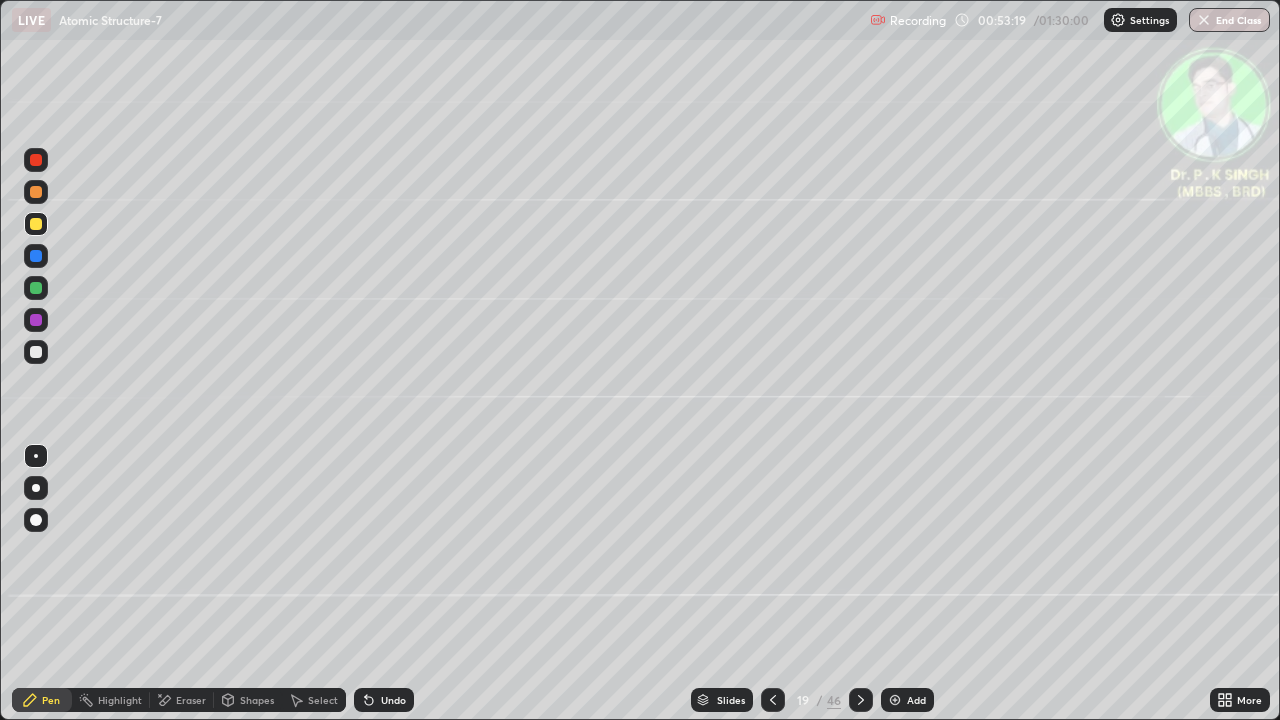 click 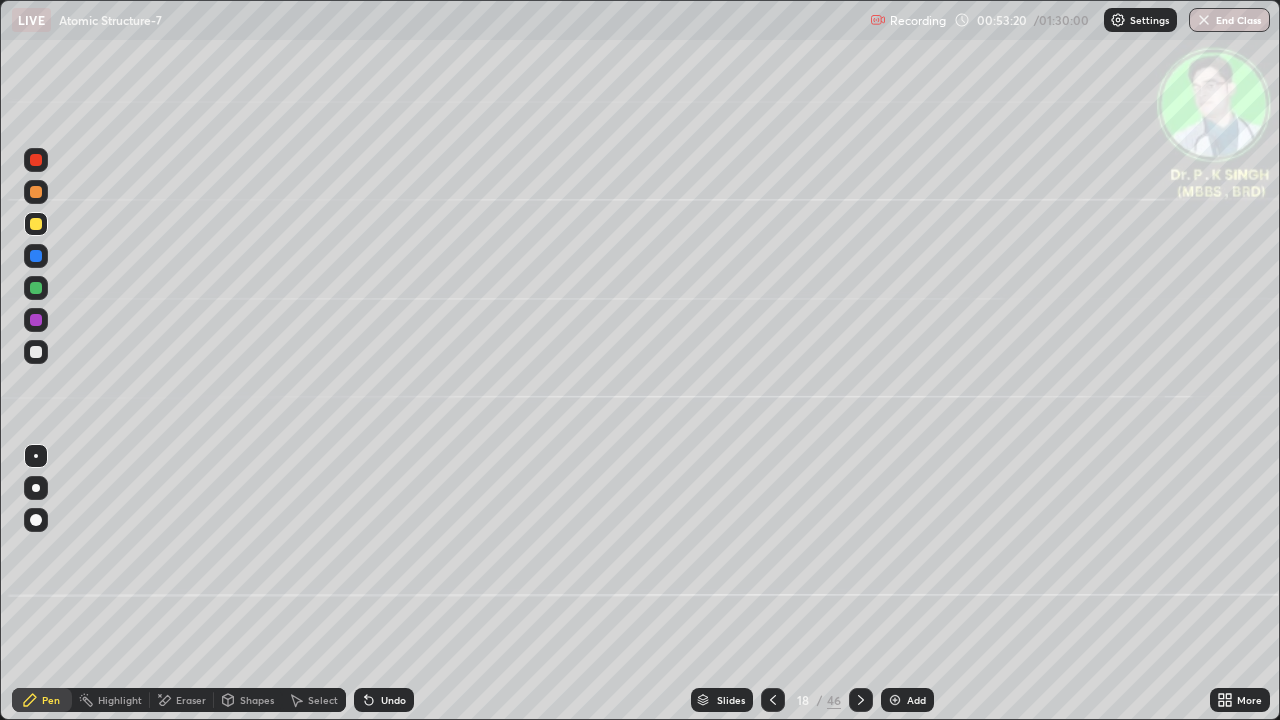 click at bounding box center [773, 700] 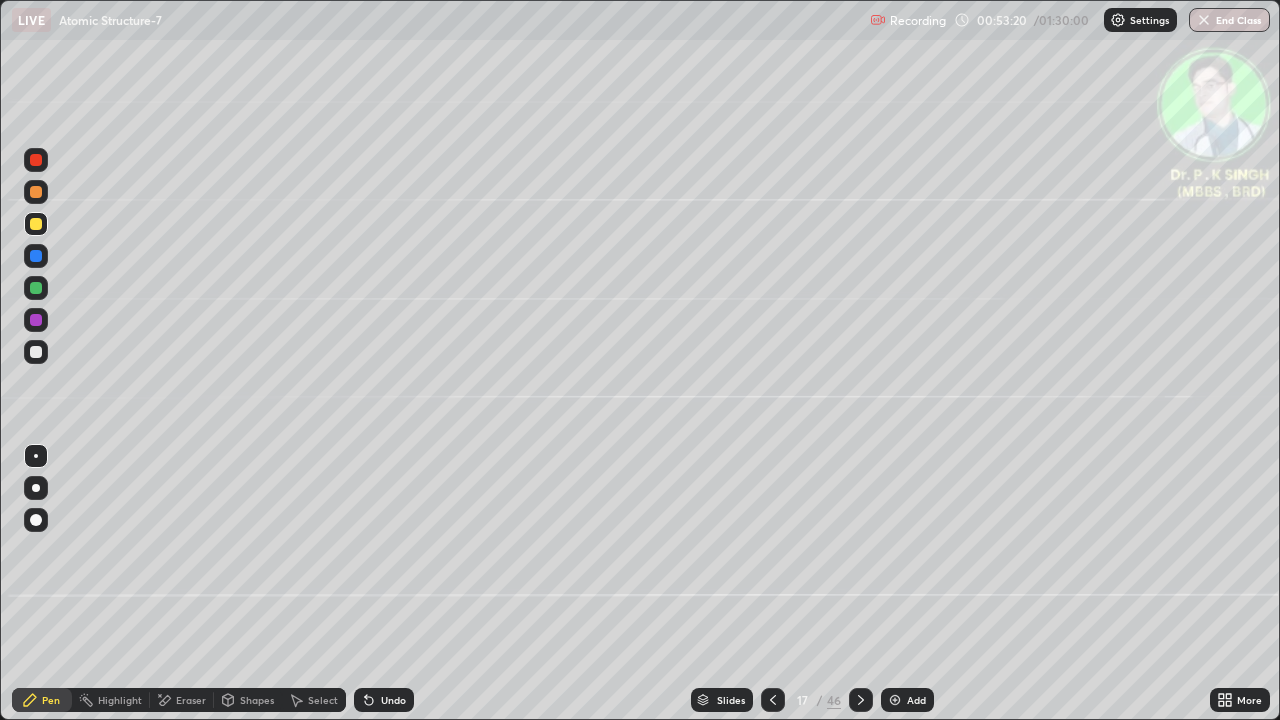 click at bounding box center [773, 700] 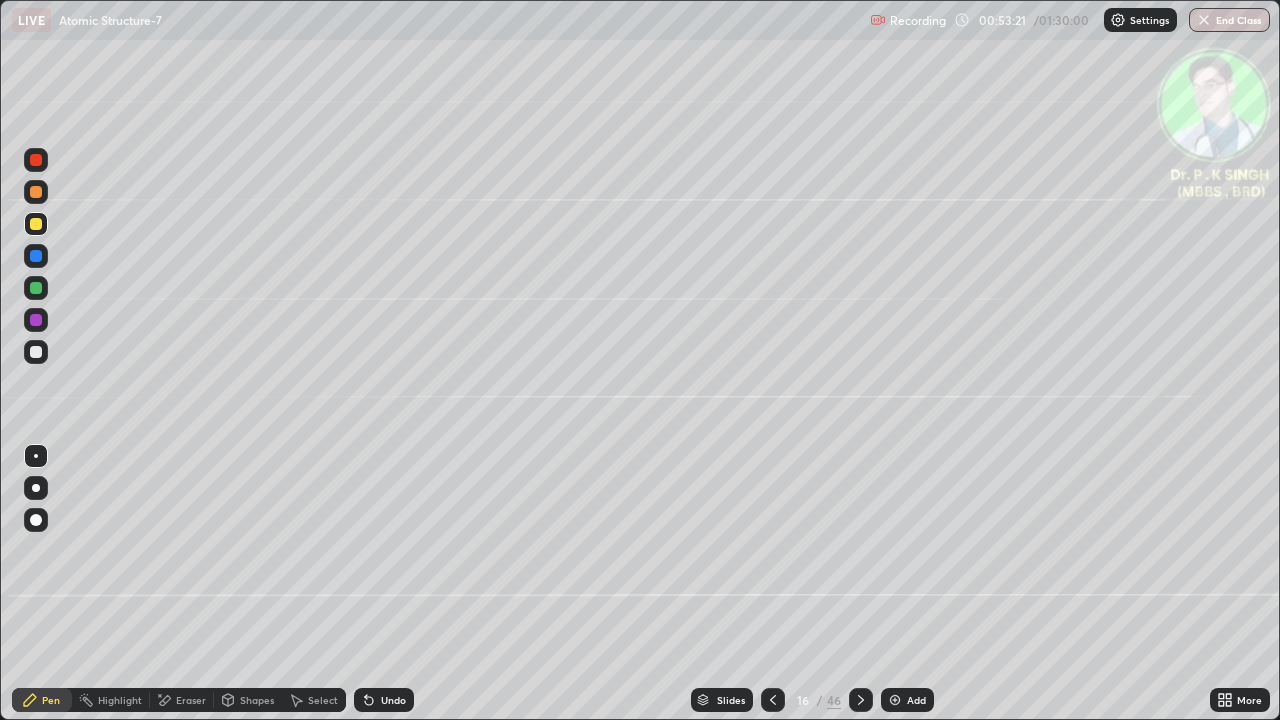 click at bounding box center [773, 700] 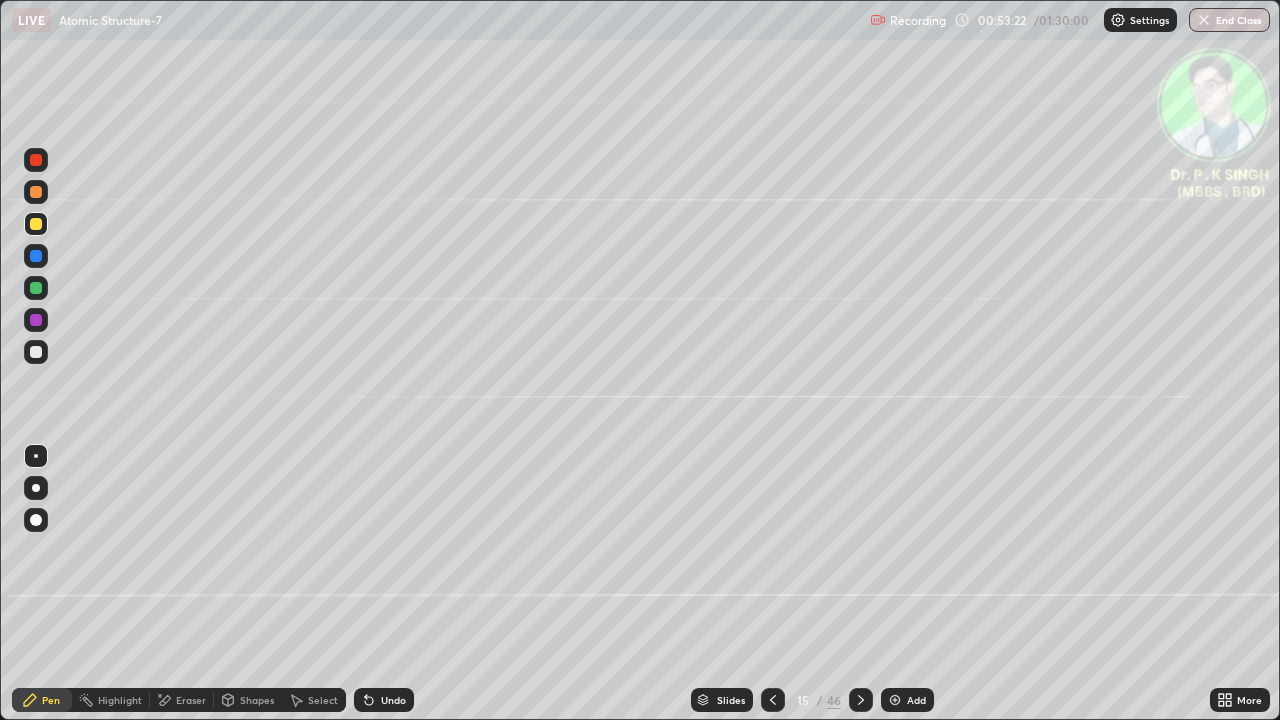 click at bounding box center [773, 700] 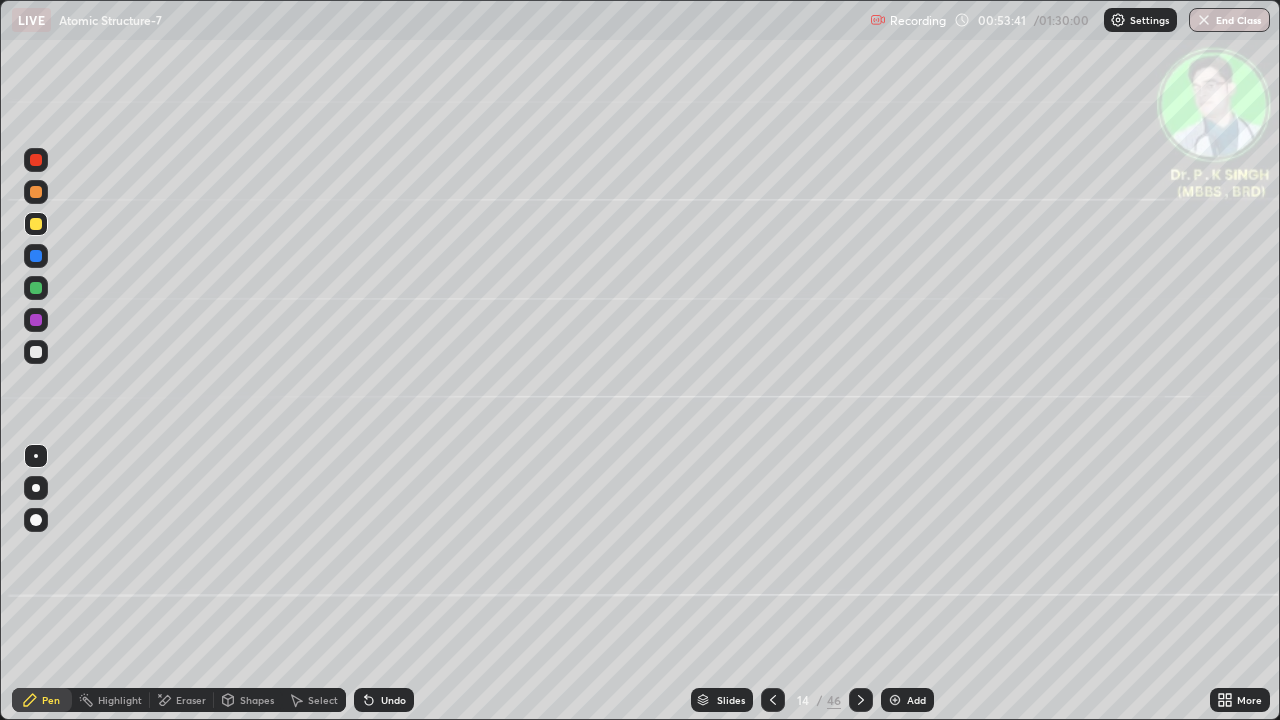 click 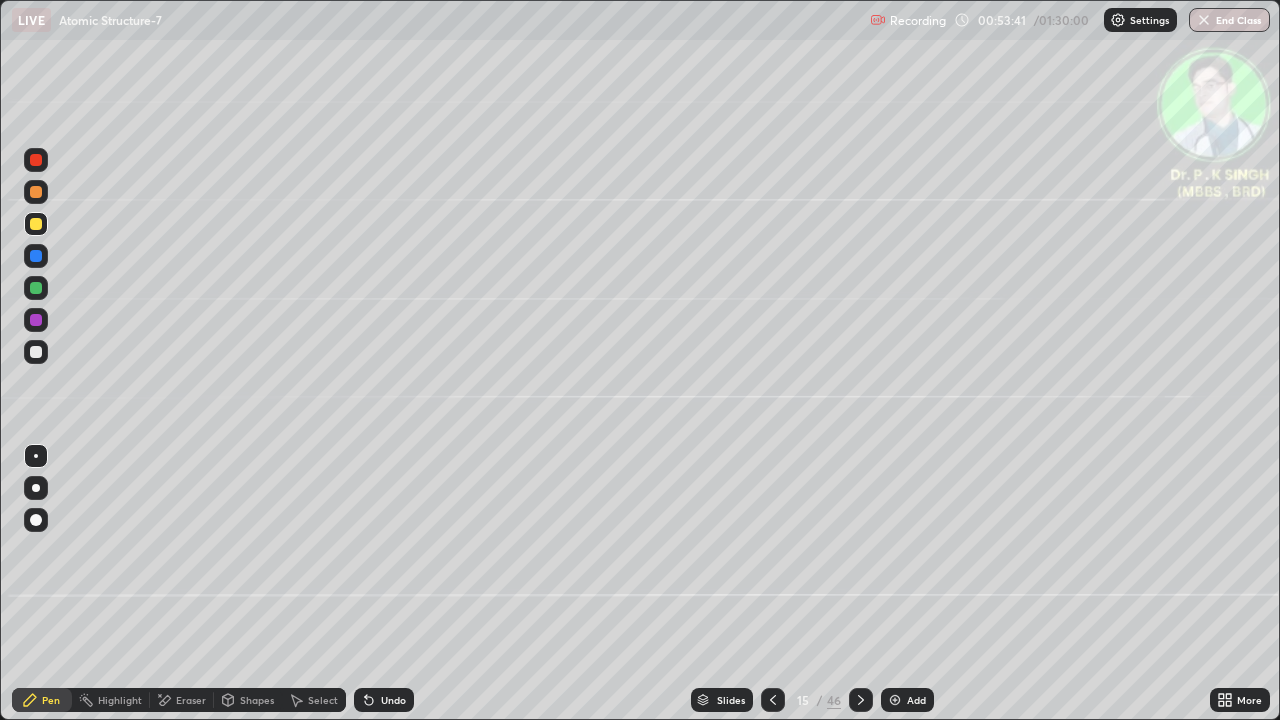 click 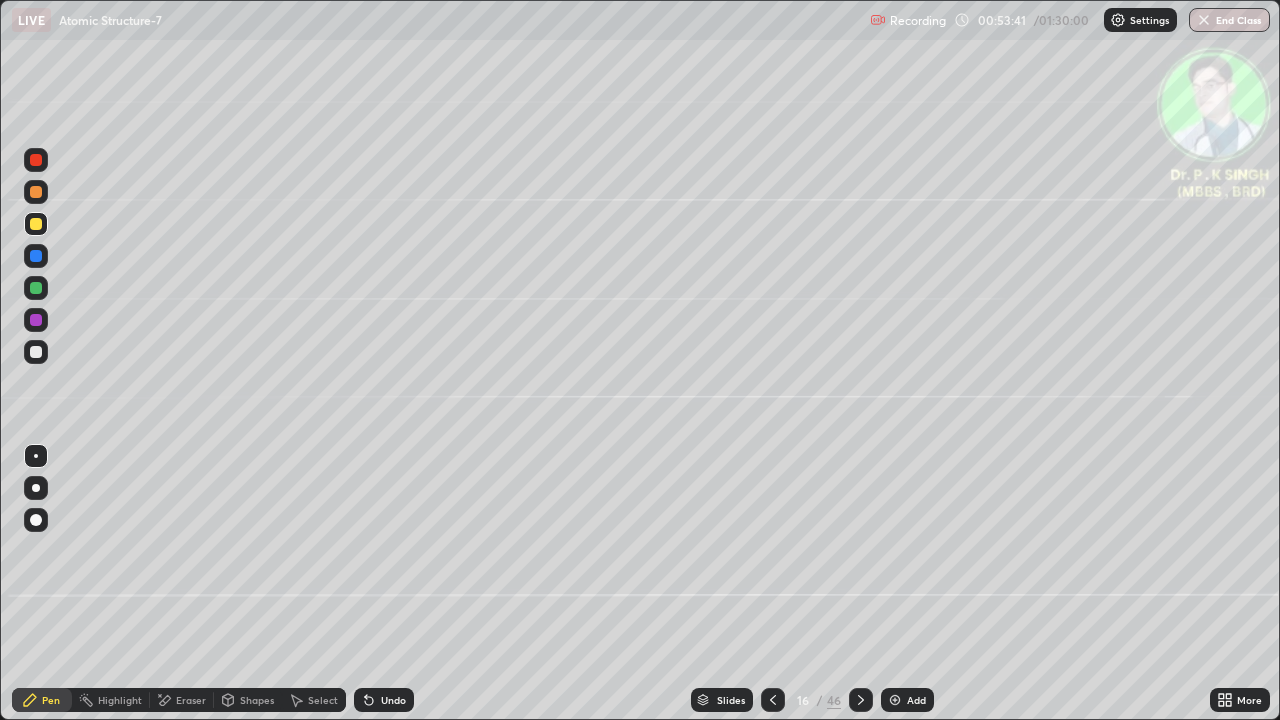 click 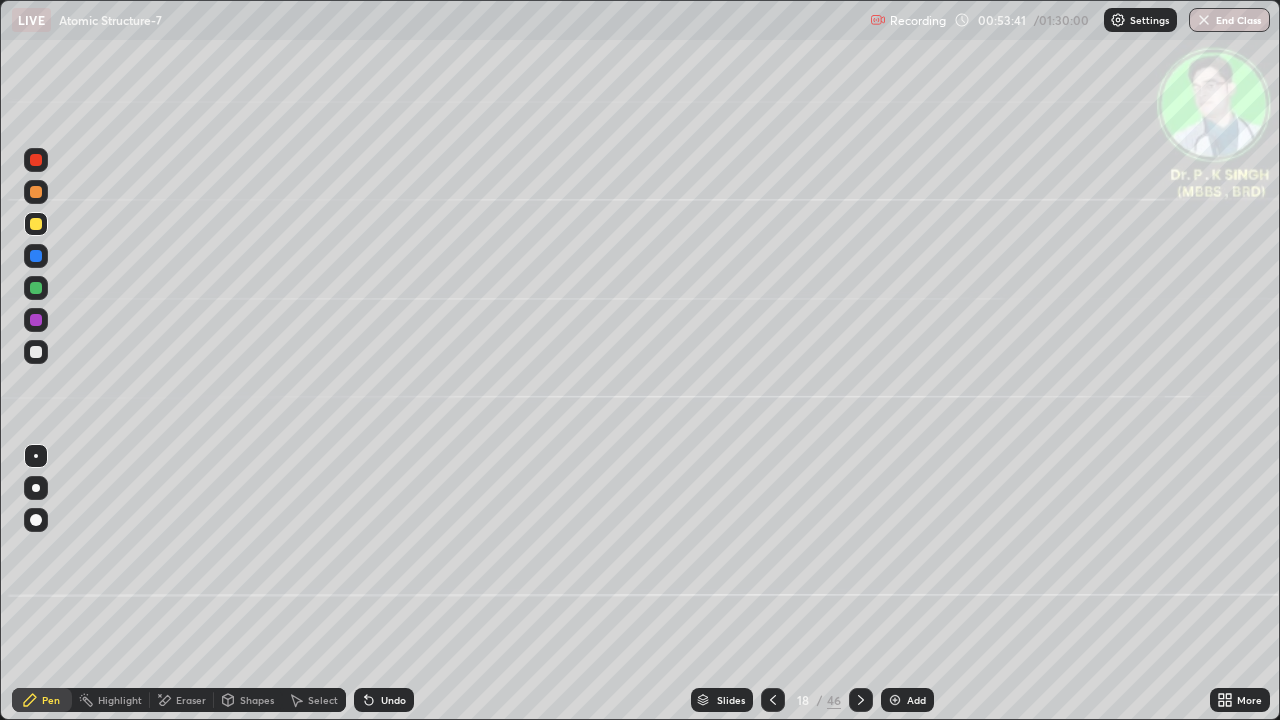 click at bounding box center (861, 700) 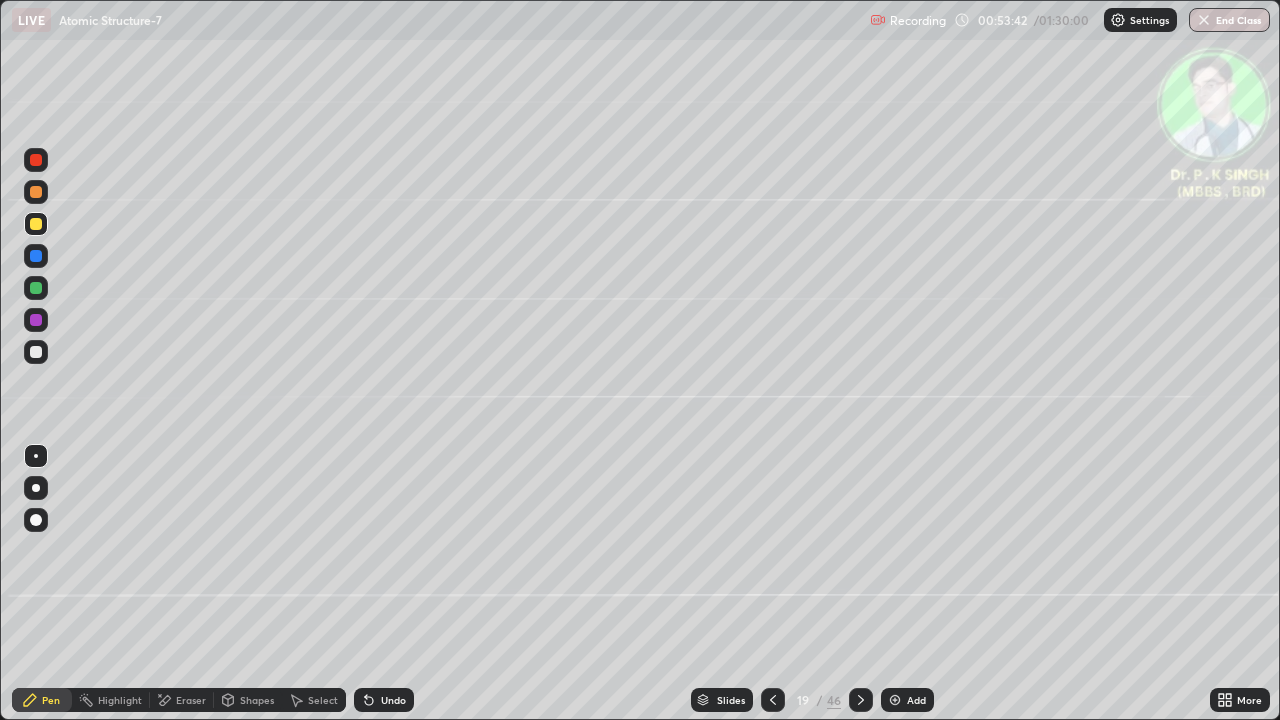 click at bounding box center (861, 700) 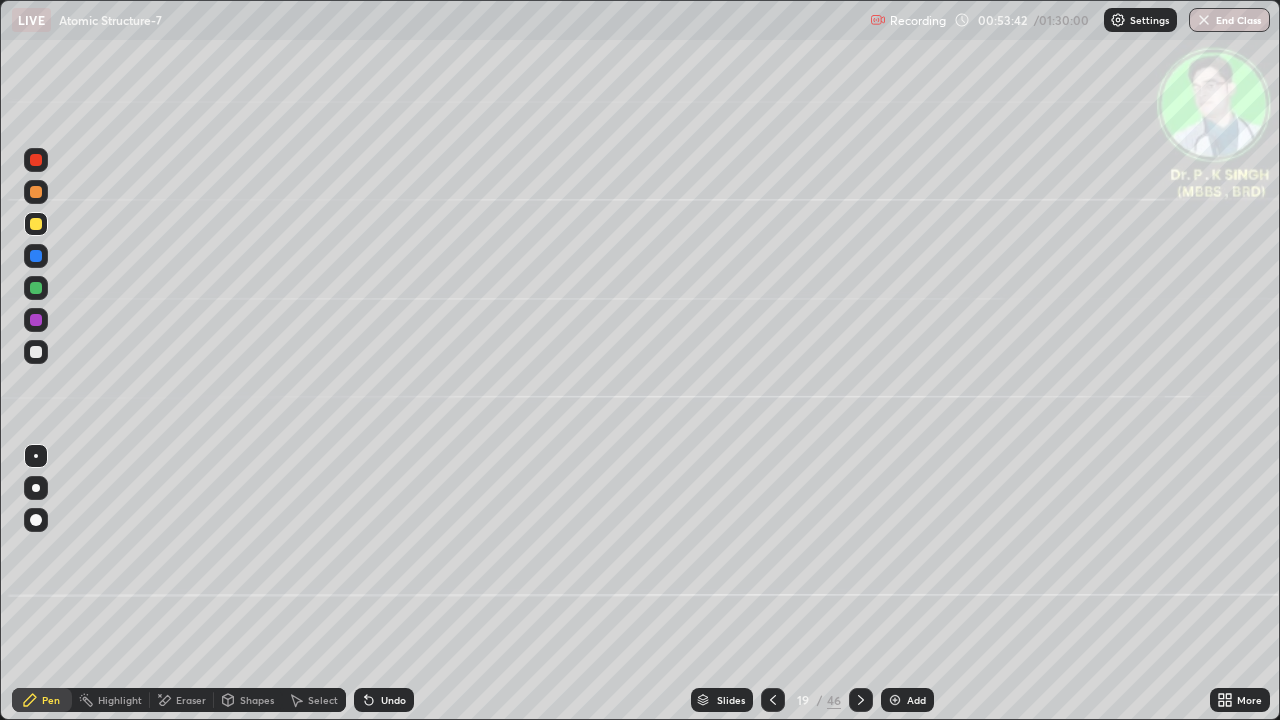 click at bounding box center [861, 700] 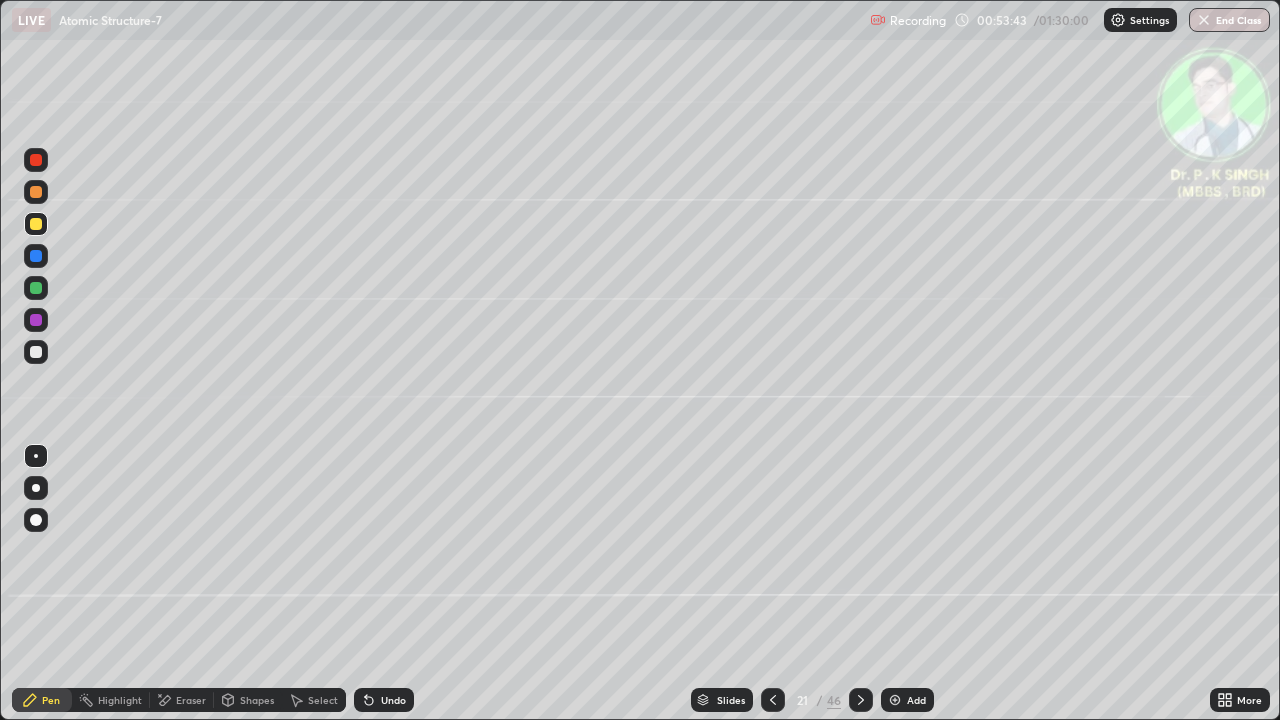 click 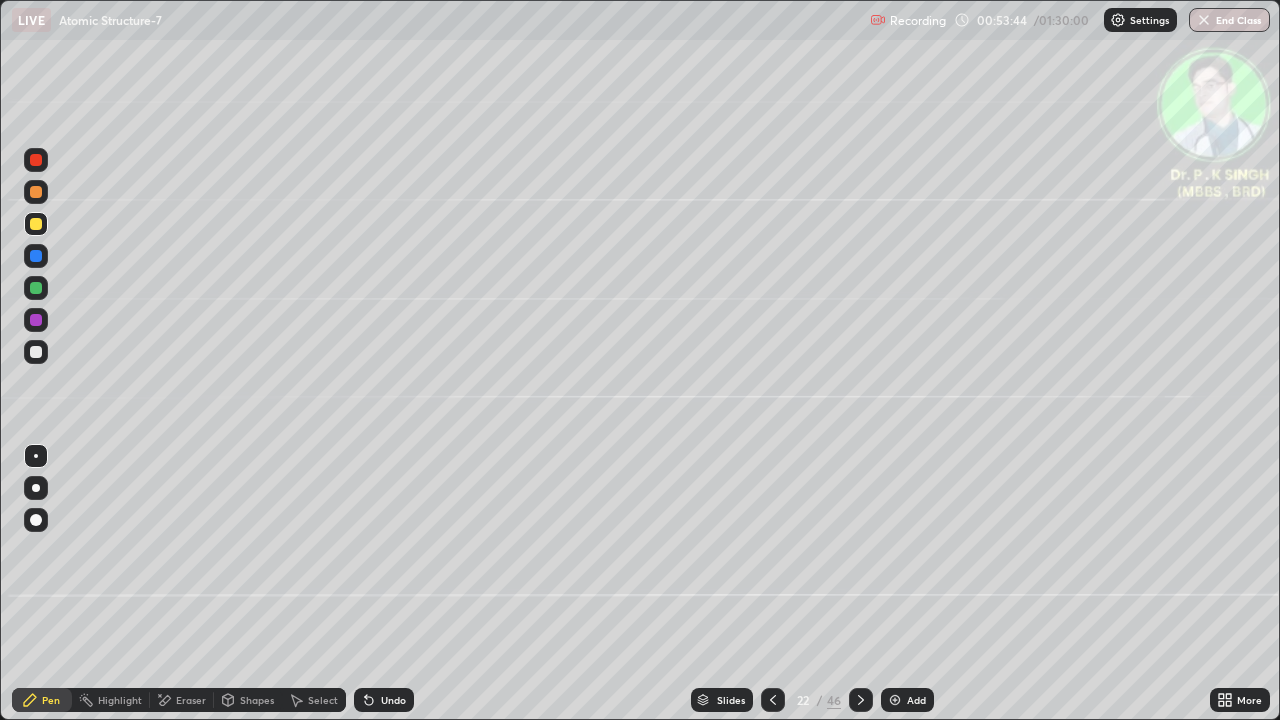 click at bounding box center [861, 700] 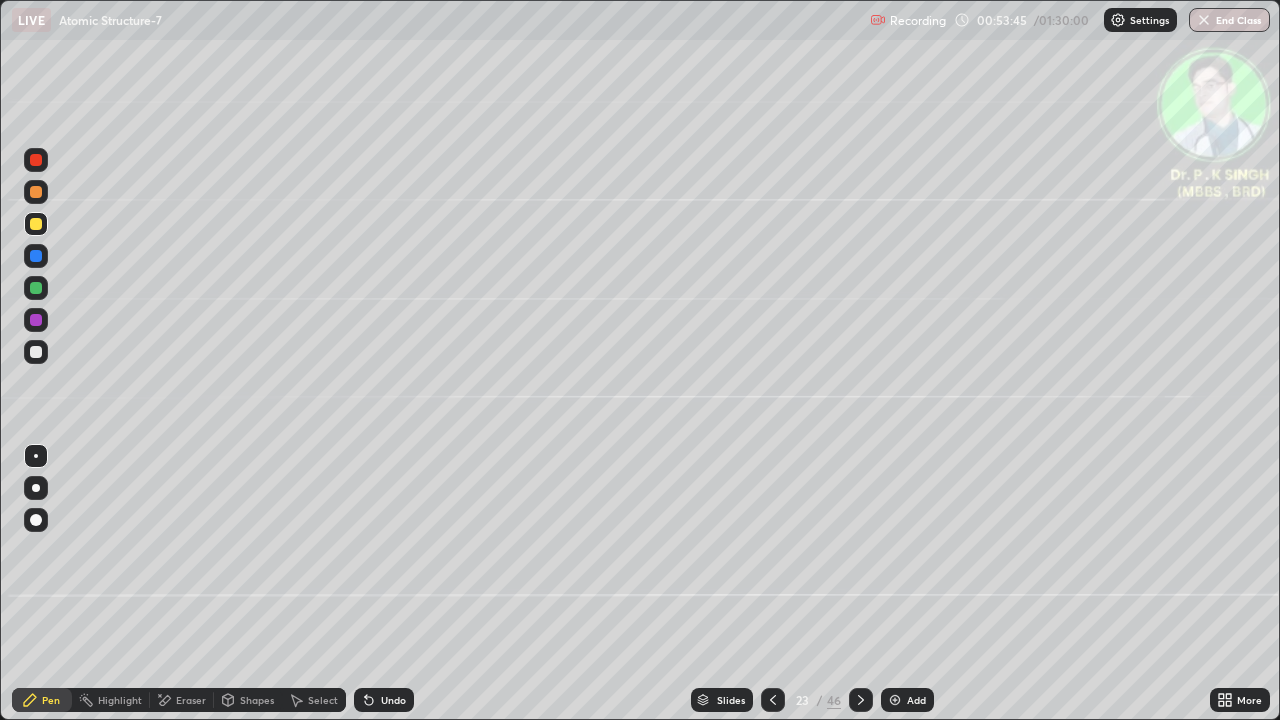 click at bounding box center (861, 700) 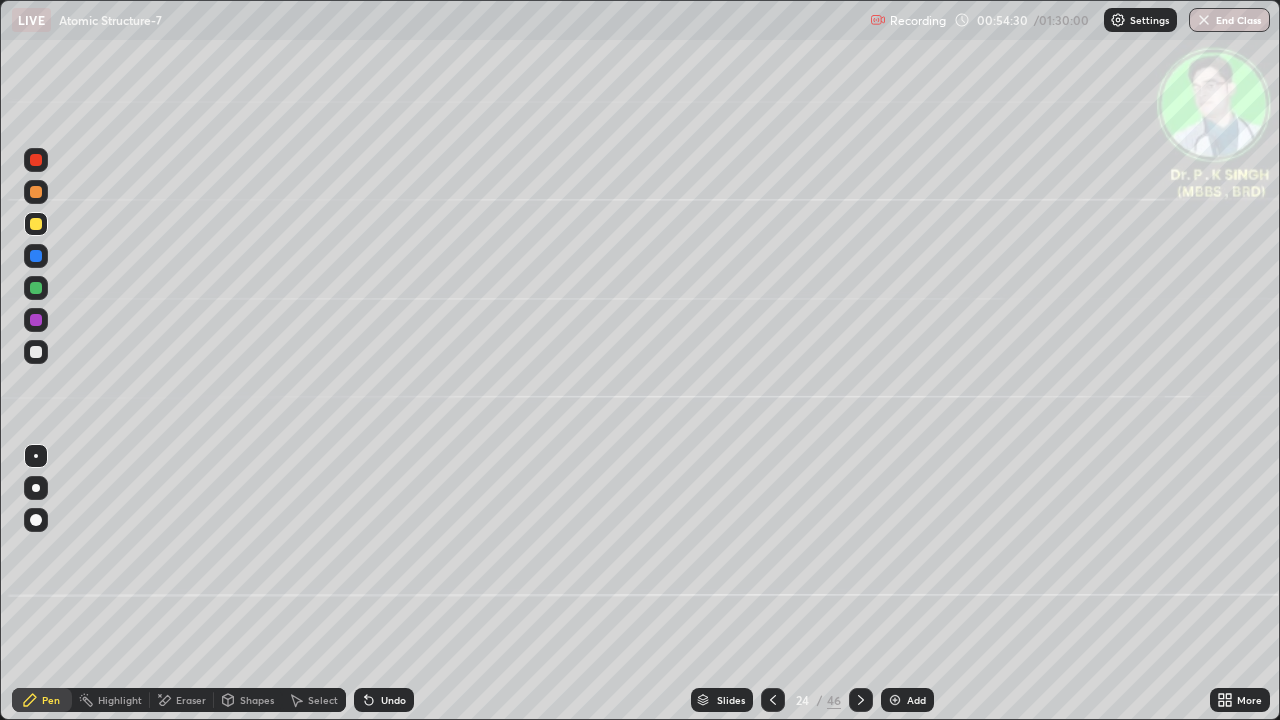click at bounding box center (36, 224) 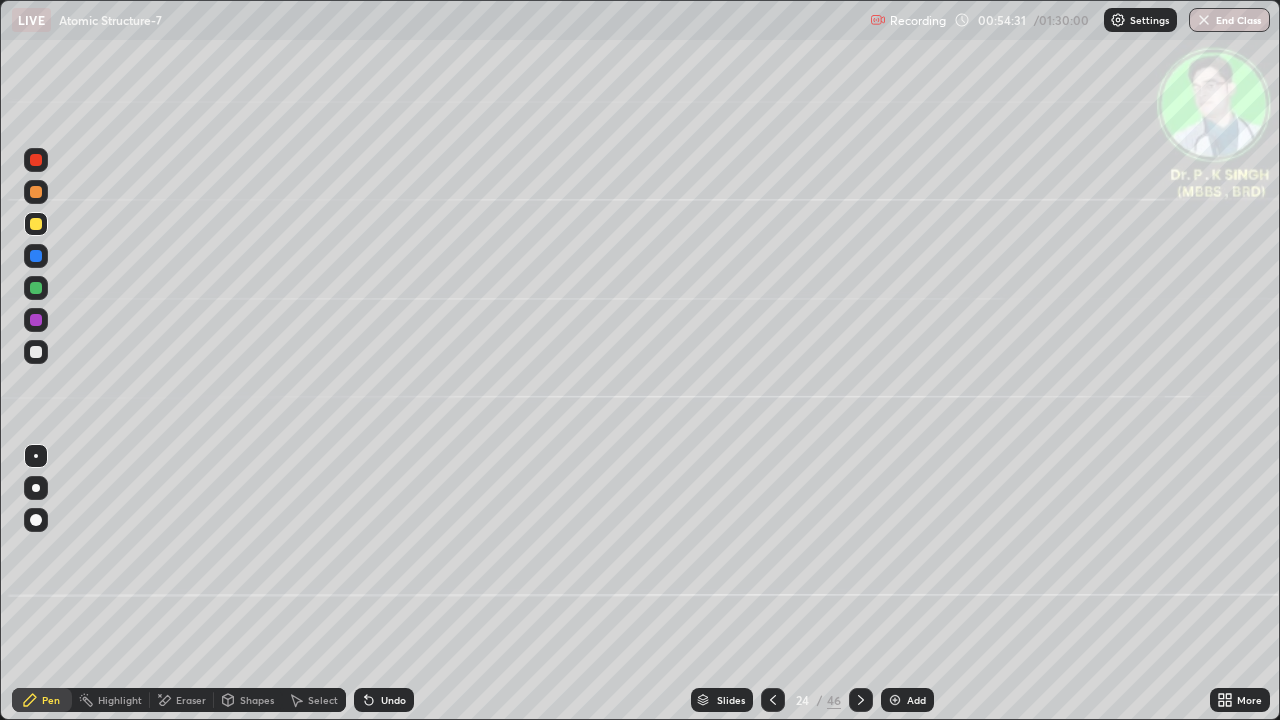 click at bounding box center (36, 224) 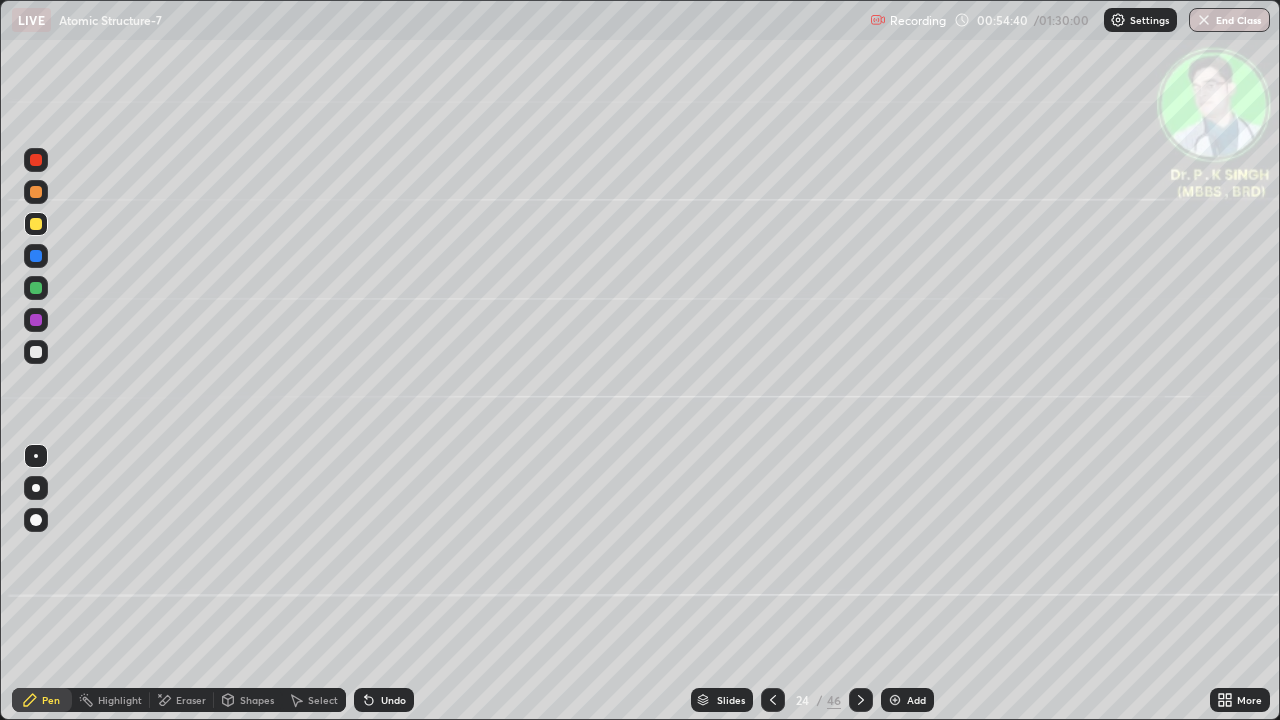 click 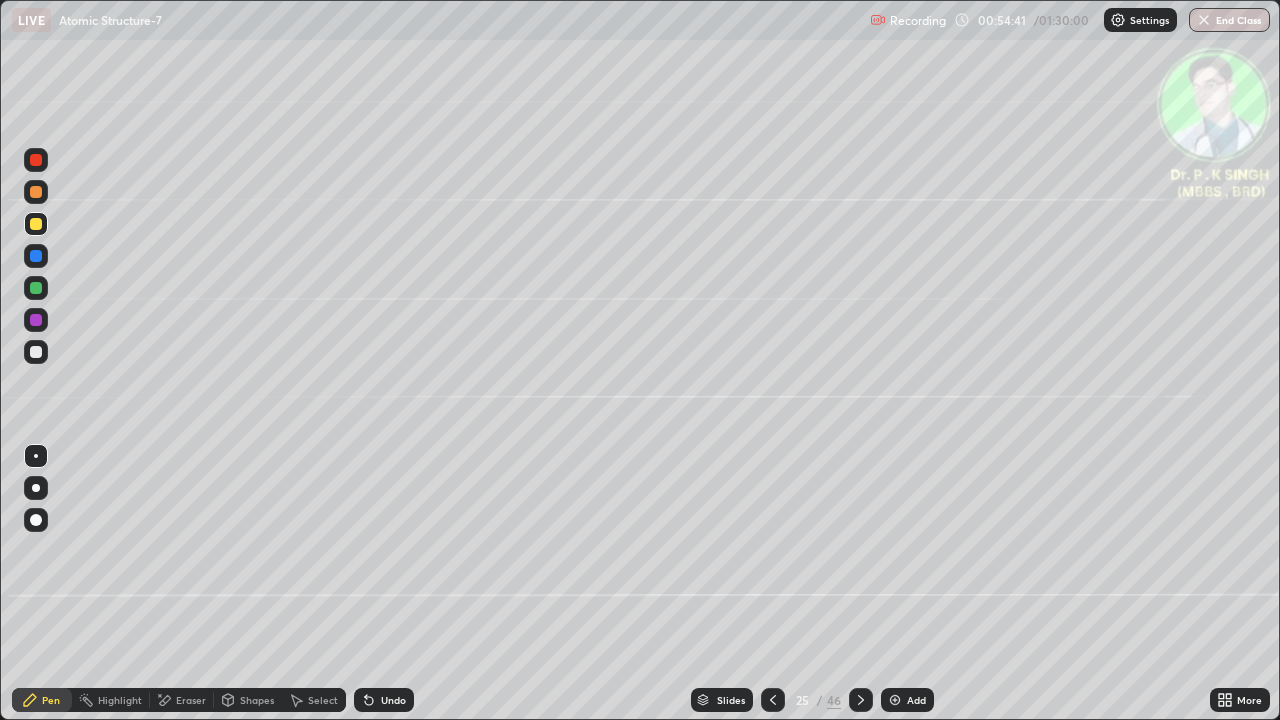 click 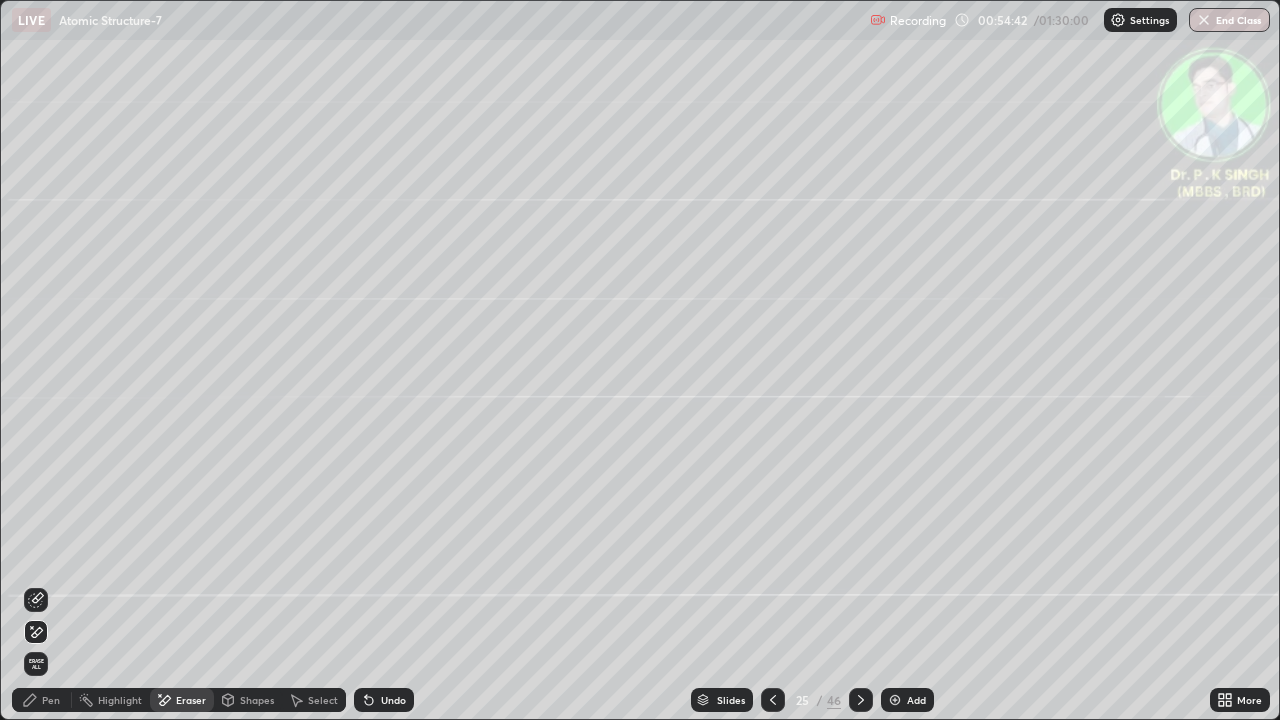 click on "Erase all" at bounding box center [36, 664] 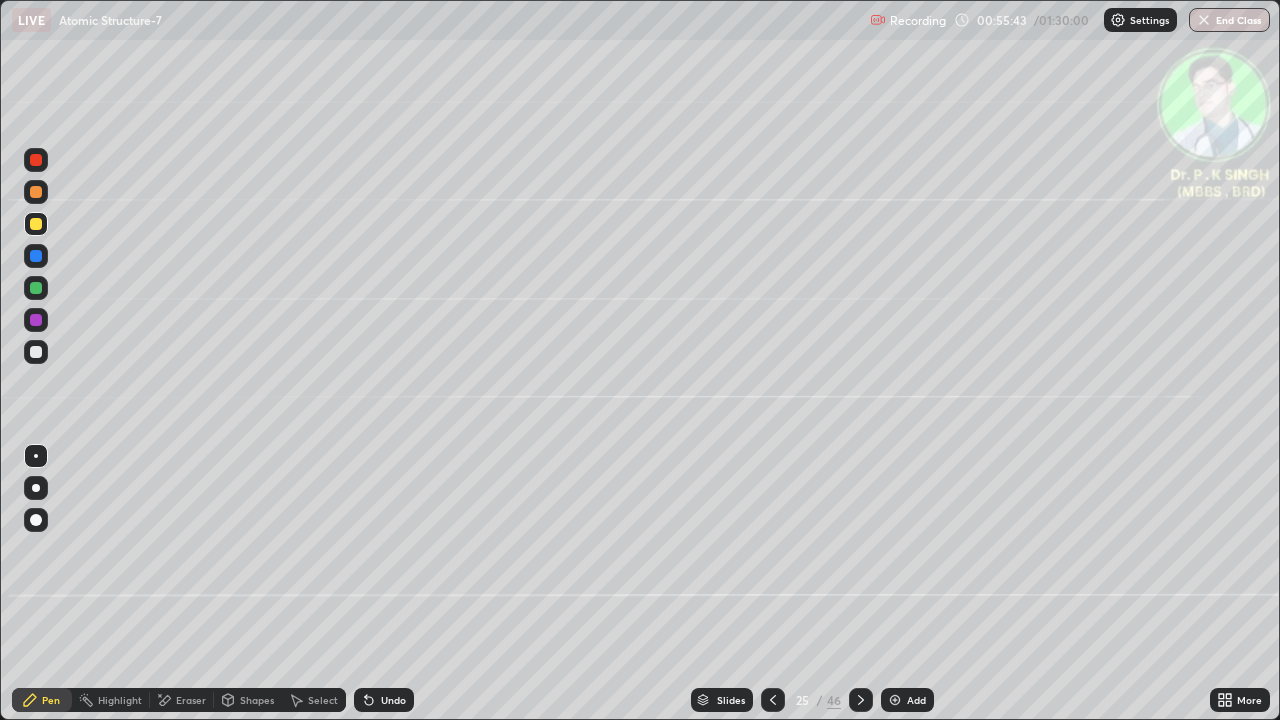 click 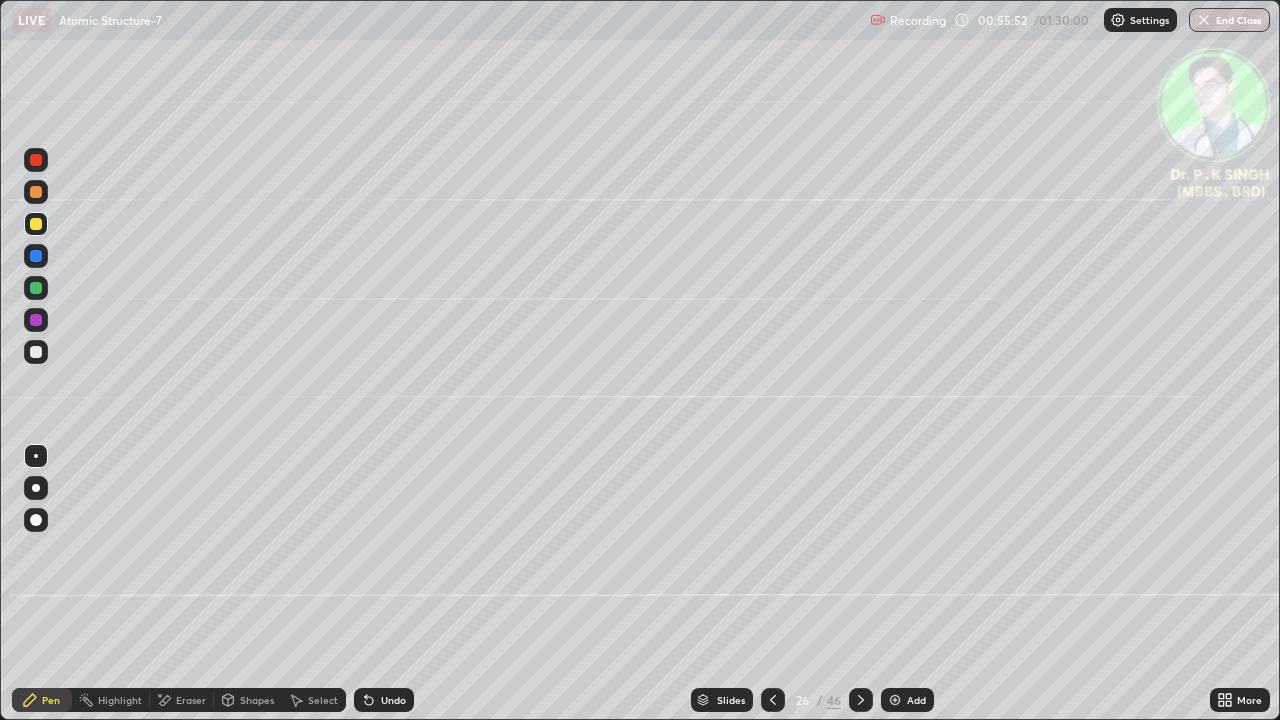 click 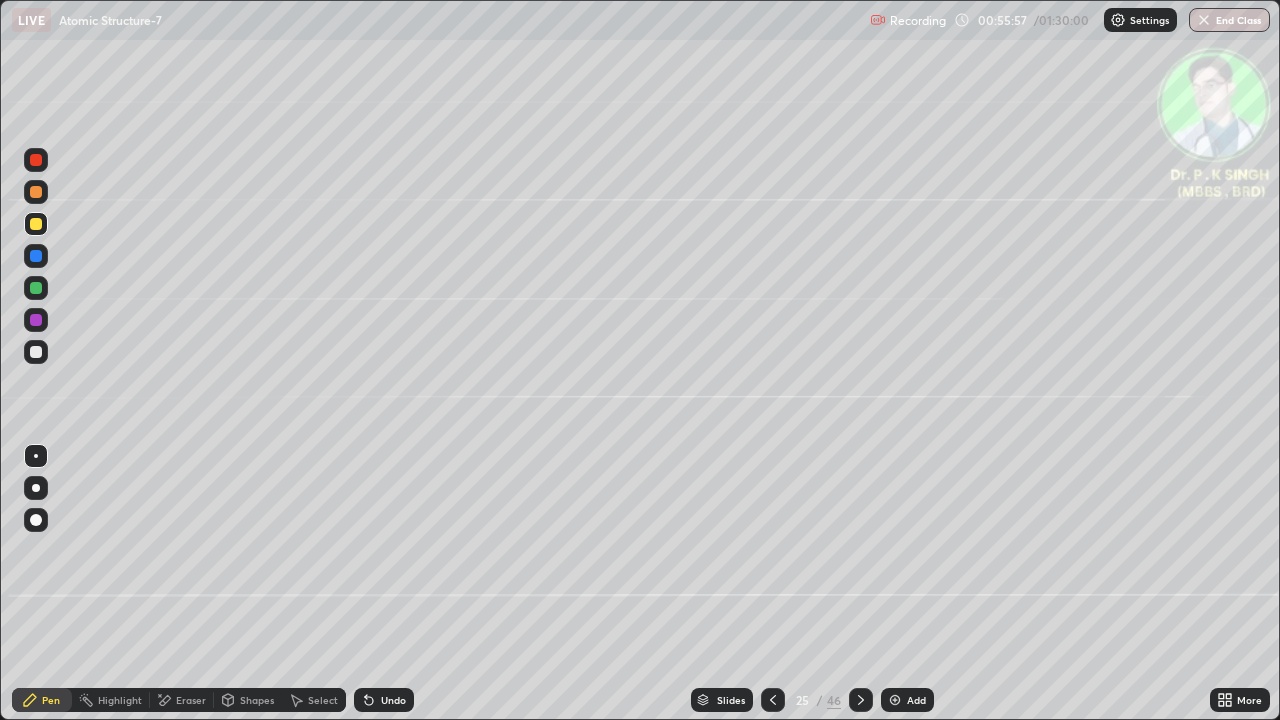 click 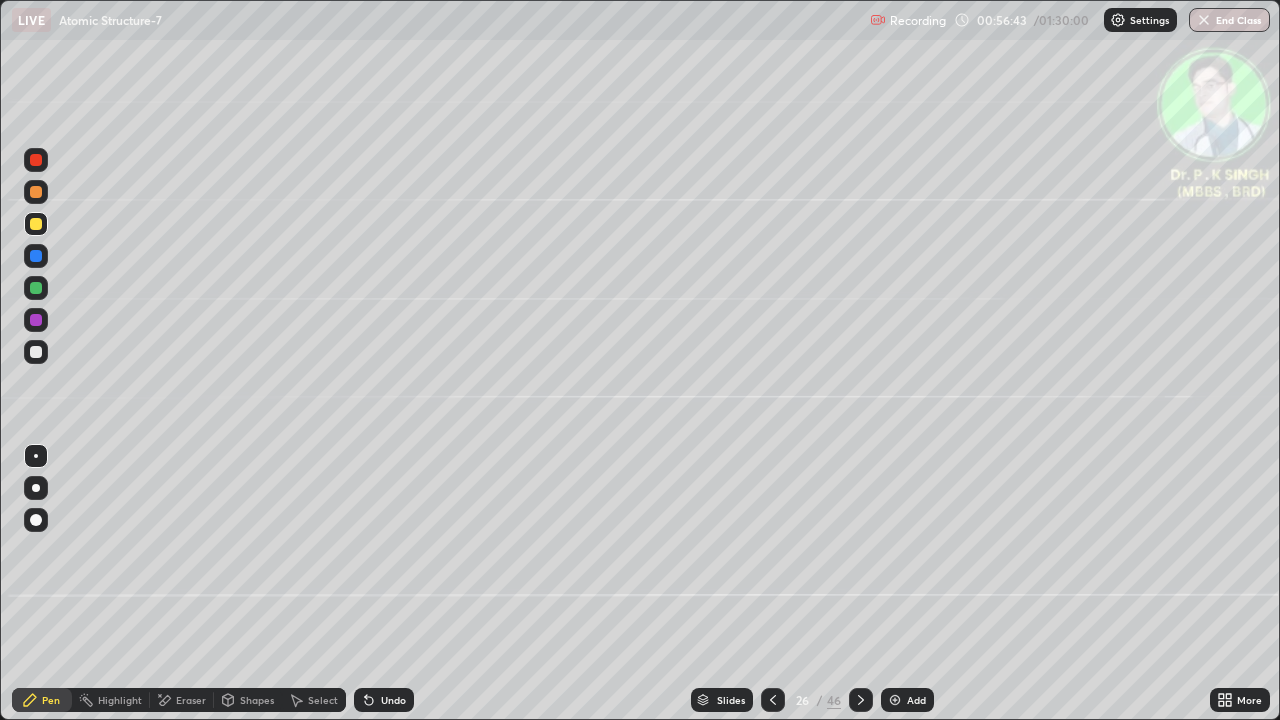 click at bounding box center [861, 700] 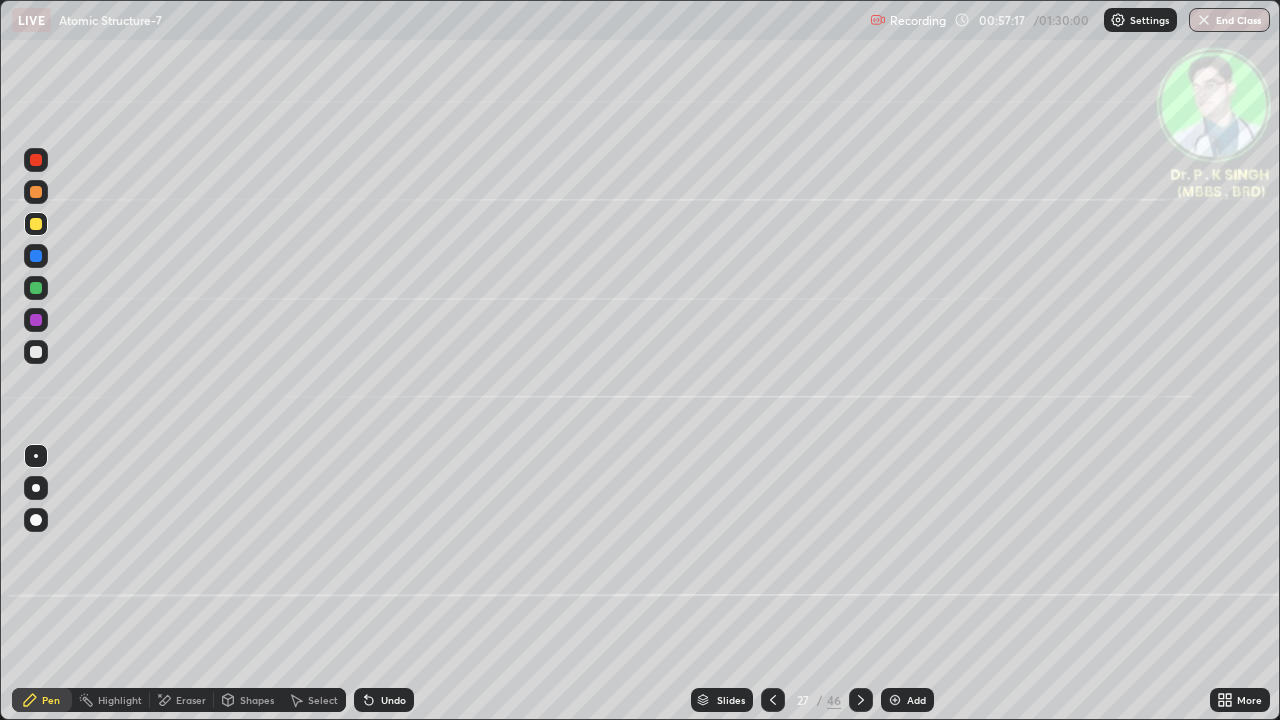 click at bounding box center [36, 256] 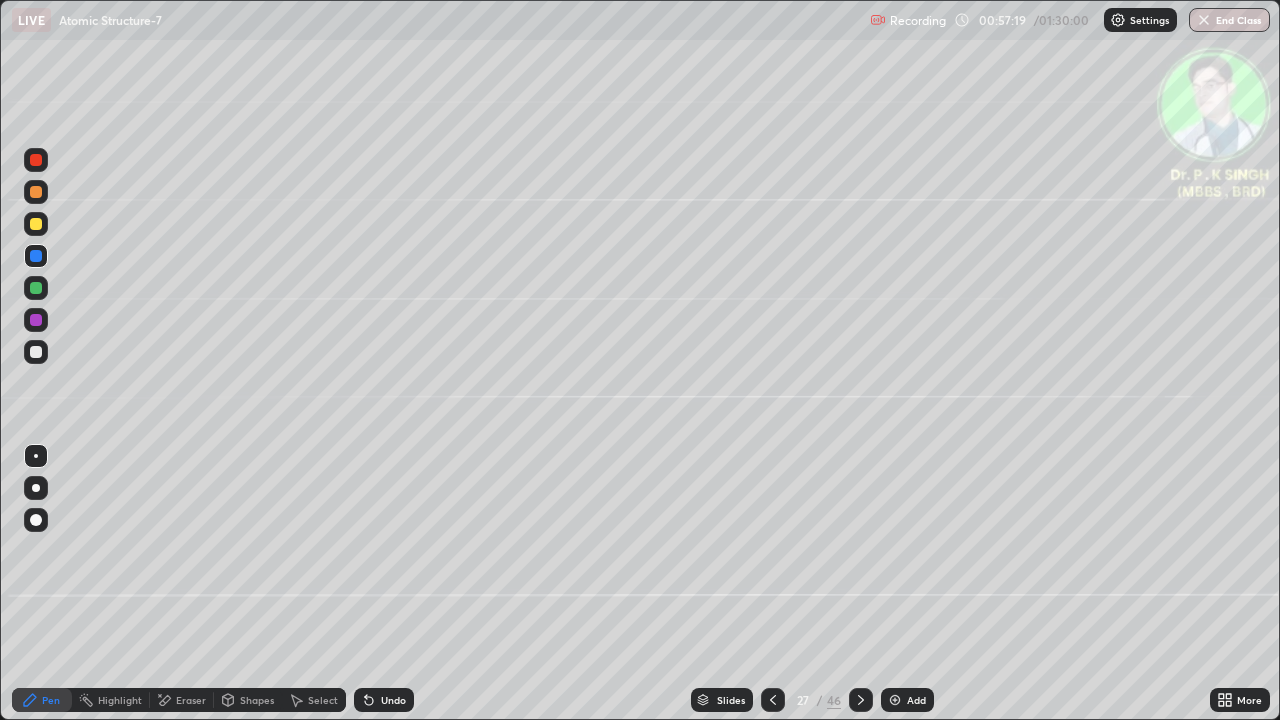 click 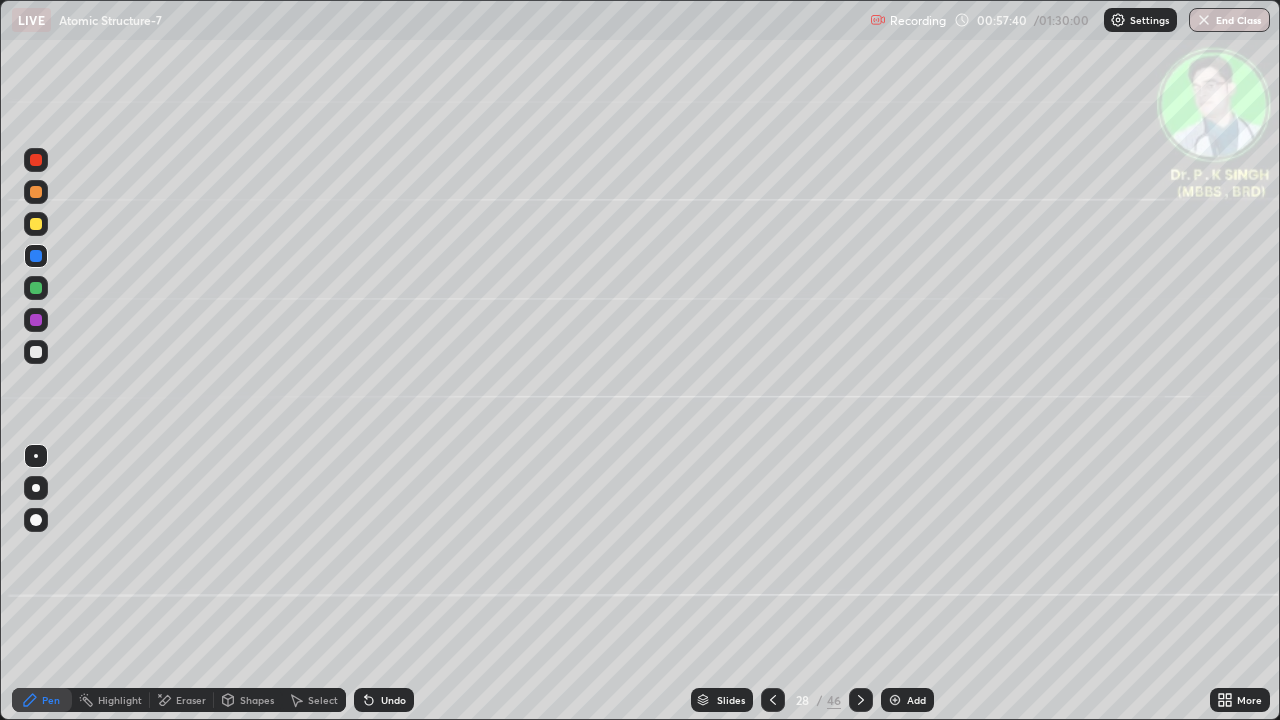 click at bounding box center (36, 224) 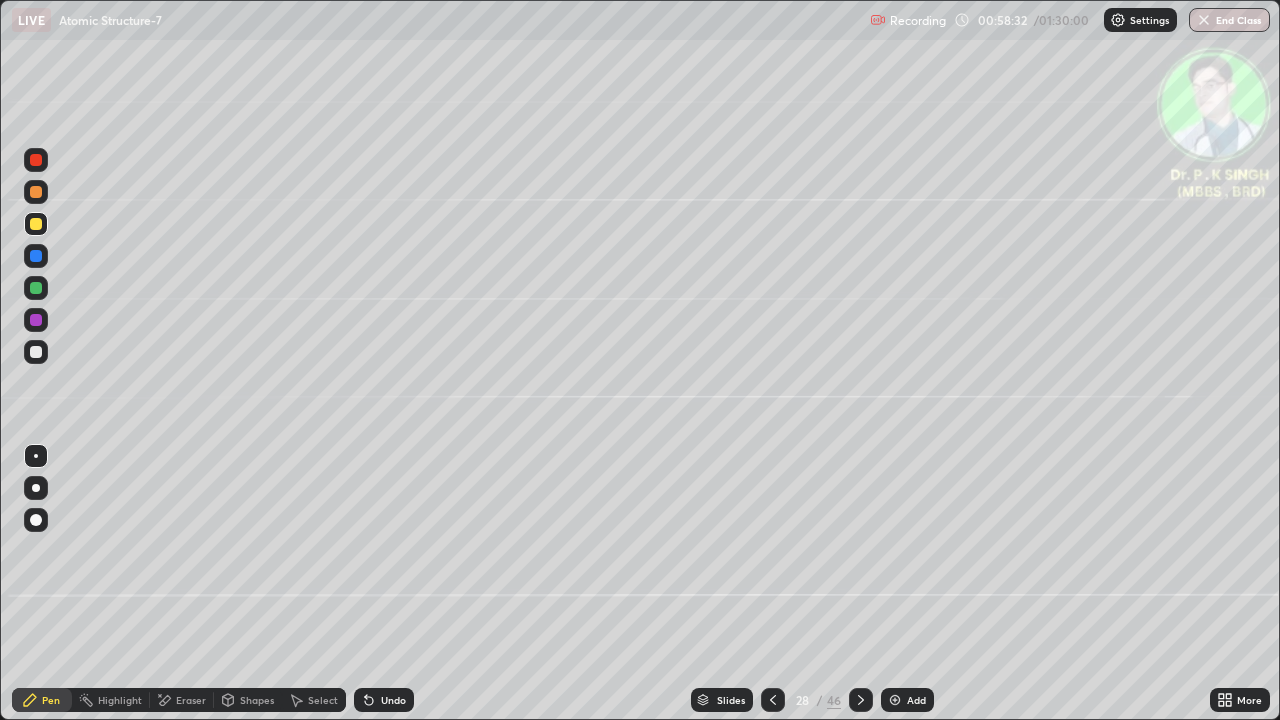 click at bounding box center [36, 224] 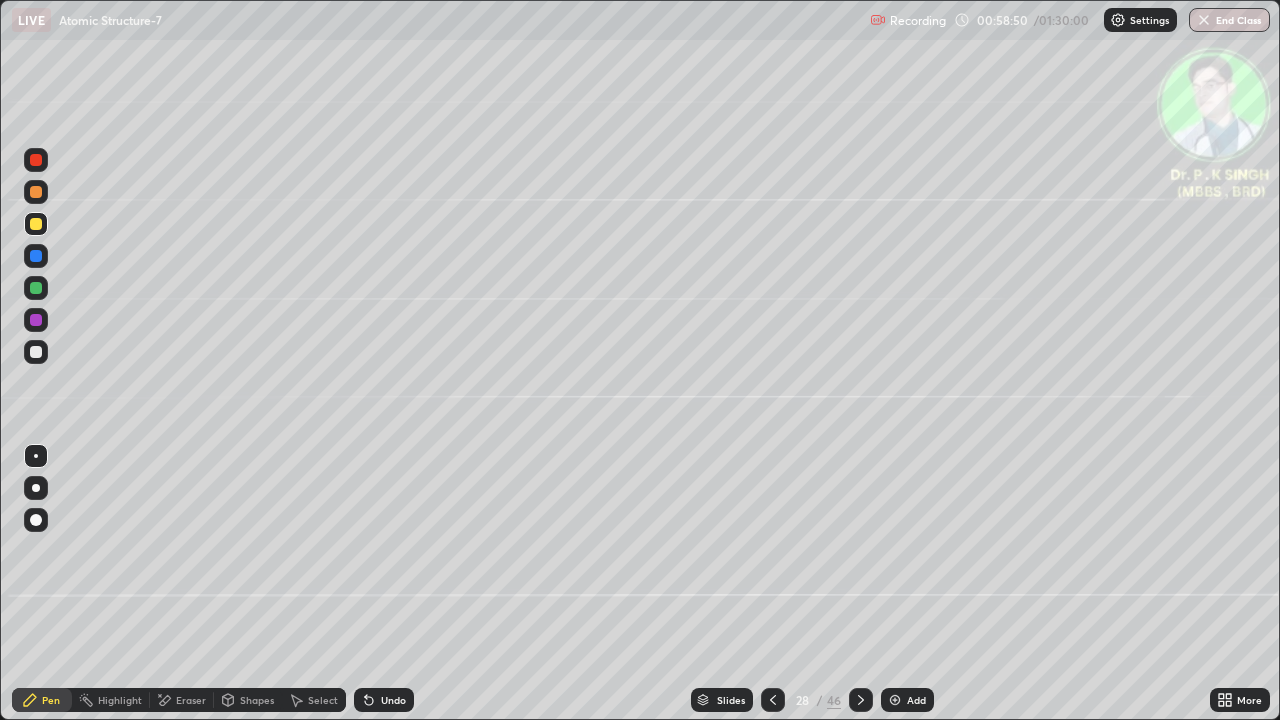 click at bounding box center (861, 700) 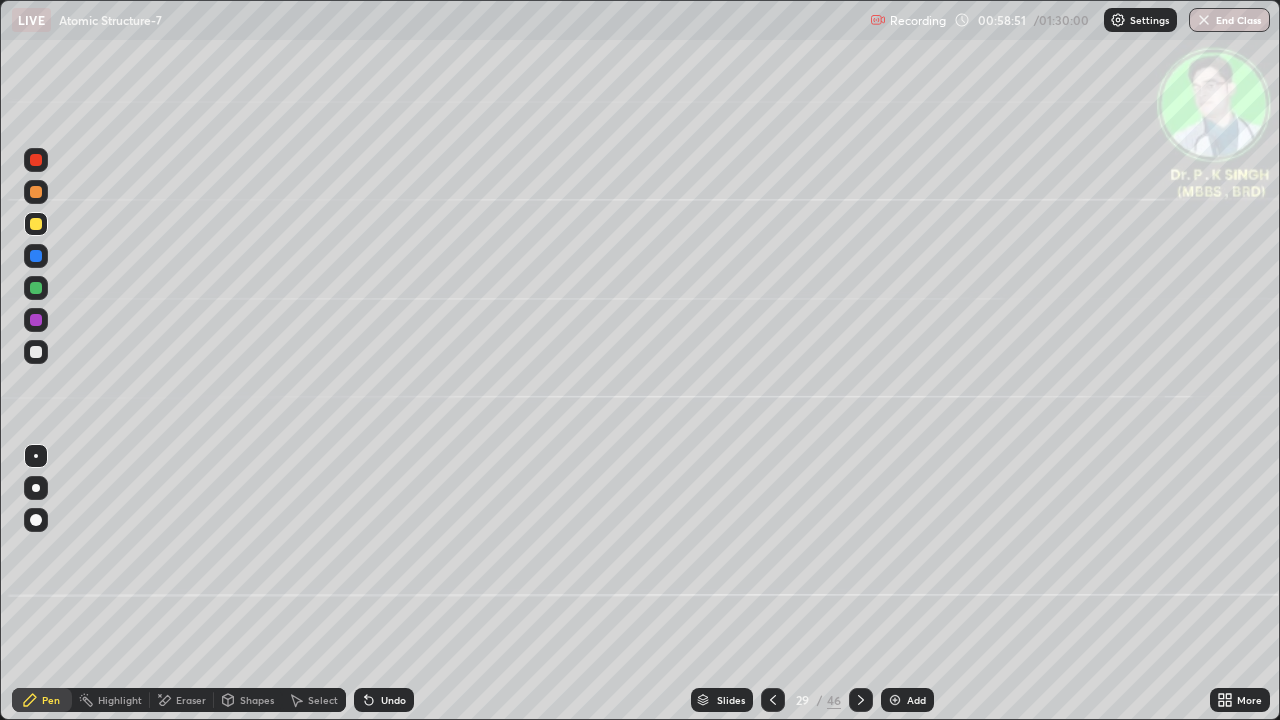 click at bounding box center [36, 224] 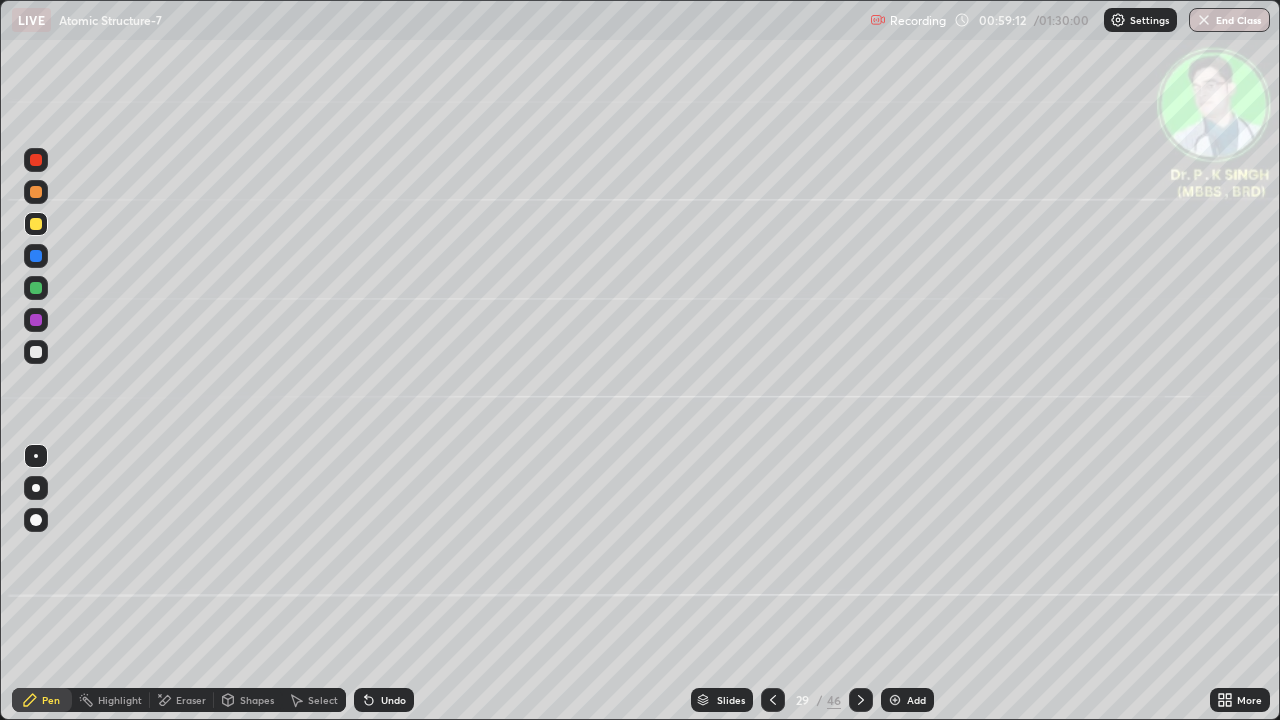 click 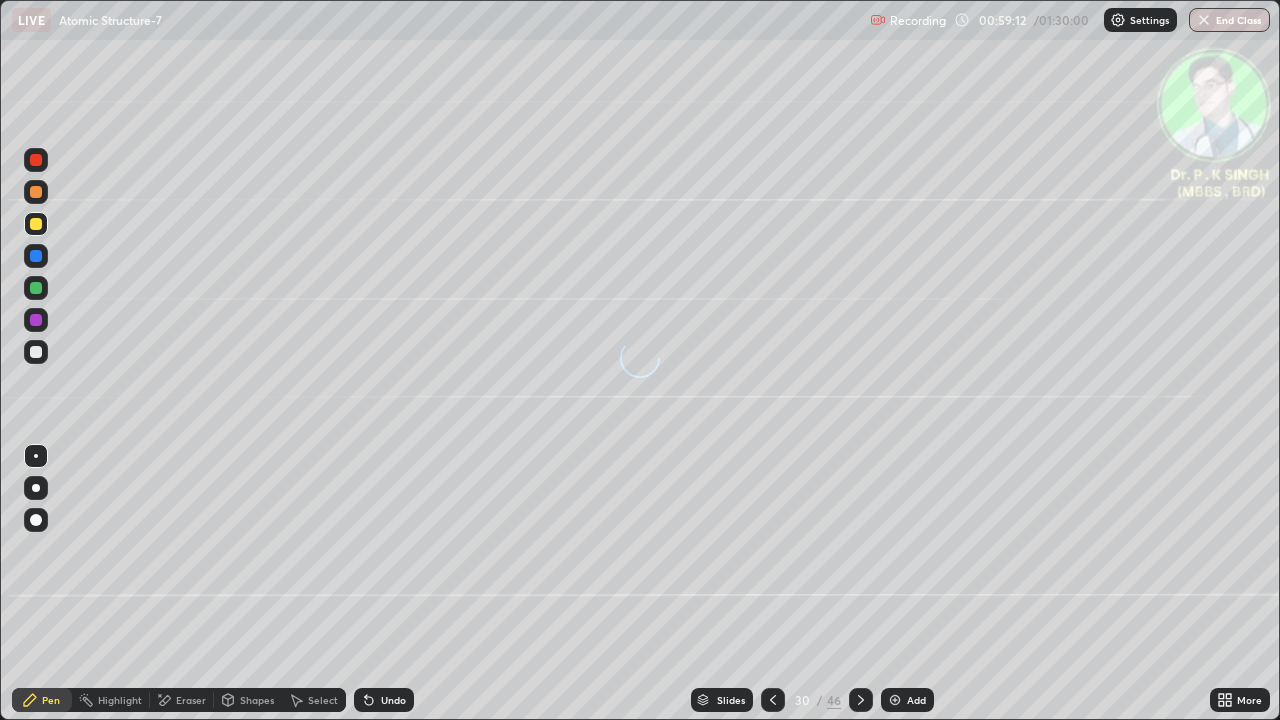 click at bounding box center (861, 700) 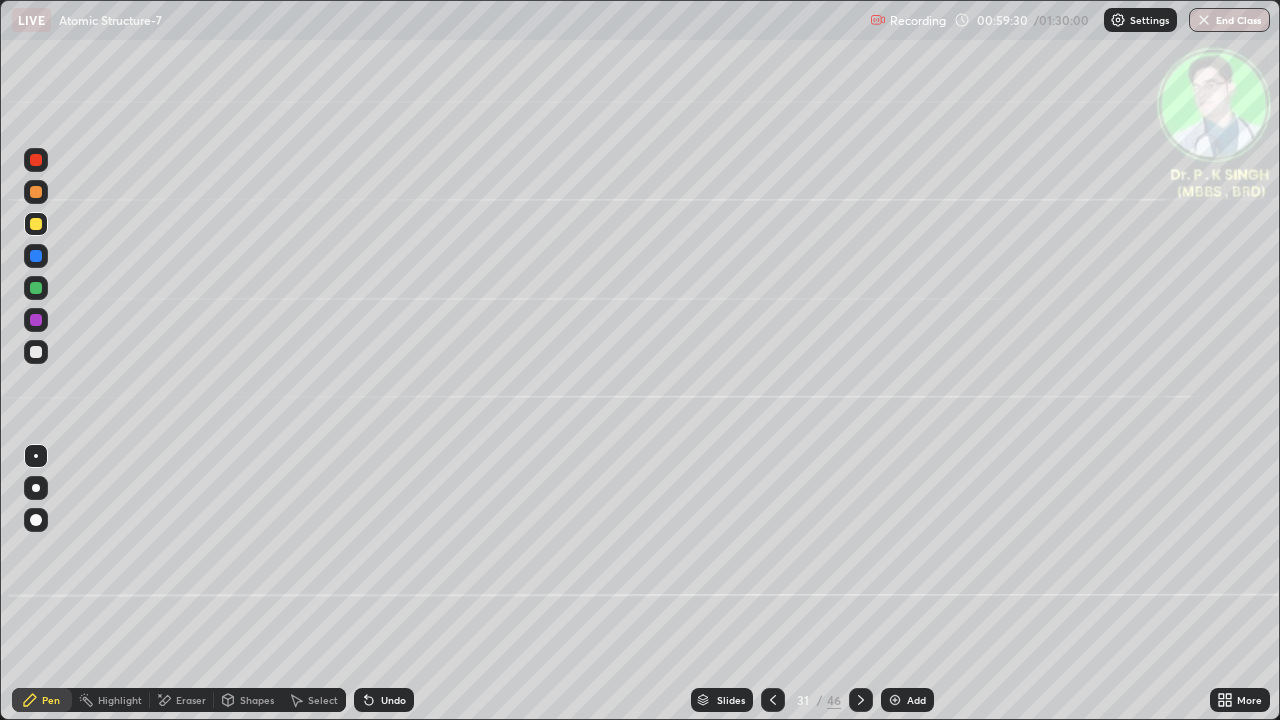 click 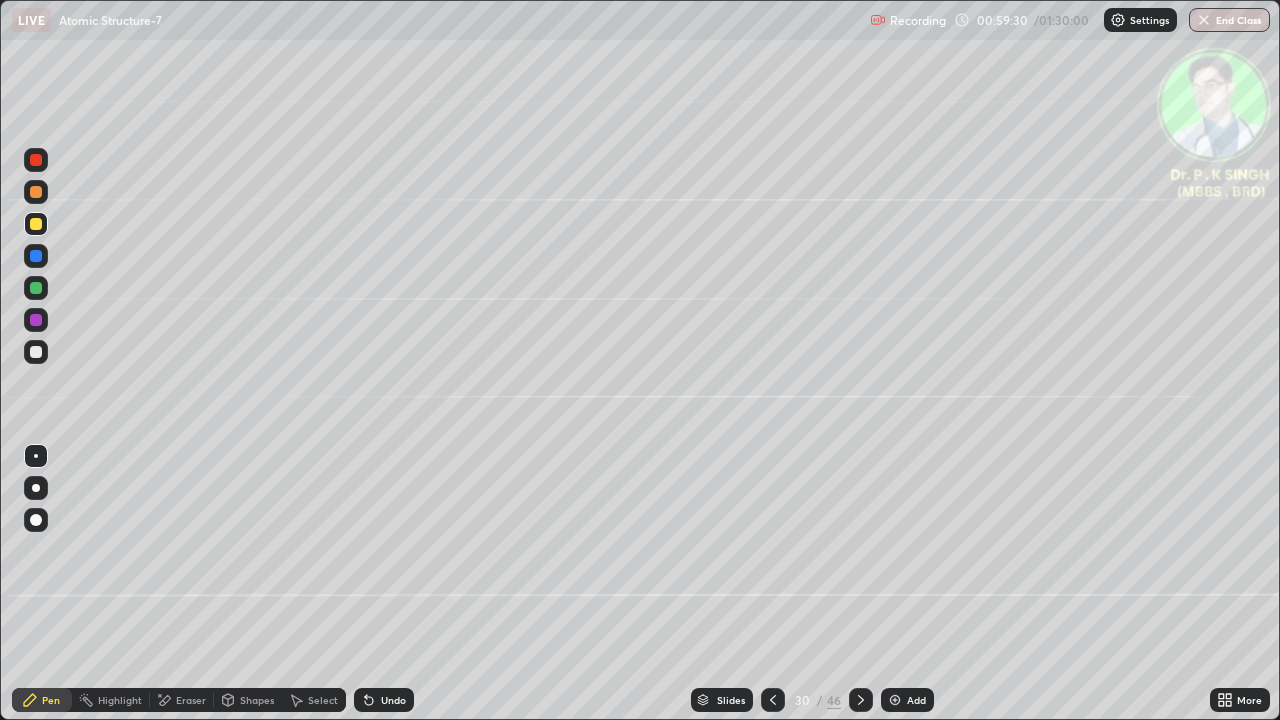 click at bounding box center [773, 700] 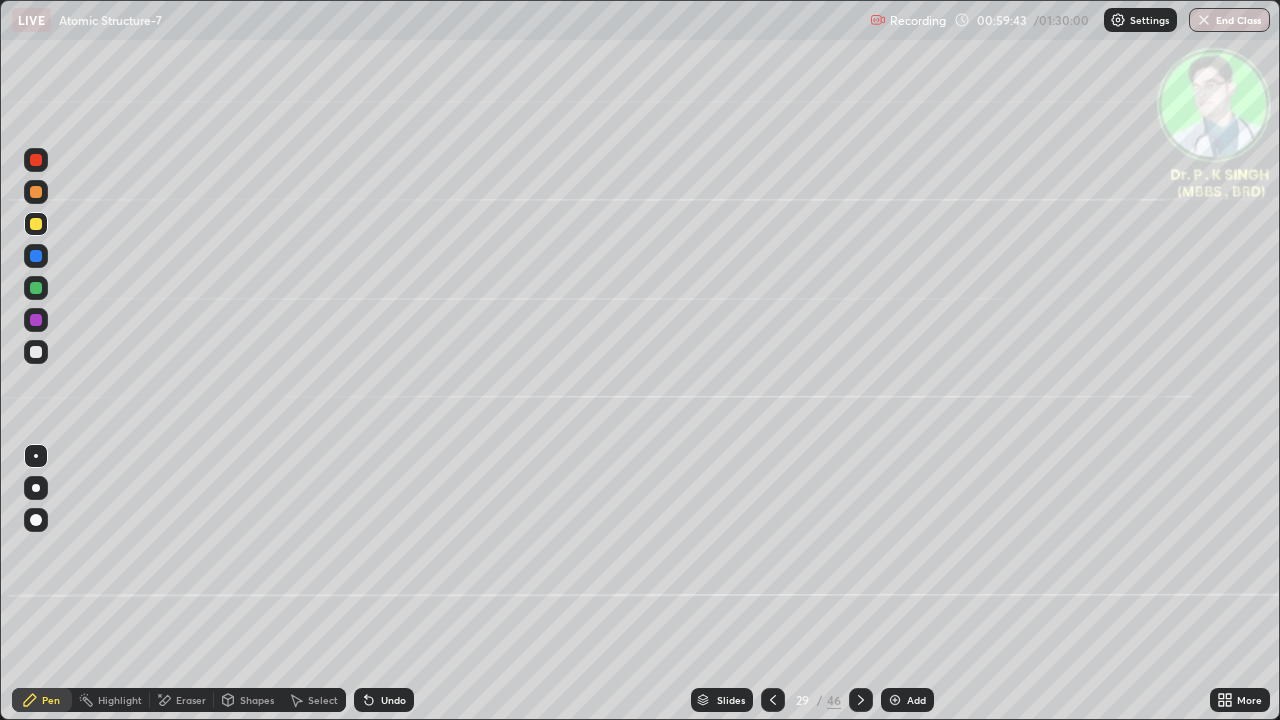click on "Eraser" at bounding box center [182, 700] 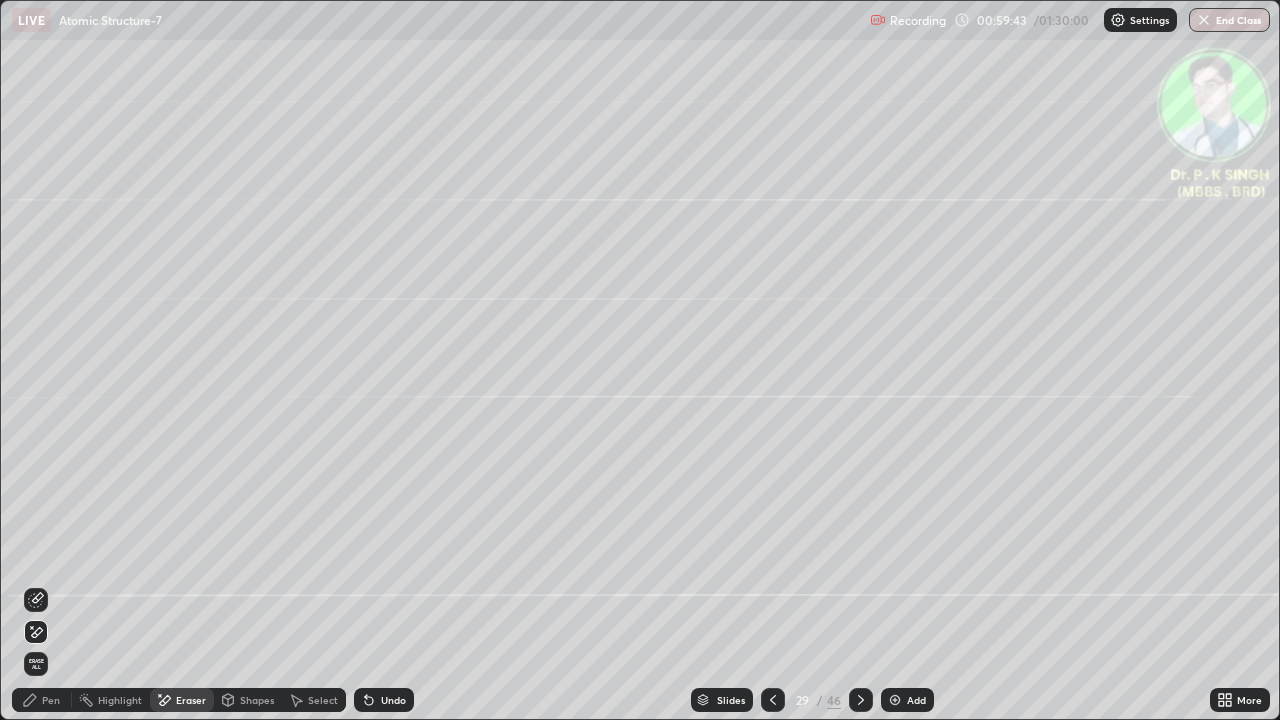 click 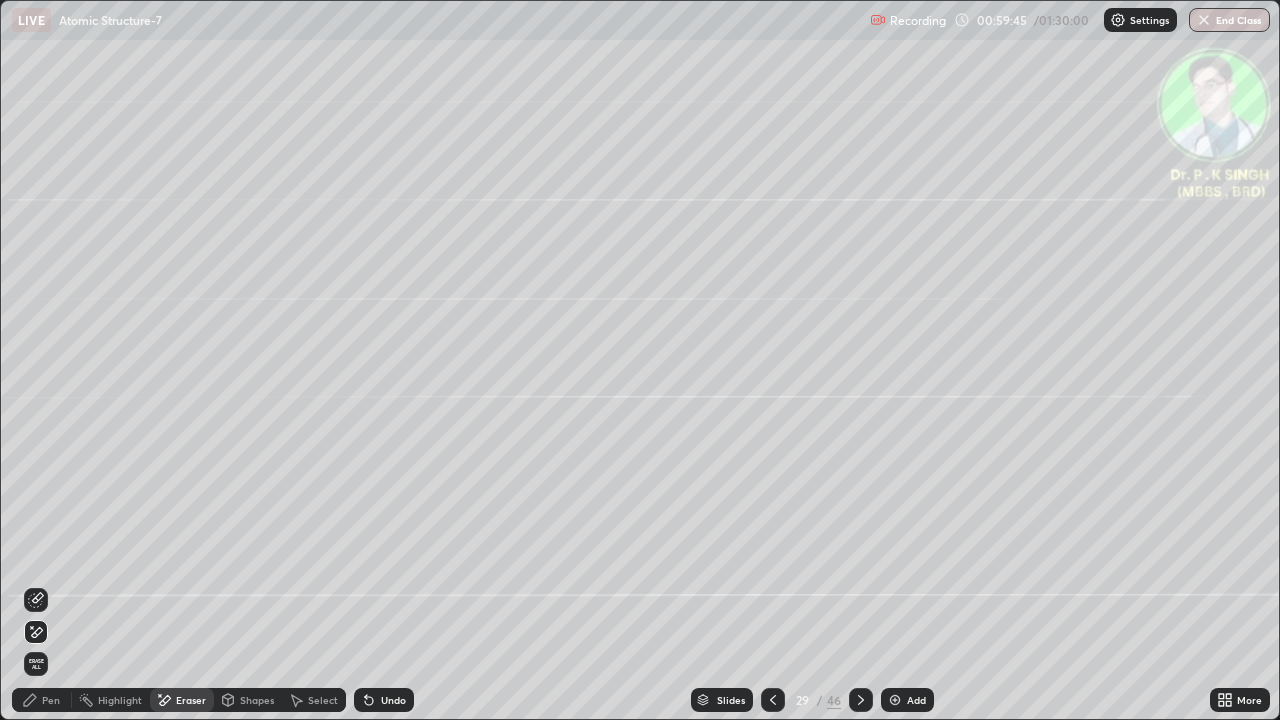click on "Pen" at bounding box center (42, 700) 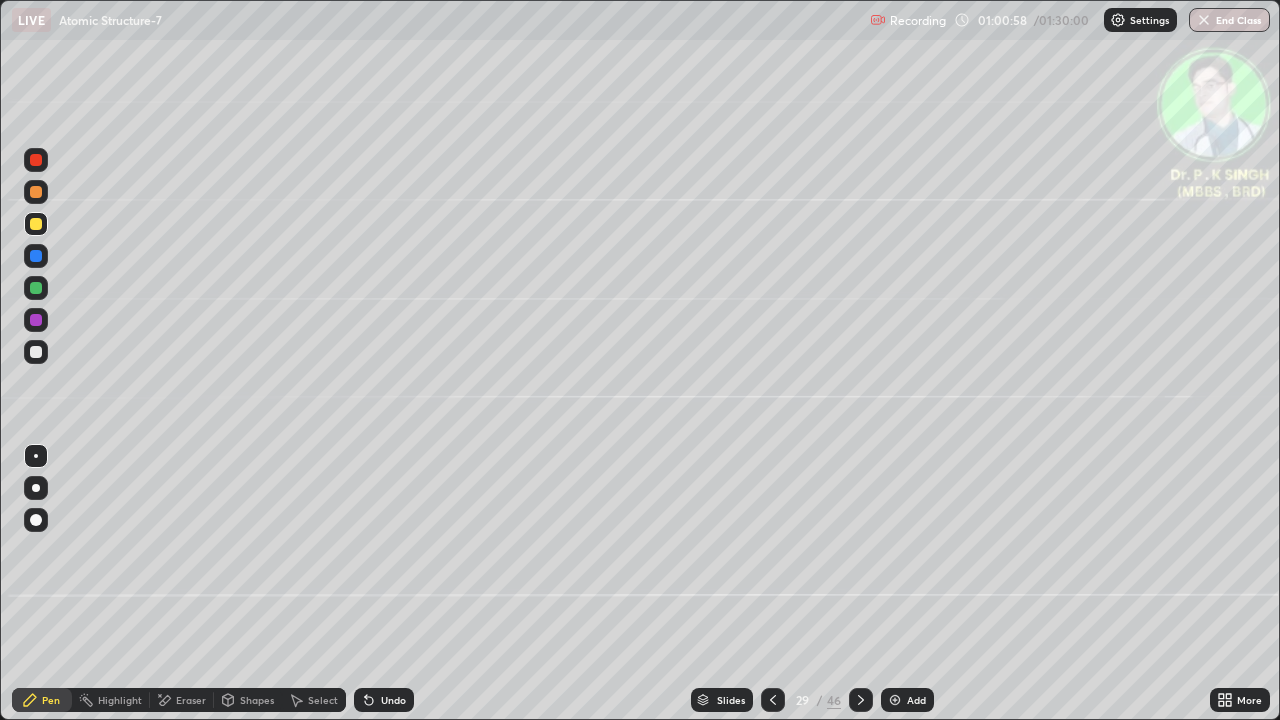 click at bounding box center (861, 700) 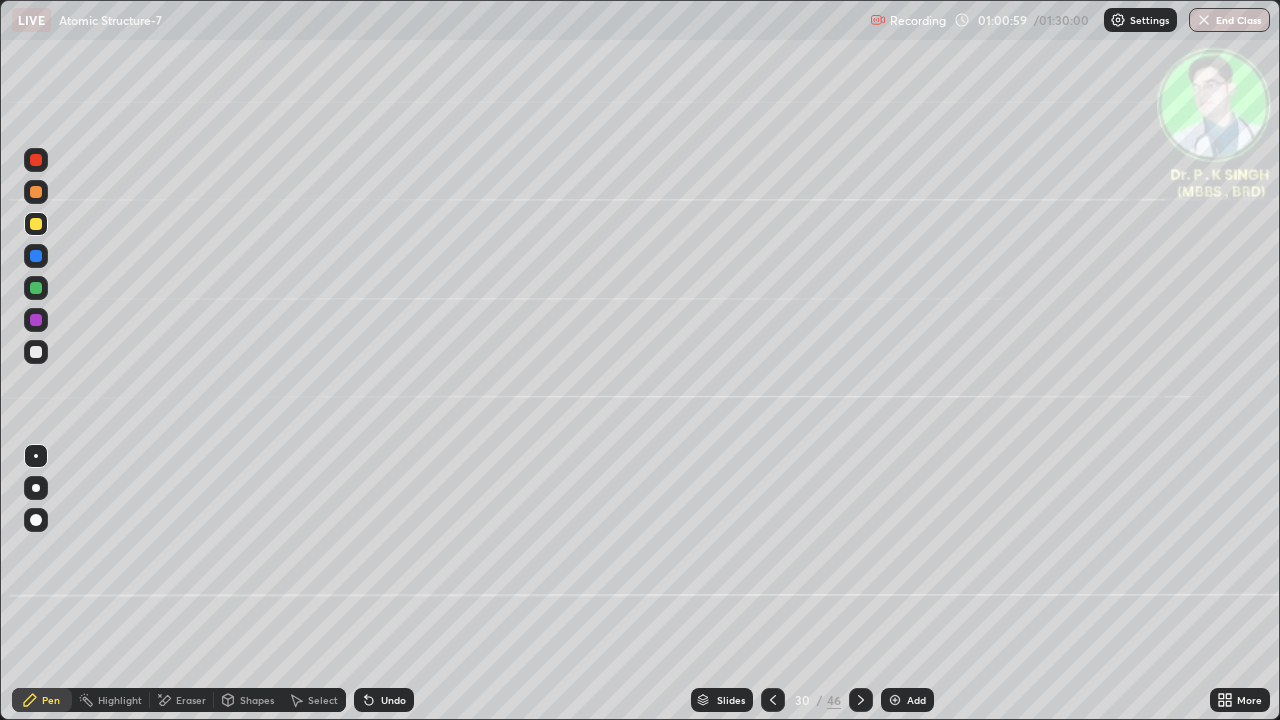 click at bounding box center [36, 224] 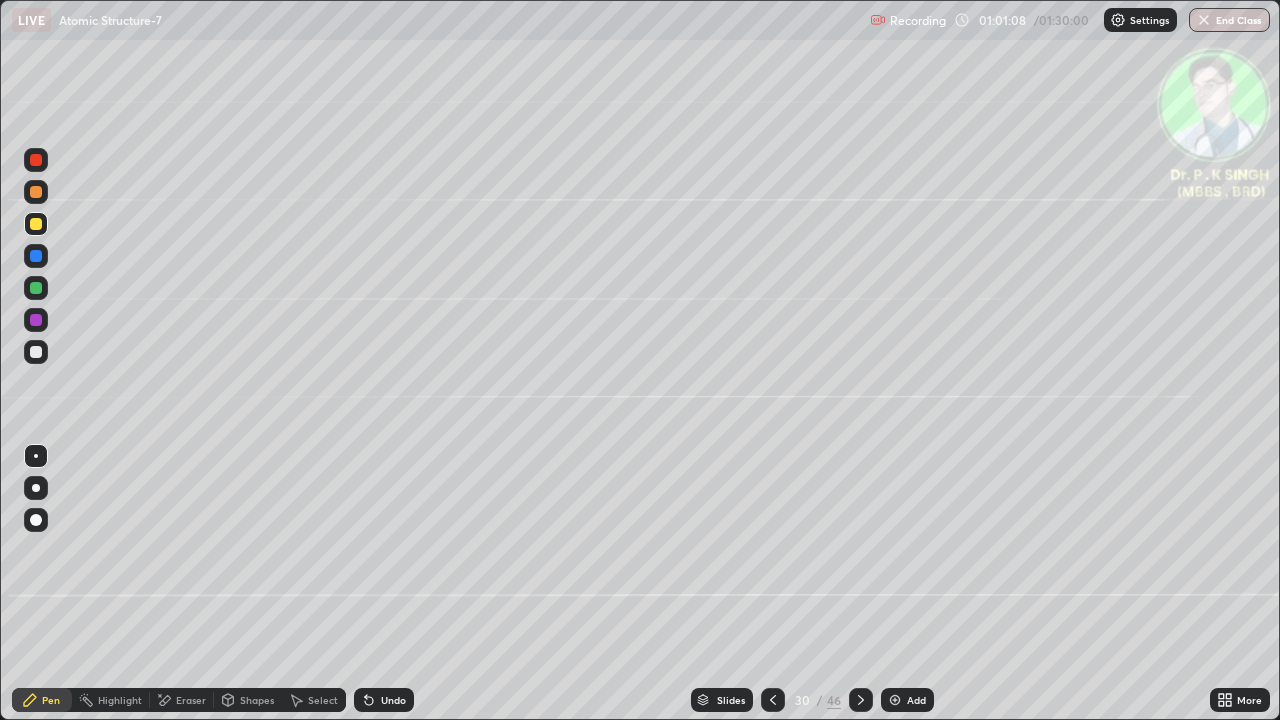 click at bounding box center (36, 224) 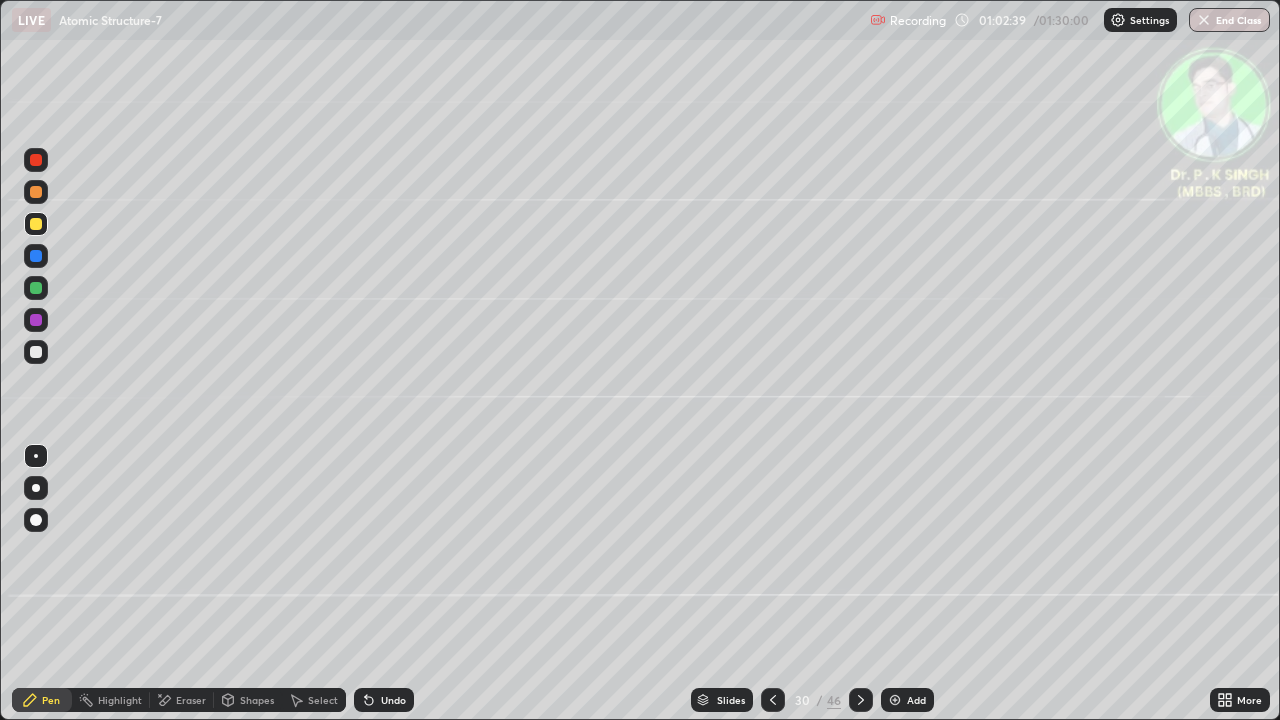 click 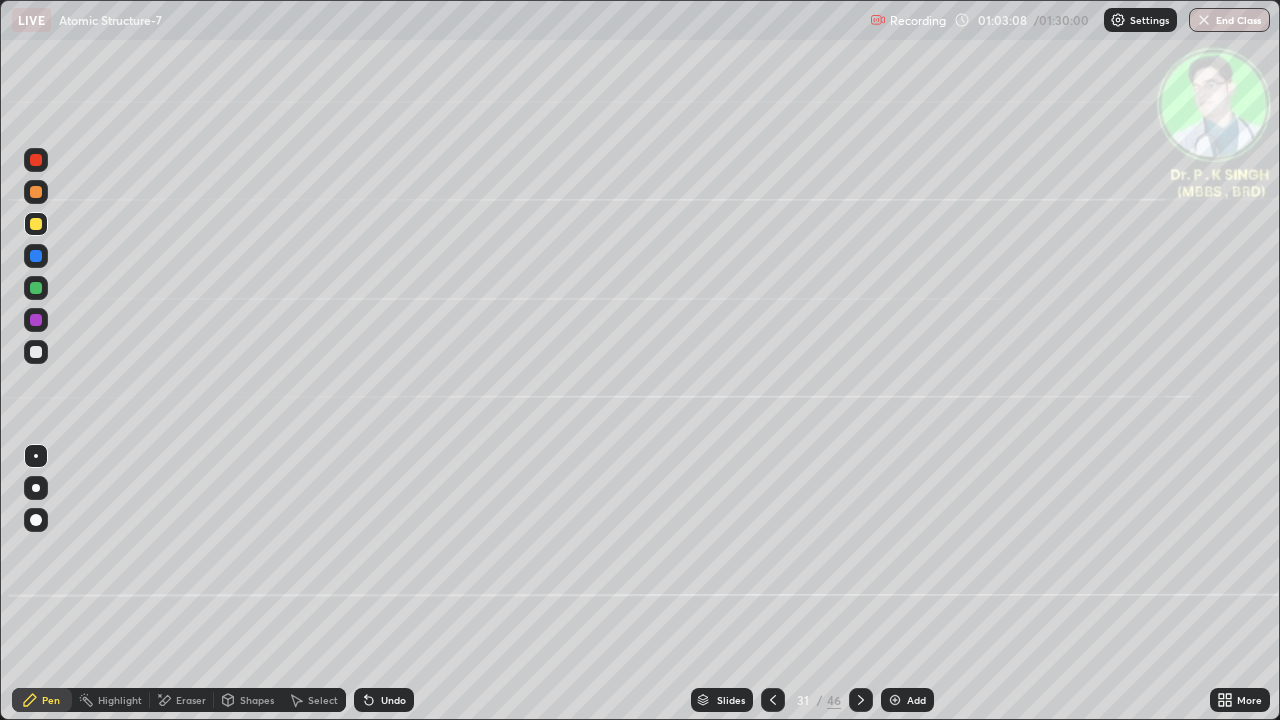 click 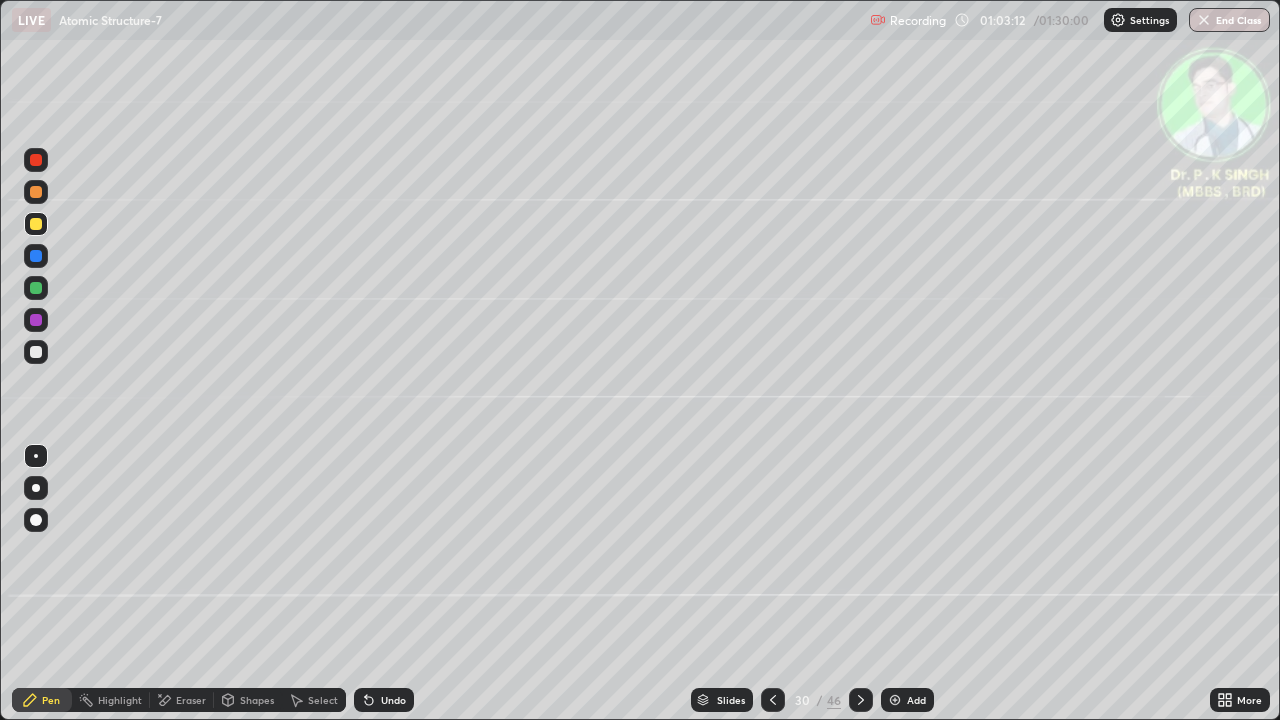 click at bounding box center (773, 700) 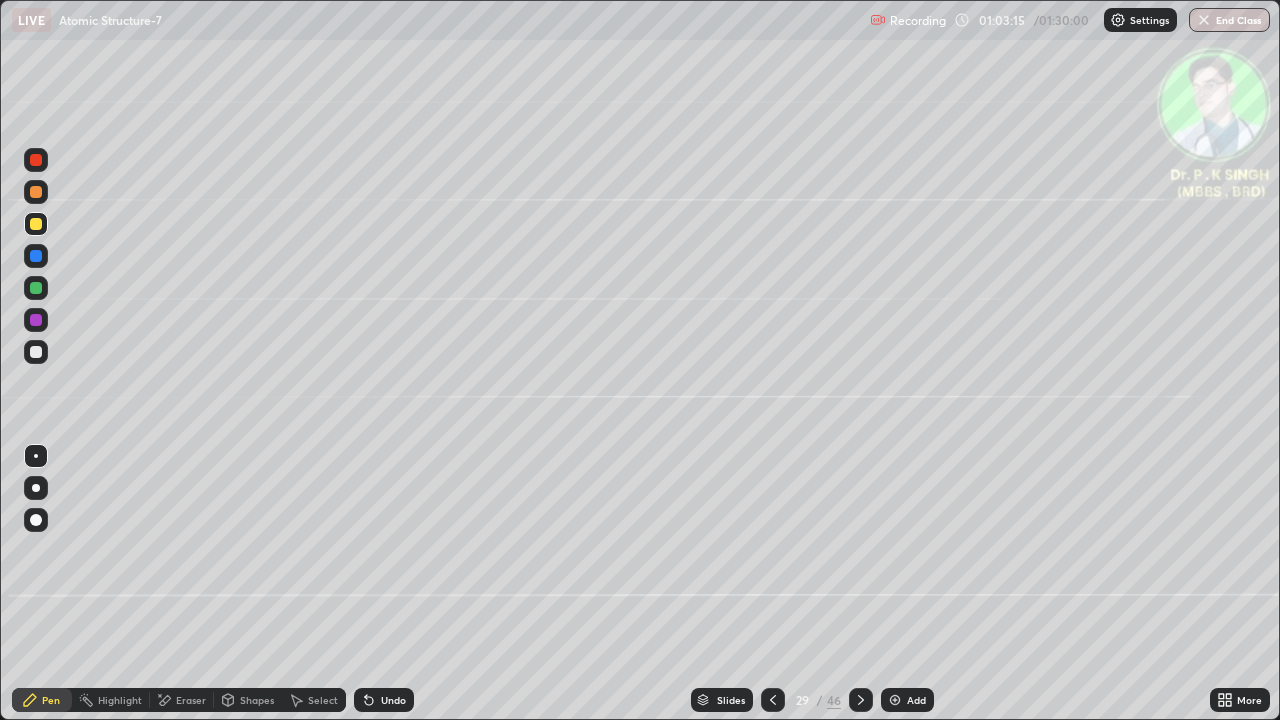click at bounding box center (861, 700) 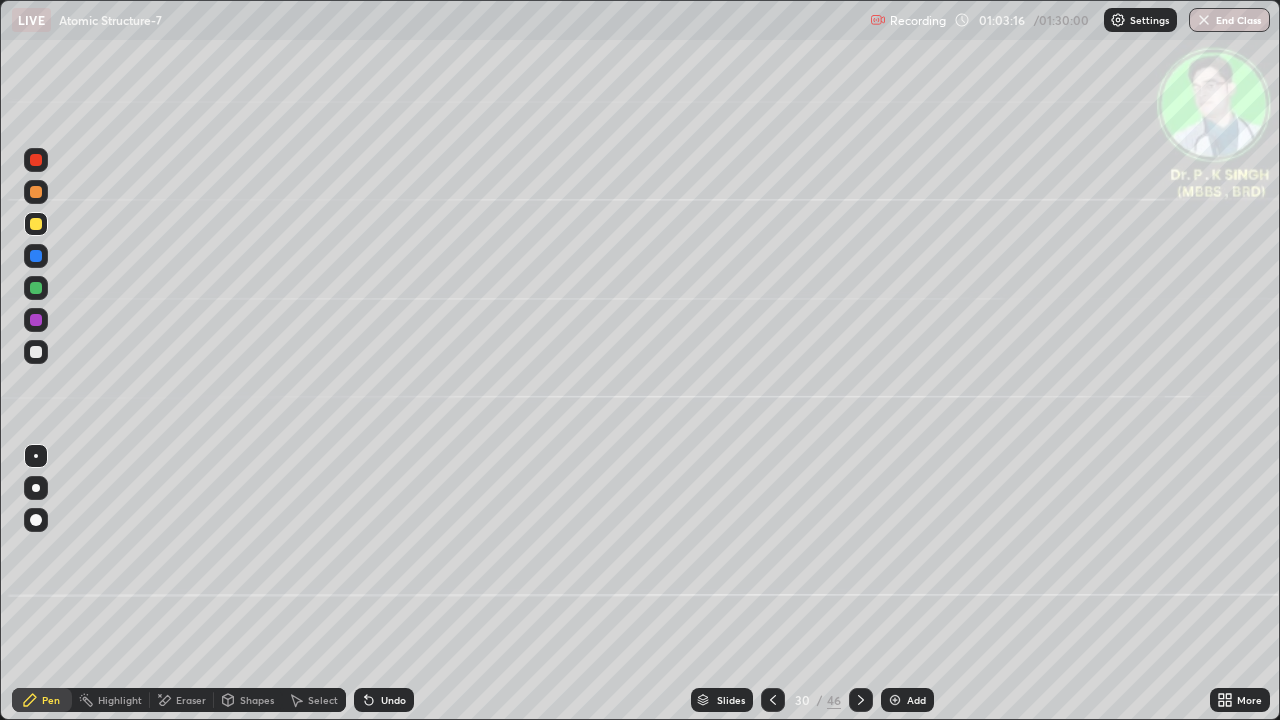 click 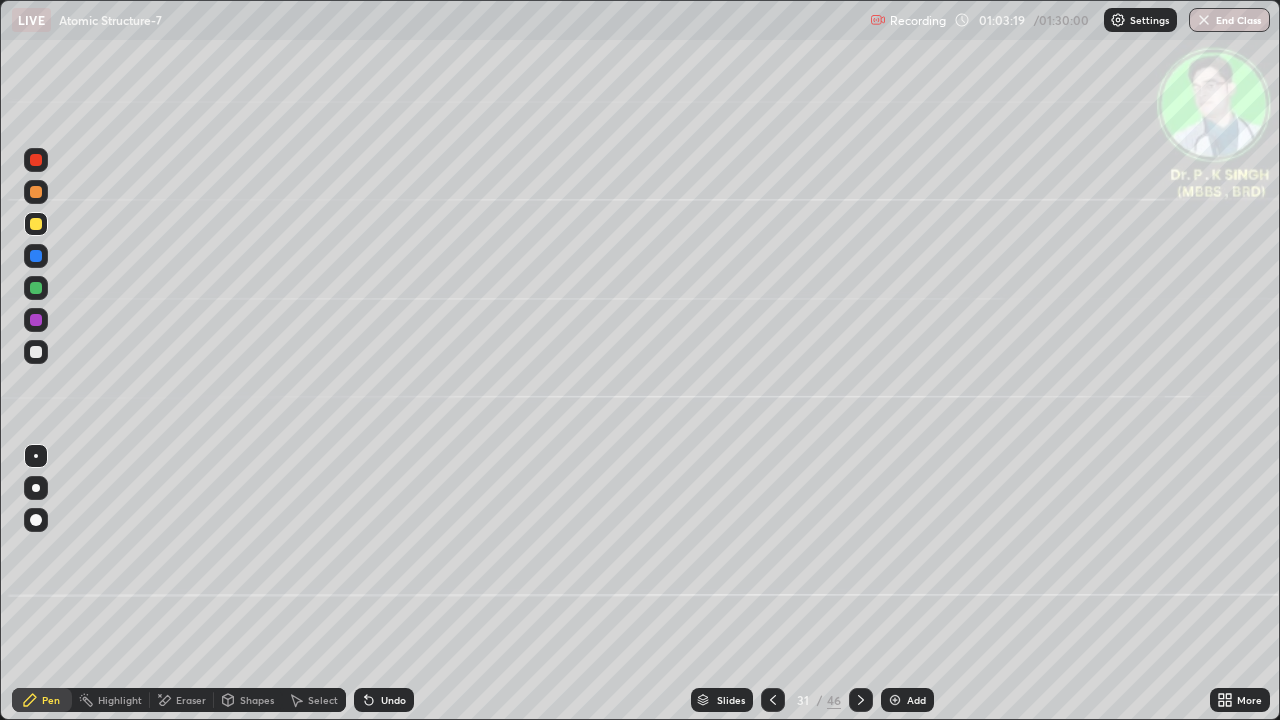 click at bounding box center (36, 256) 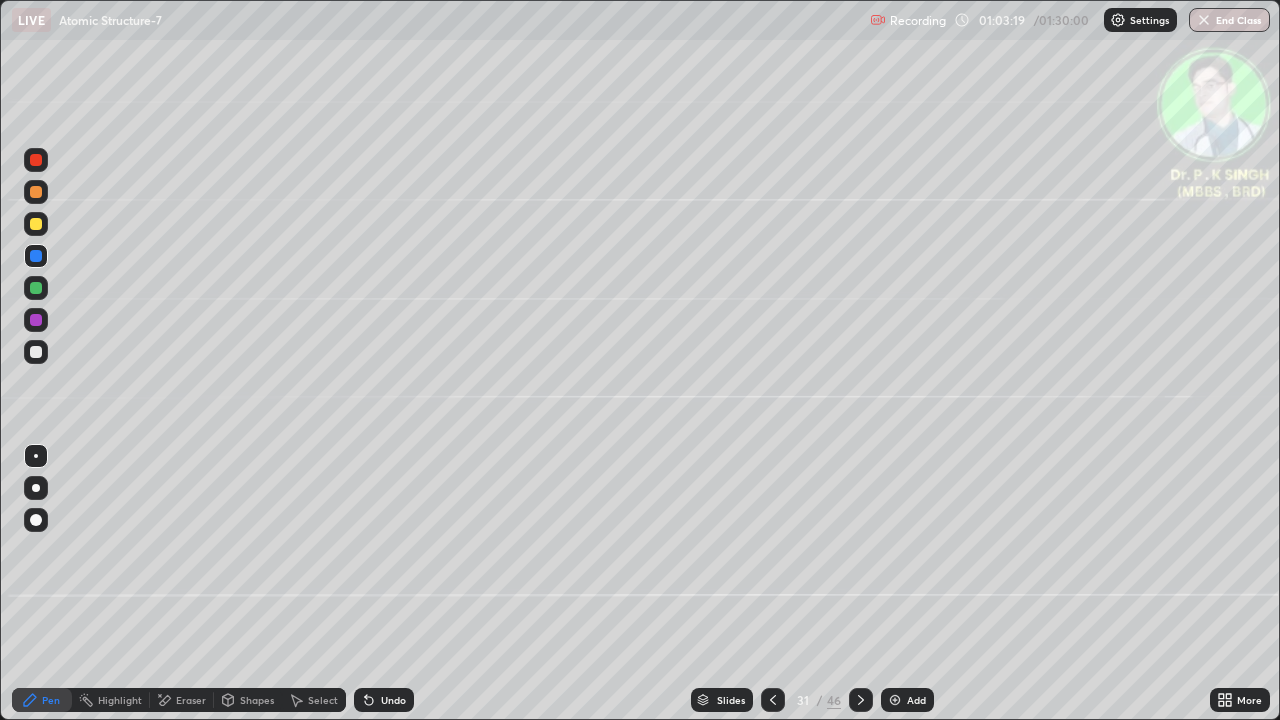 click at bounding box center [36, 256] 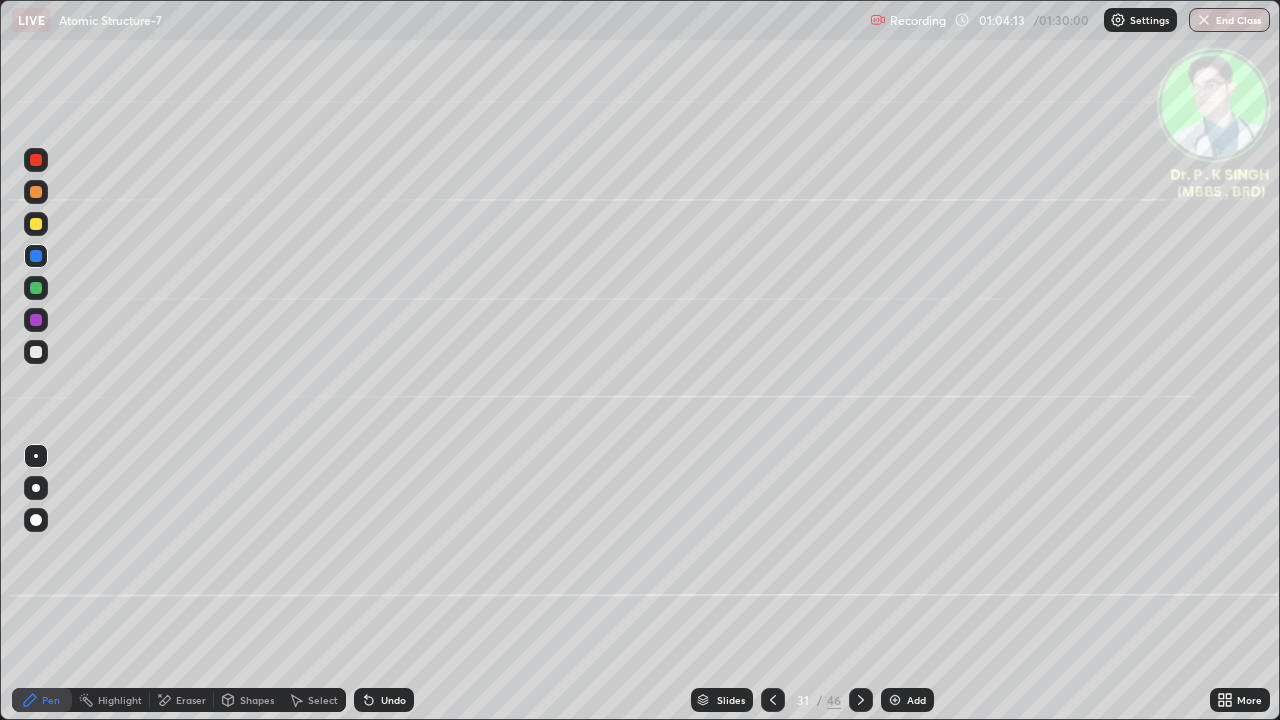 click 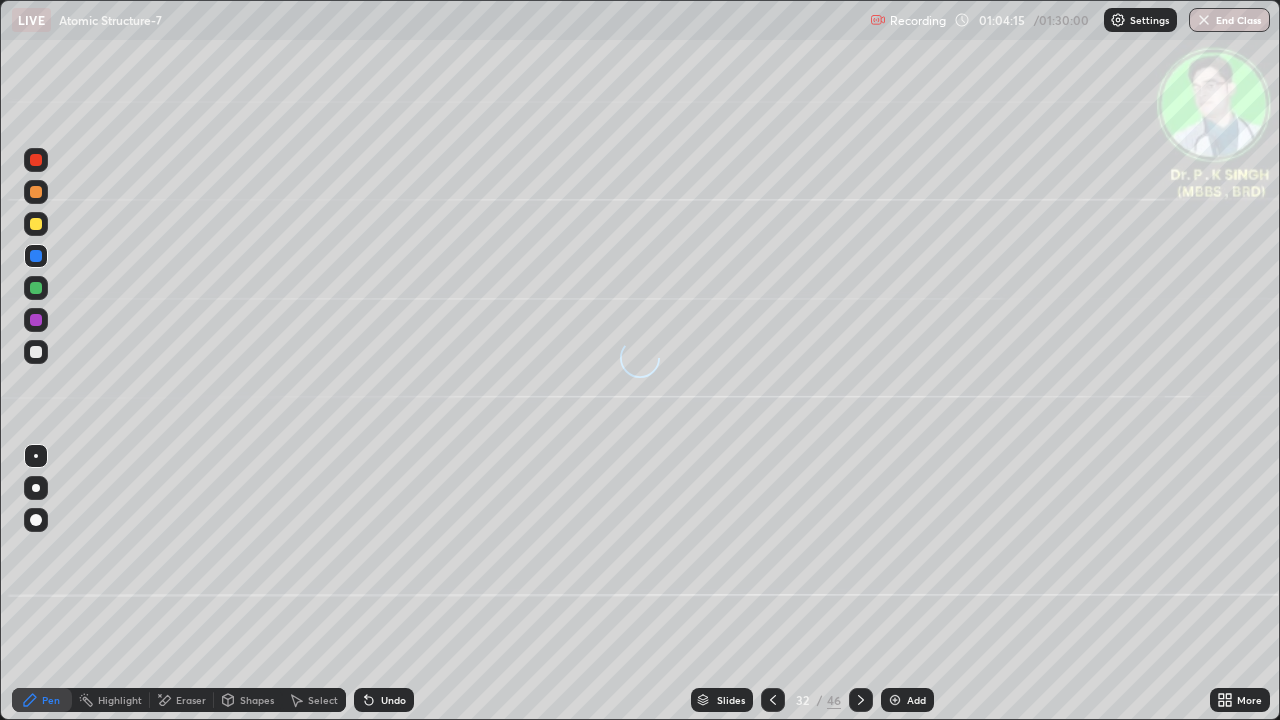 click at bounding box center [36, 224] 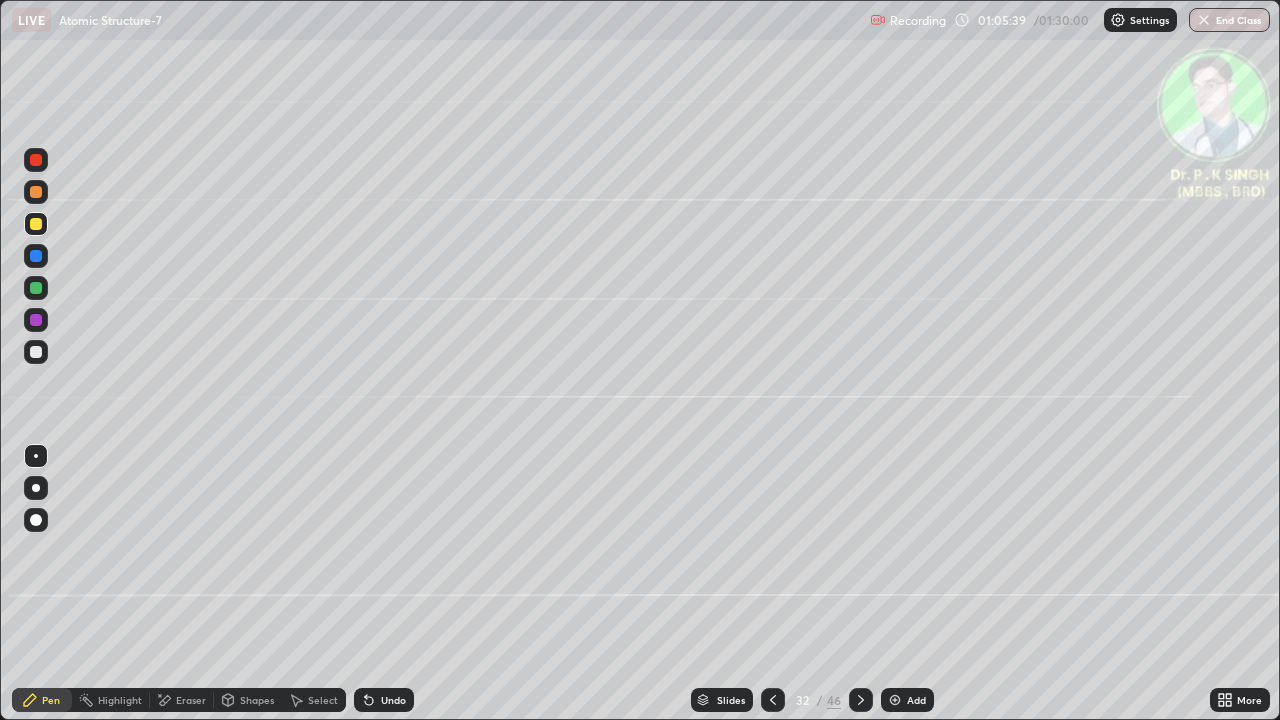 click at bounding box center (36, 224) 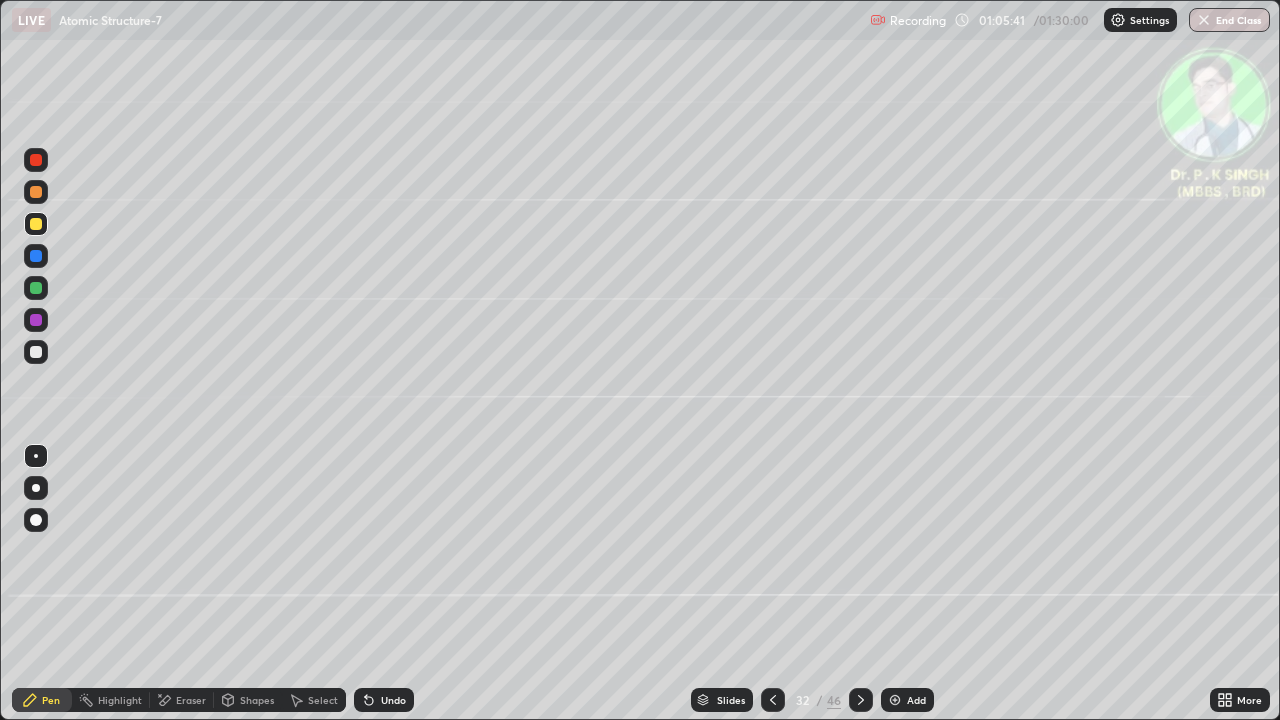 click 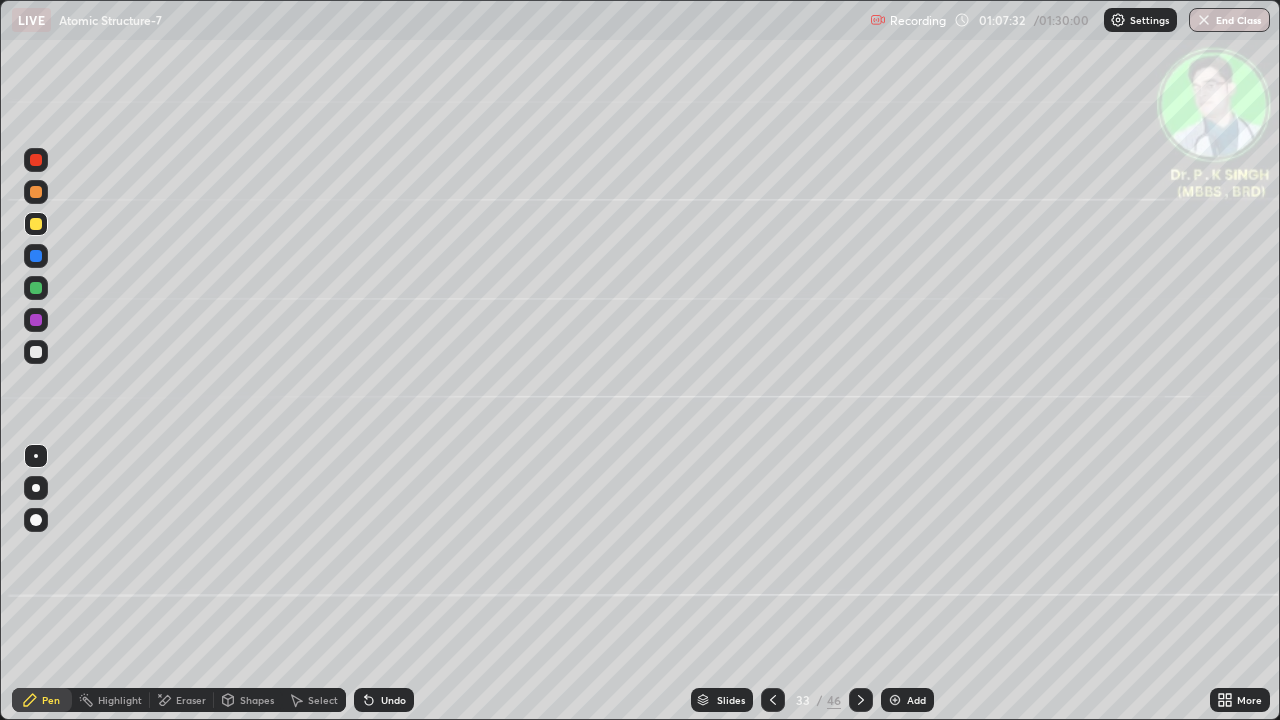 click 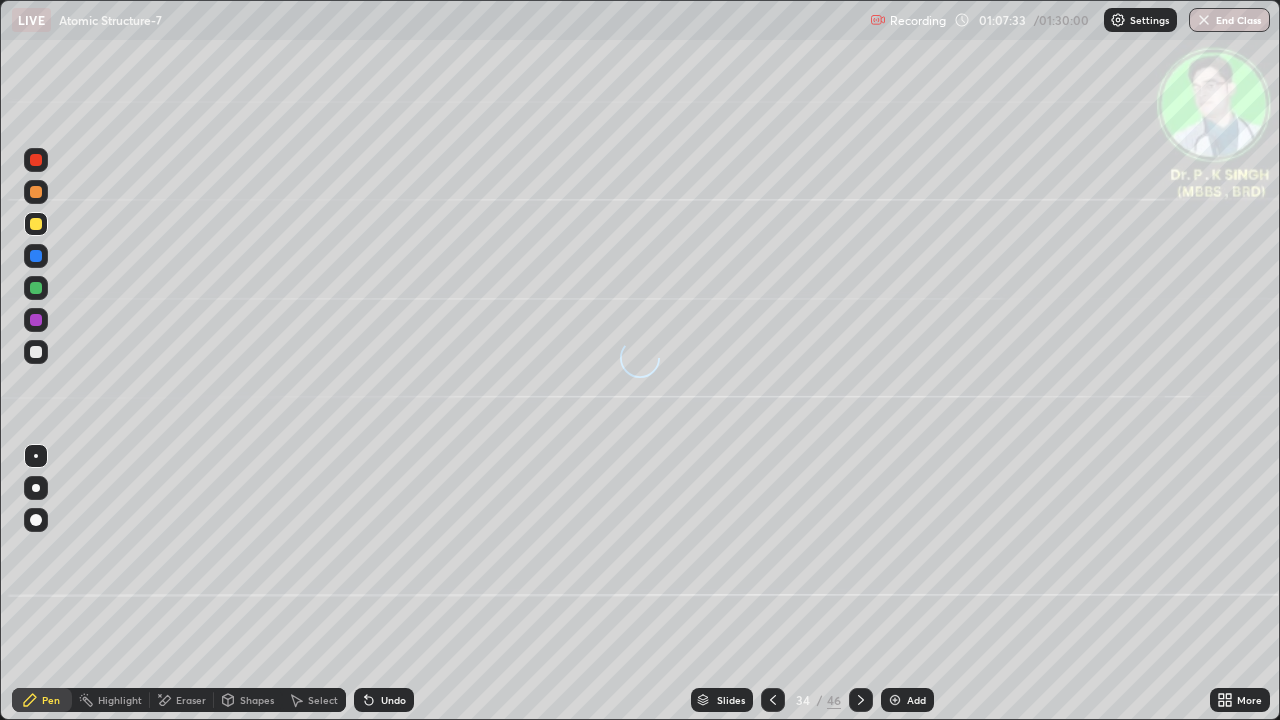 click at bounding box center [36, 224] 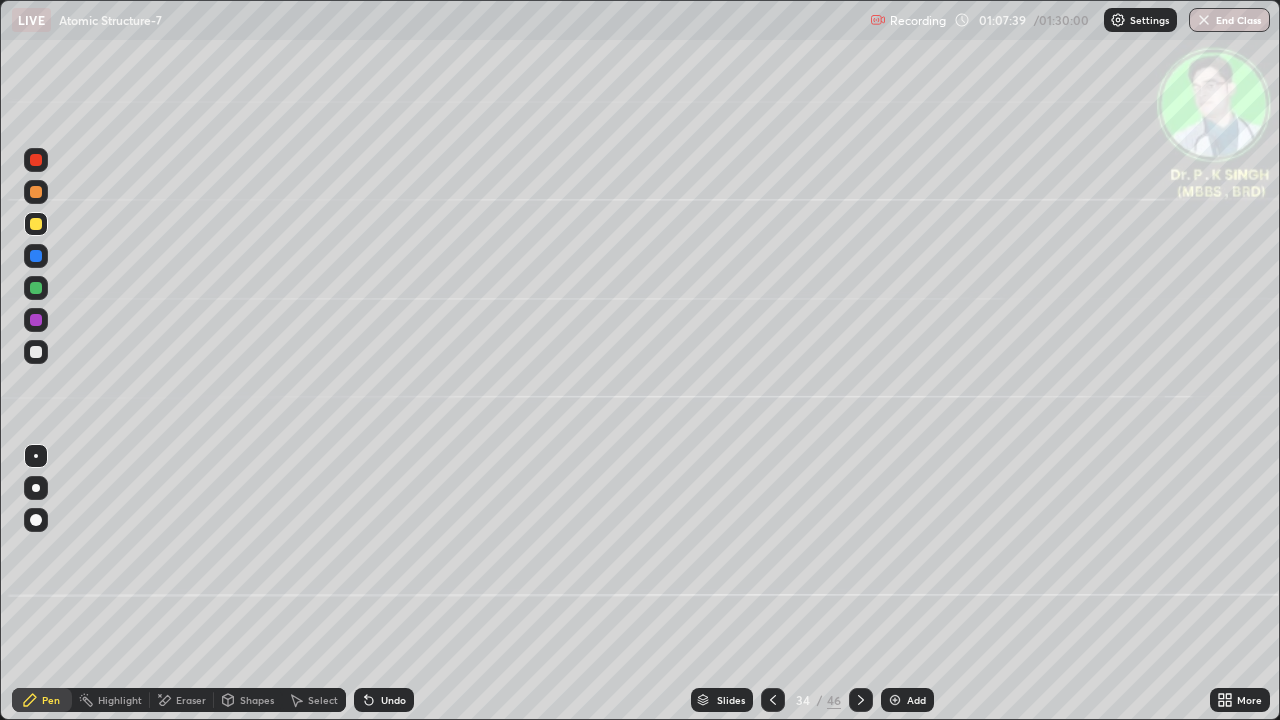 click at bounding box center [36, 224] 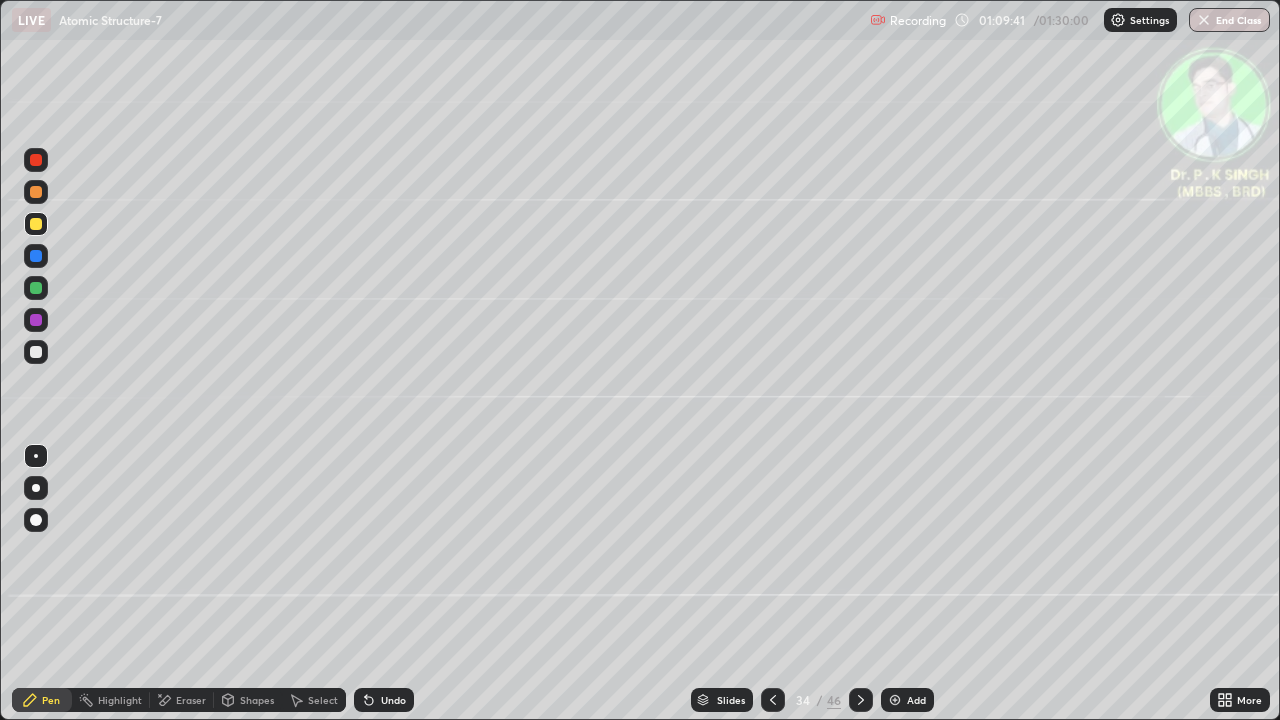 click 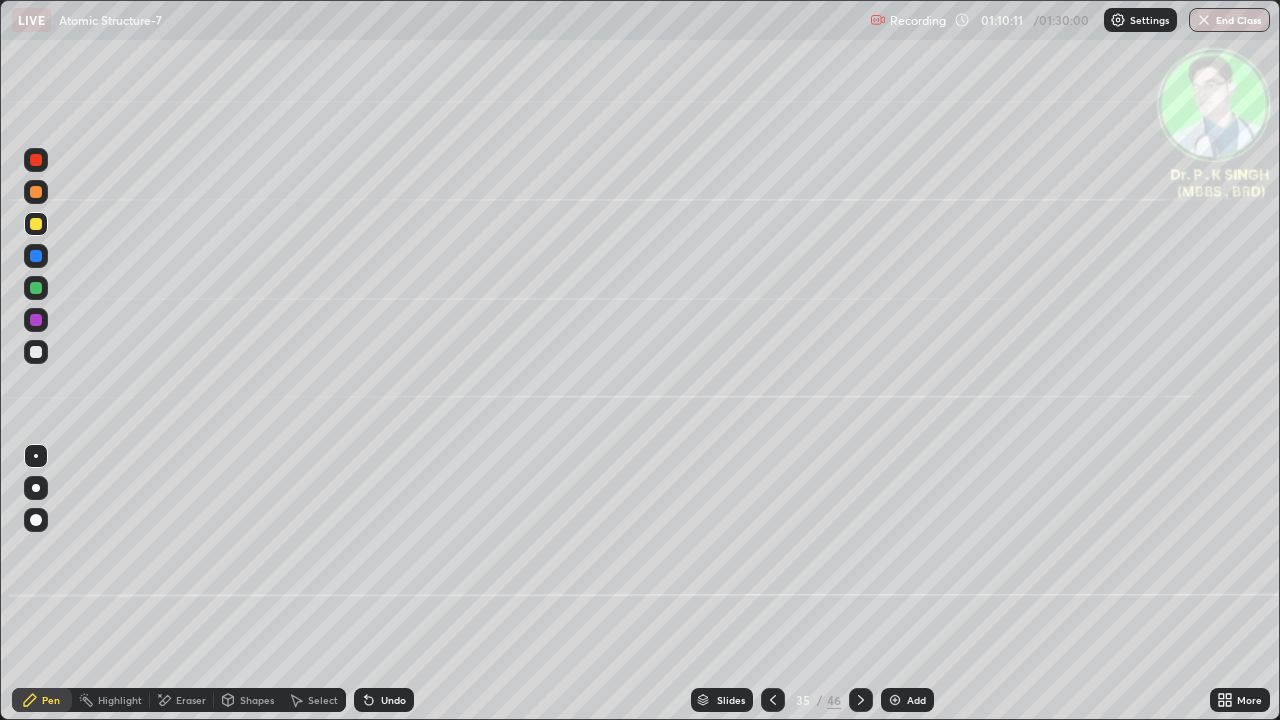 click 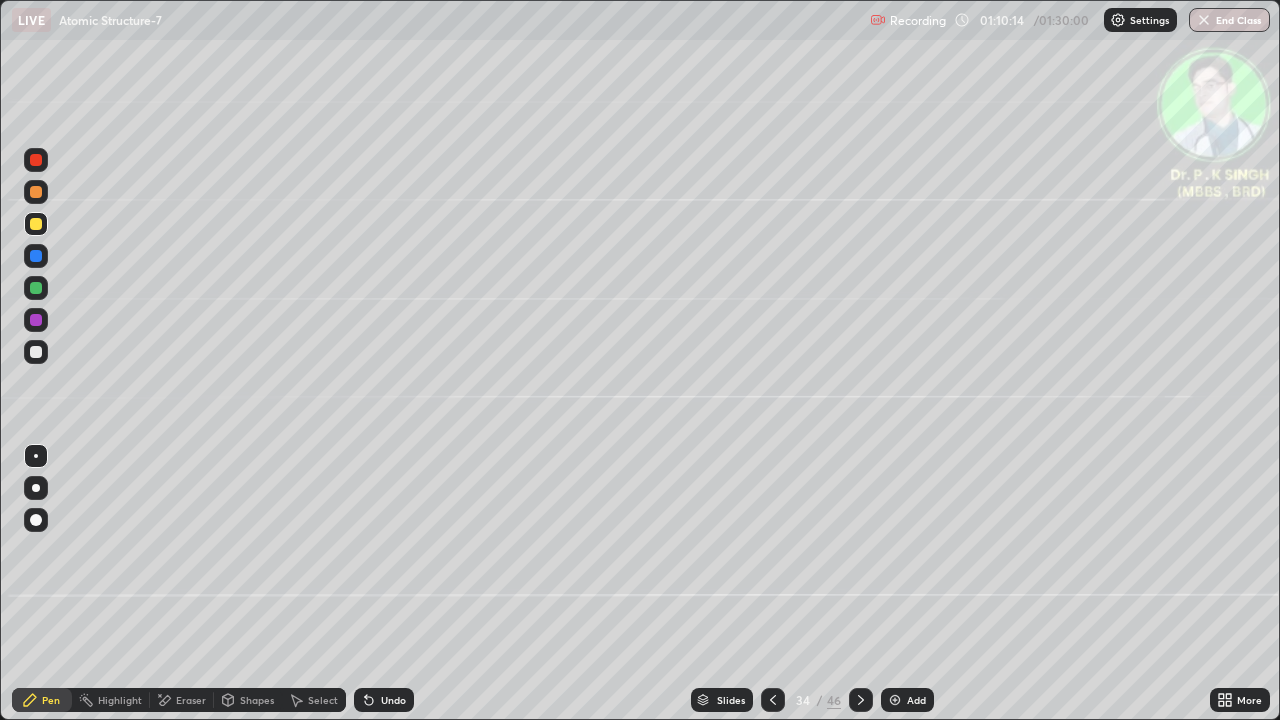 click at bounding box center (861, 700) 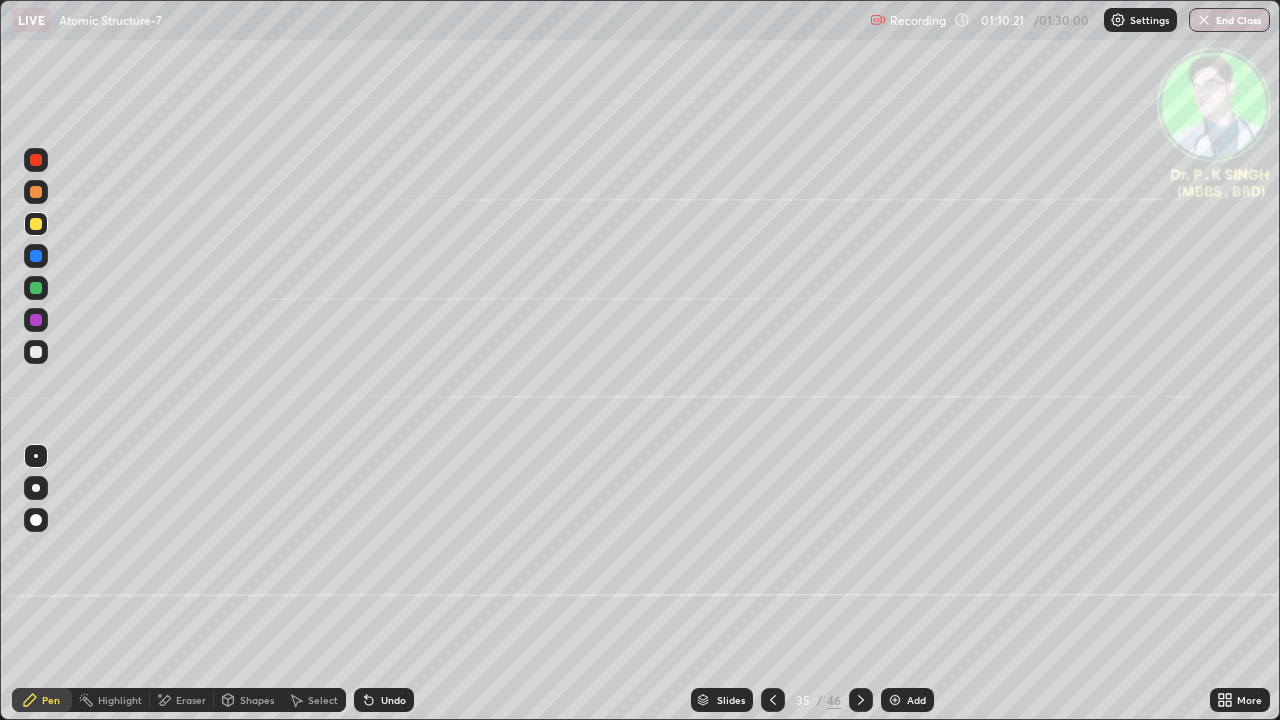 click at bounding box center (36, 224) 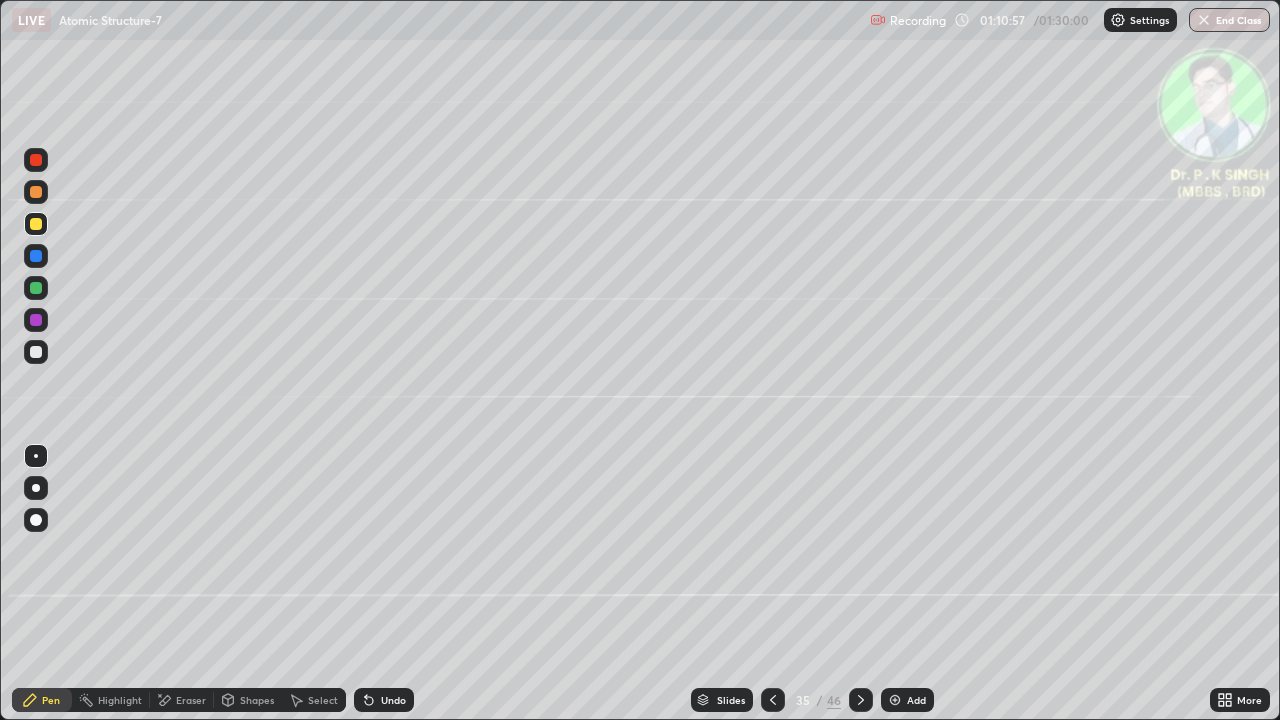 click on "Eraser" at bounding box center [182, 700] 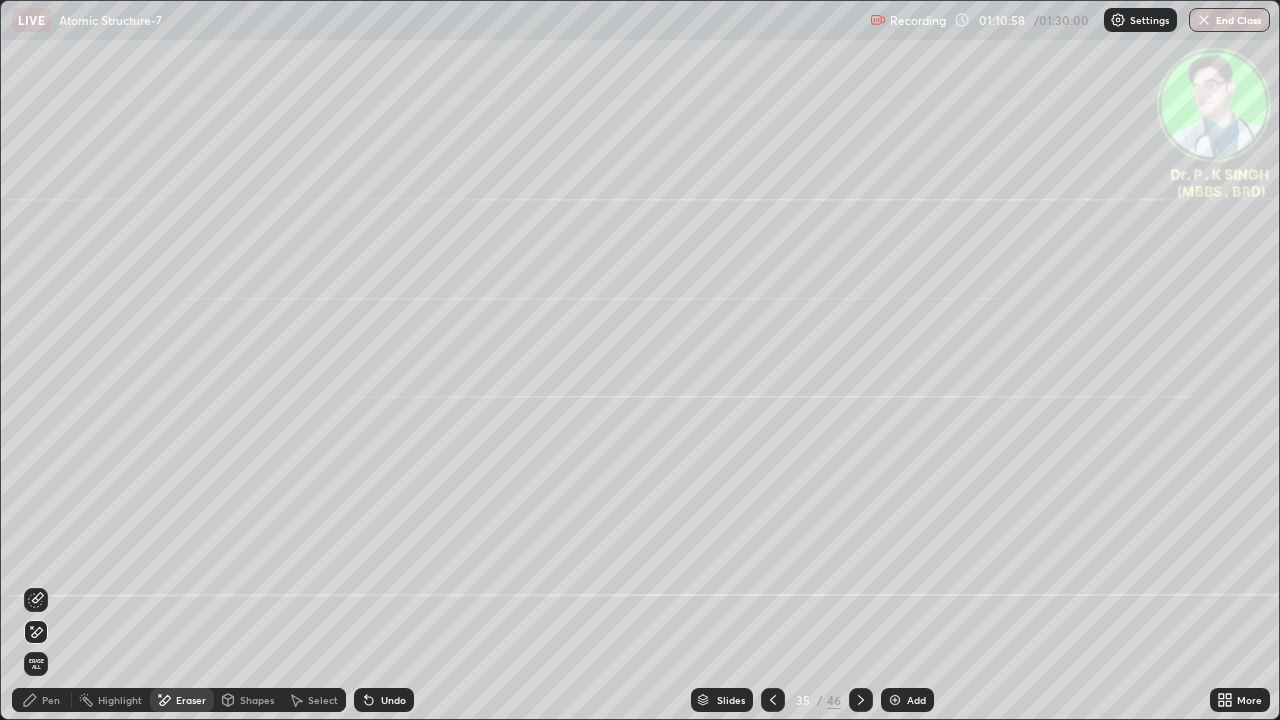 click at bounding box center [36, 600] 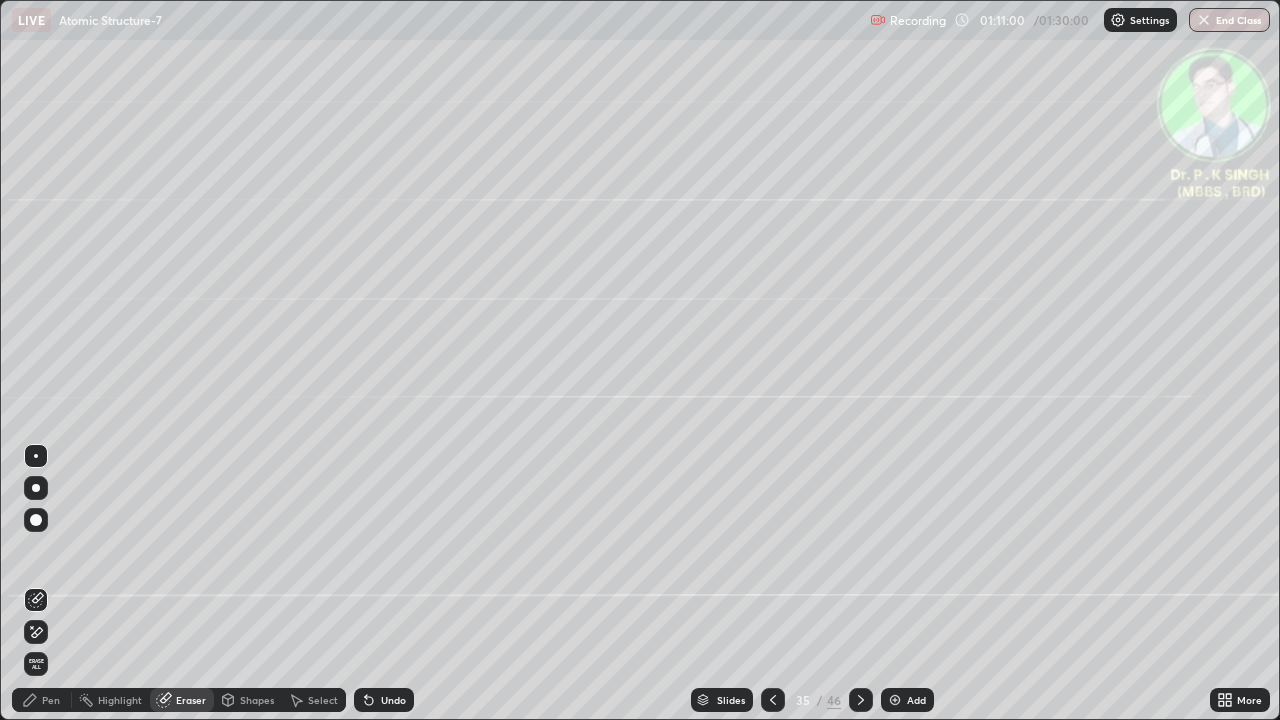 click on "Pen" at bounding box center (51, 700) 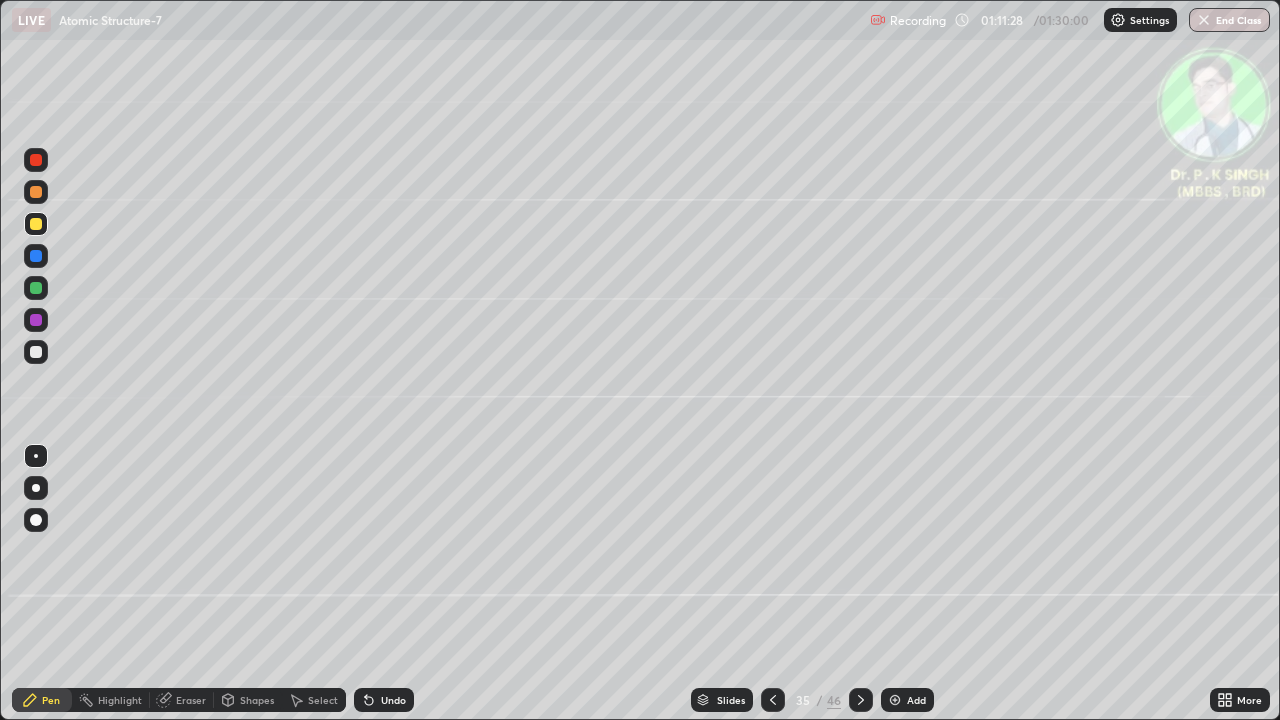 click on "Eraser" at bounding box center (182, 700) 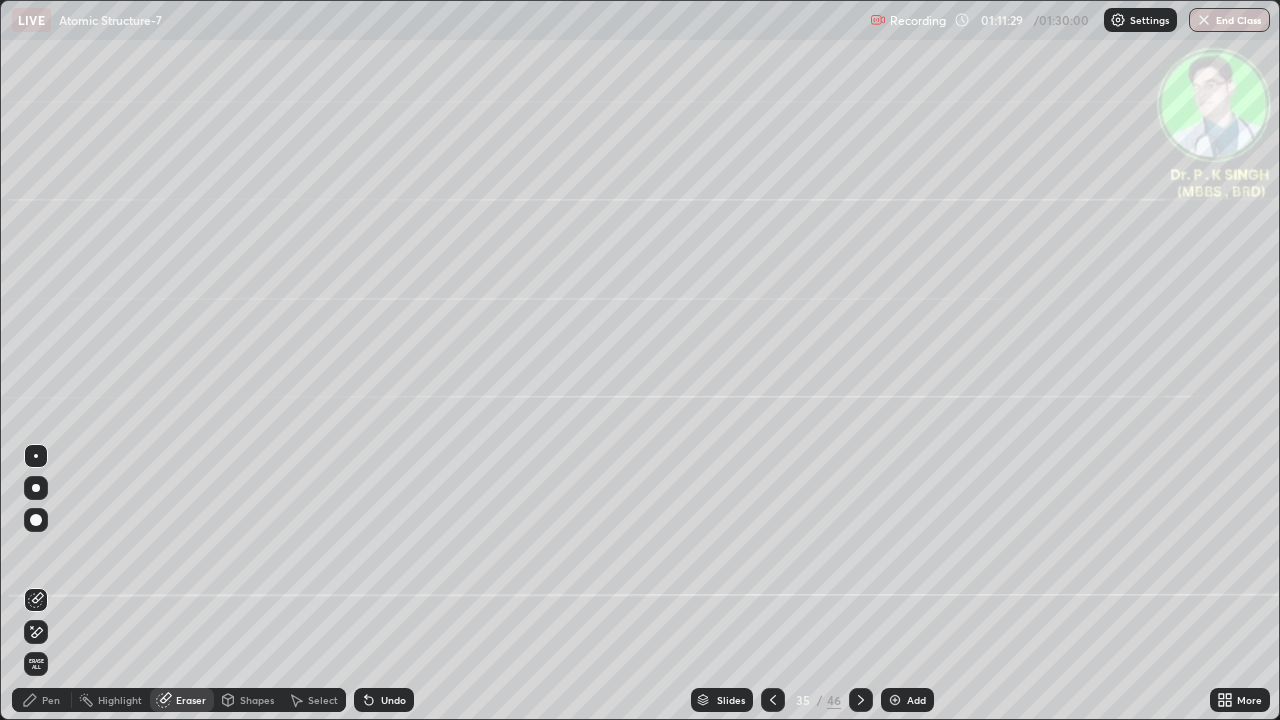 click 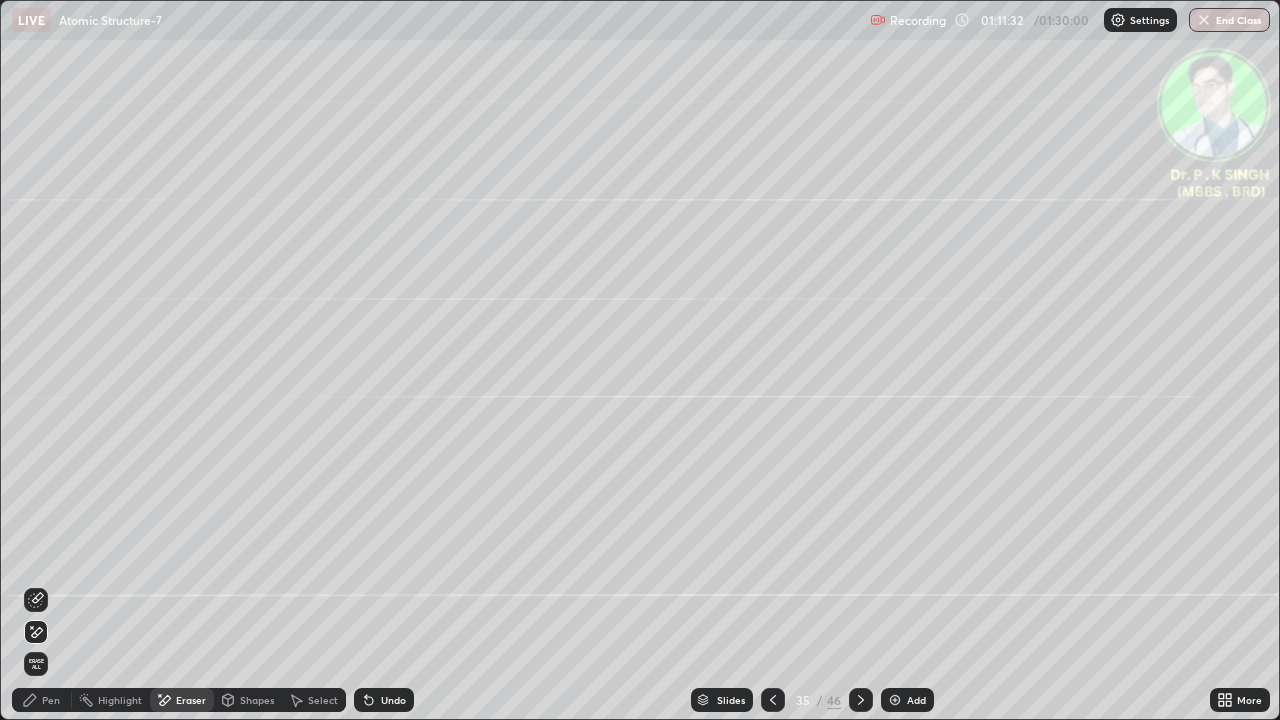 click on "Pen" at bounding box center (42, 700) 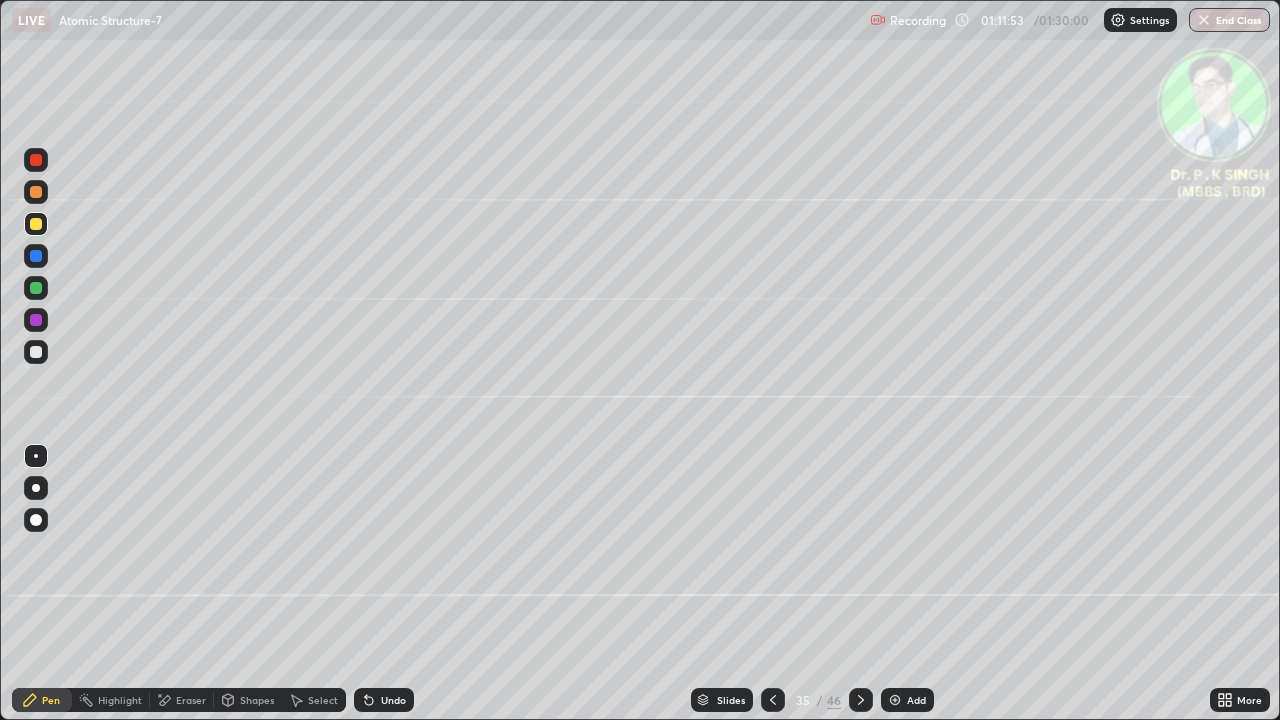 click at bounding box center (36, 288) 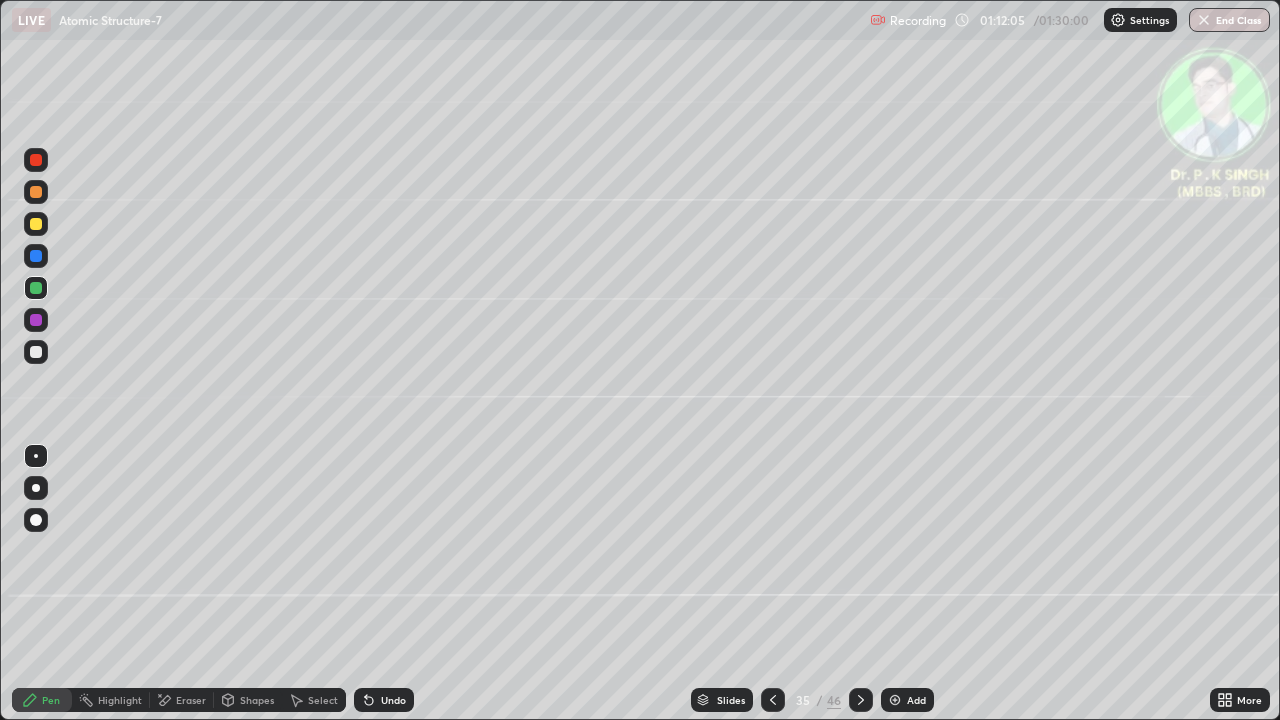 click 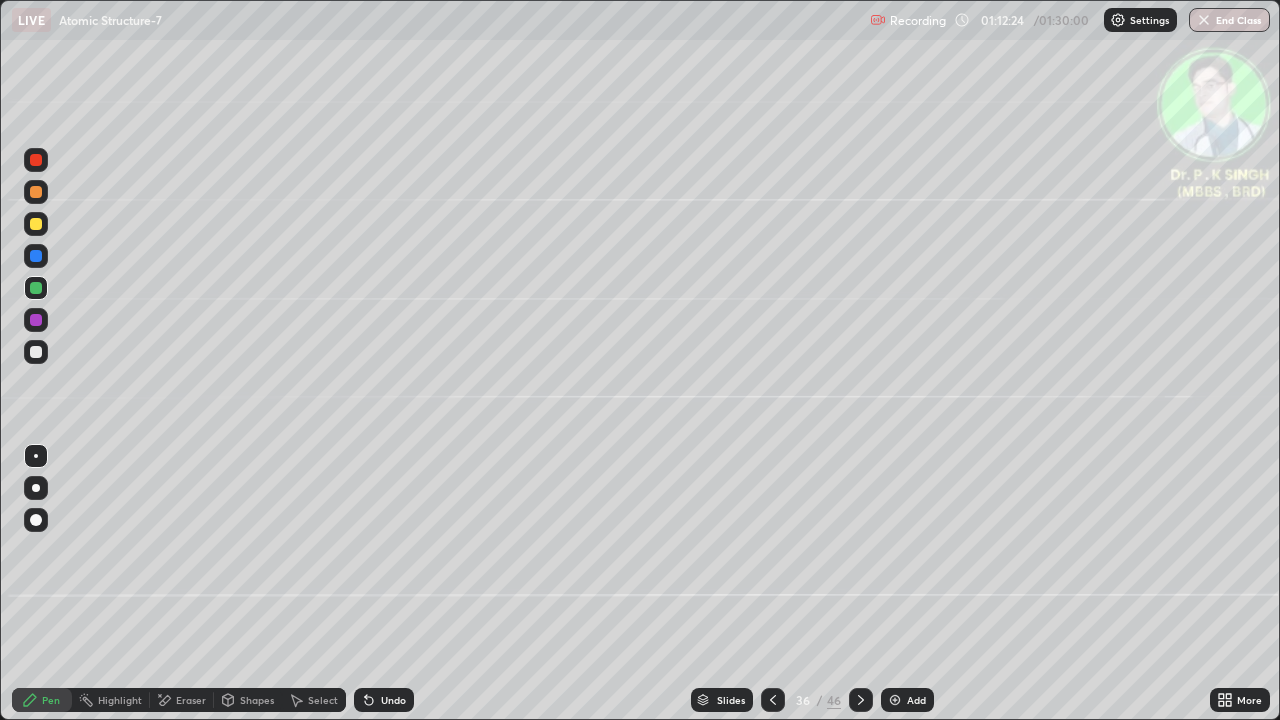 click at bounding box center [36, 224] 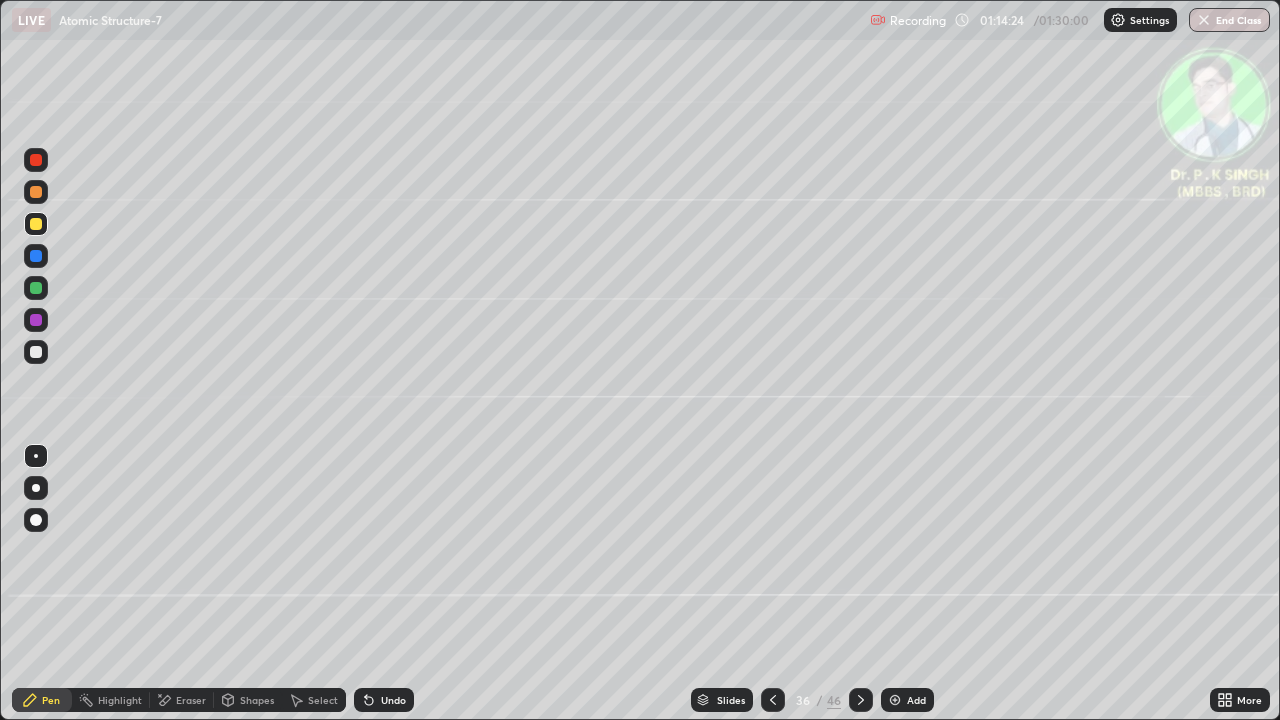 click at bounding box center [861, 700] 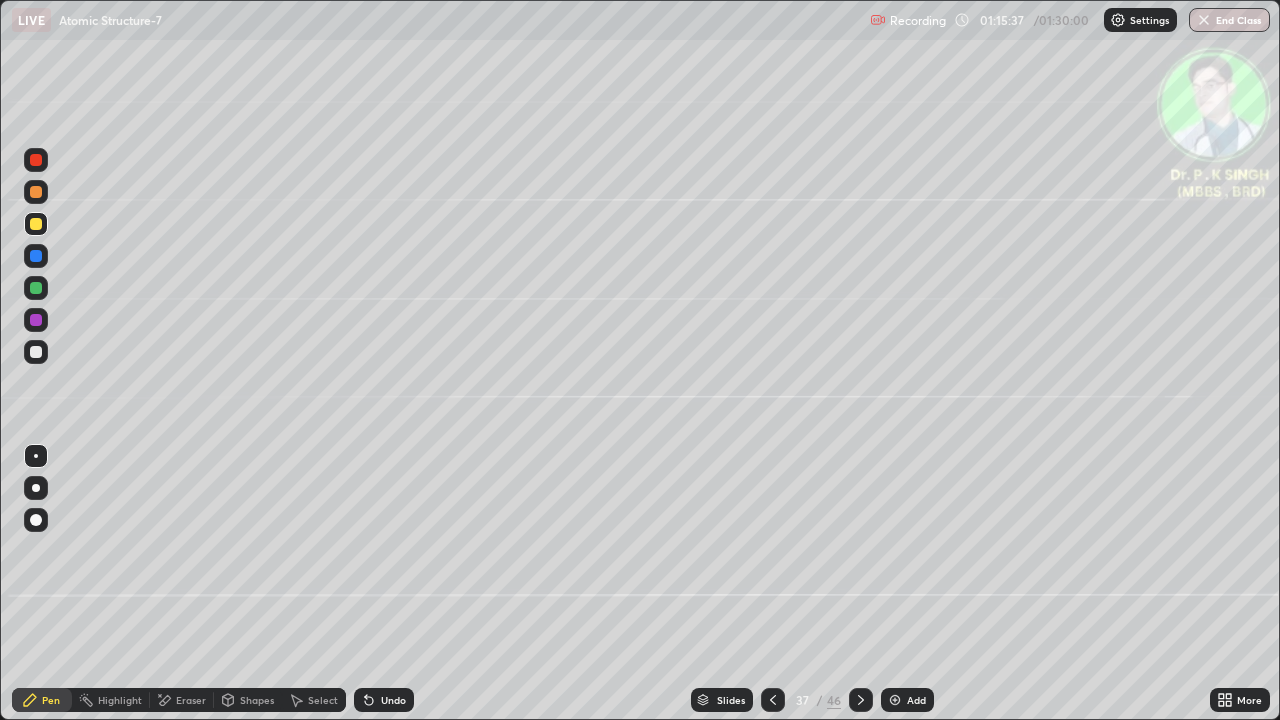 click at bounding box center (861, 700) 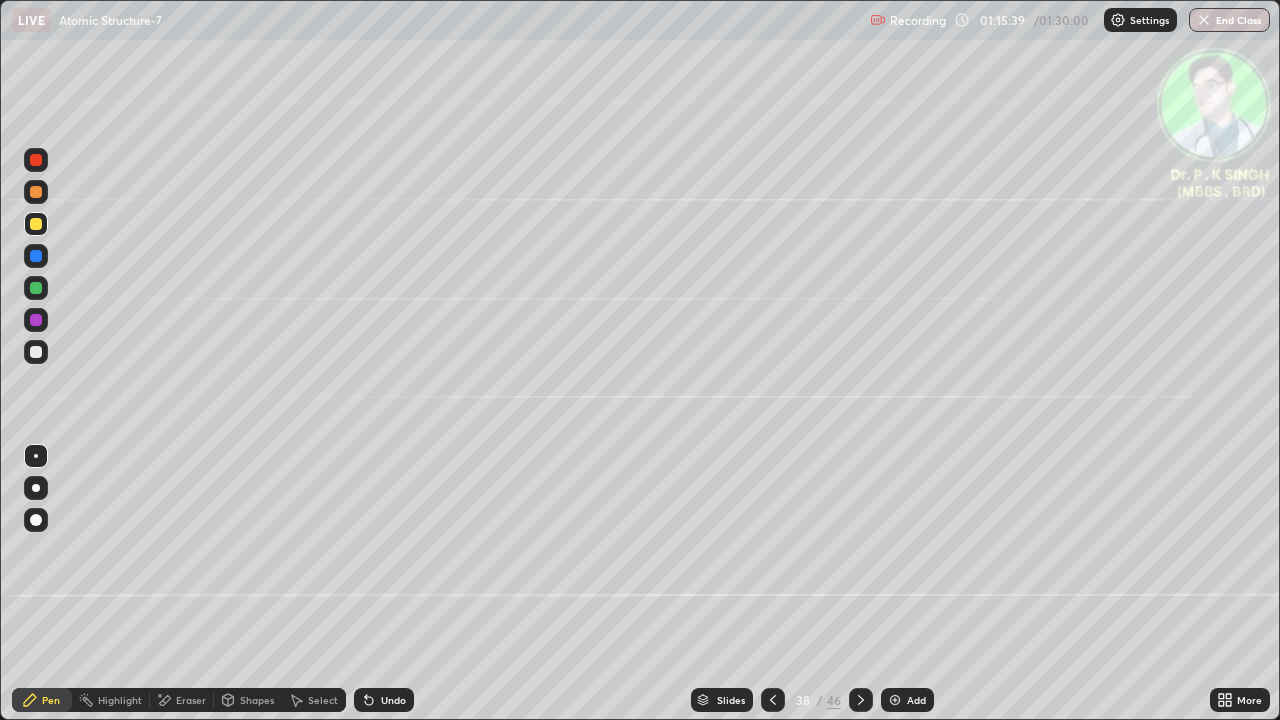 click at bounding box center [36, 224] 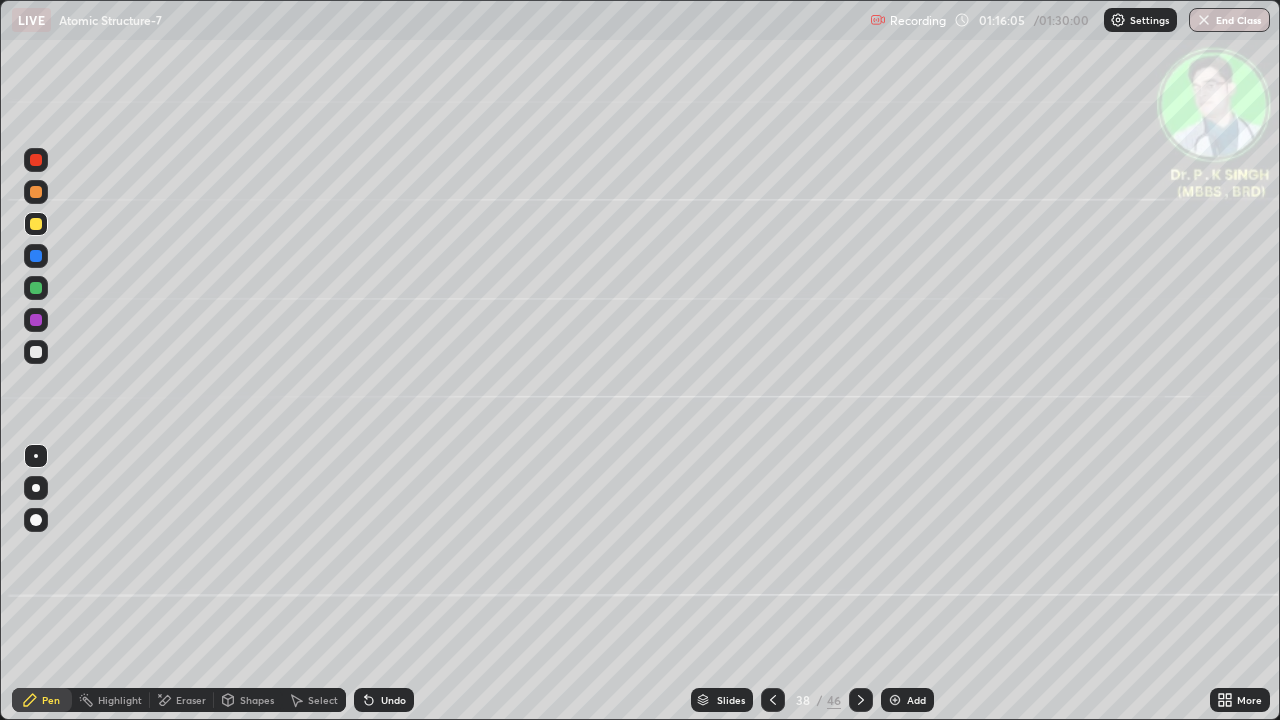 click at bounding box center [773, 700] 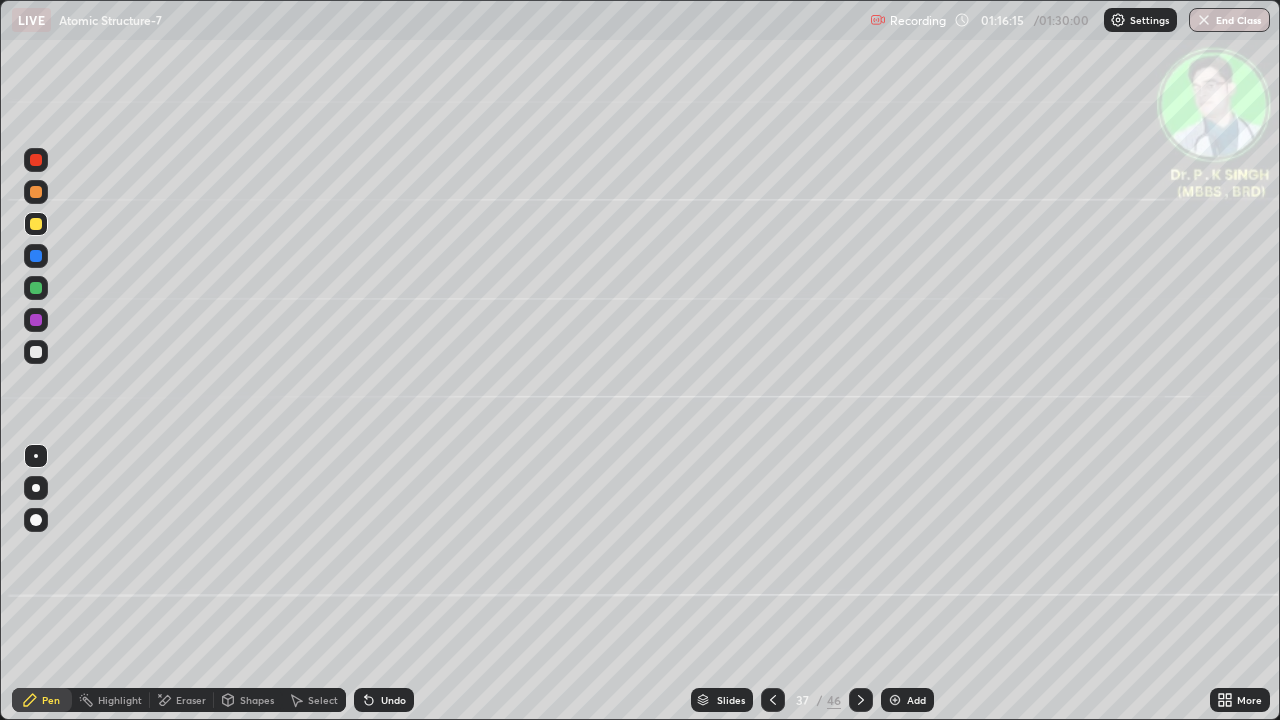 click 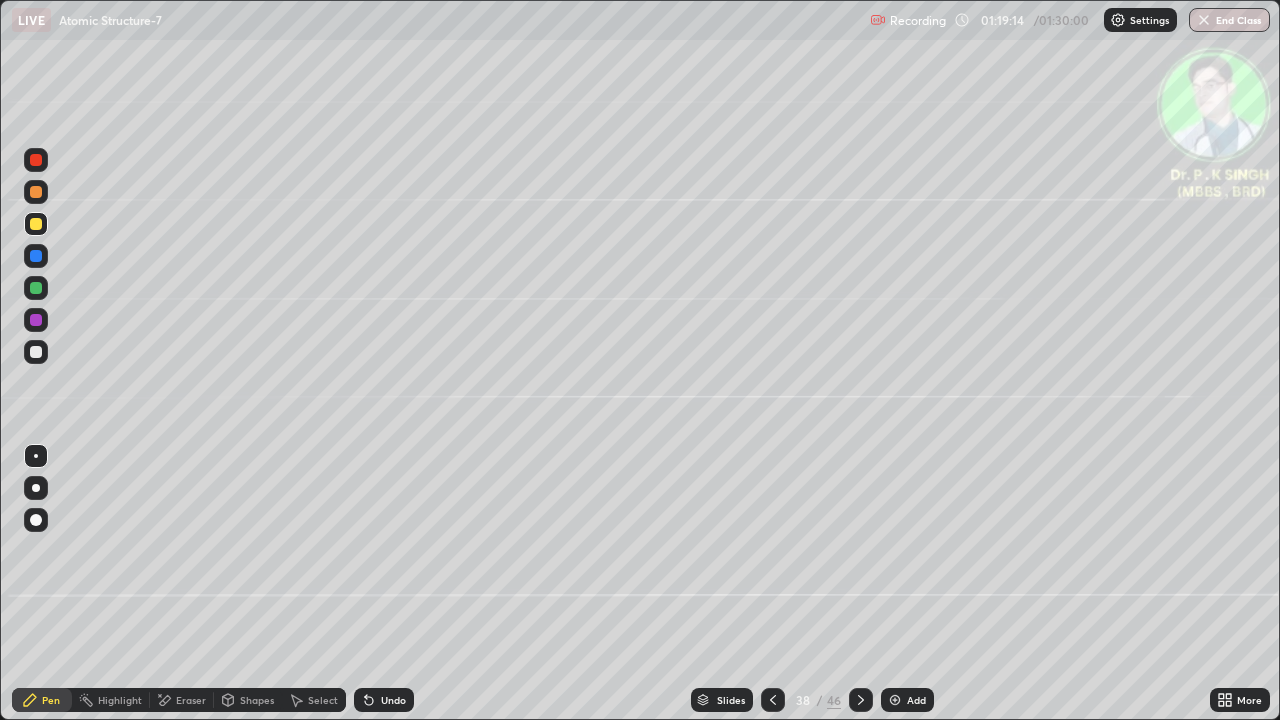 click at bounding box center [861, 700] 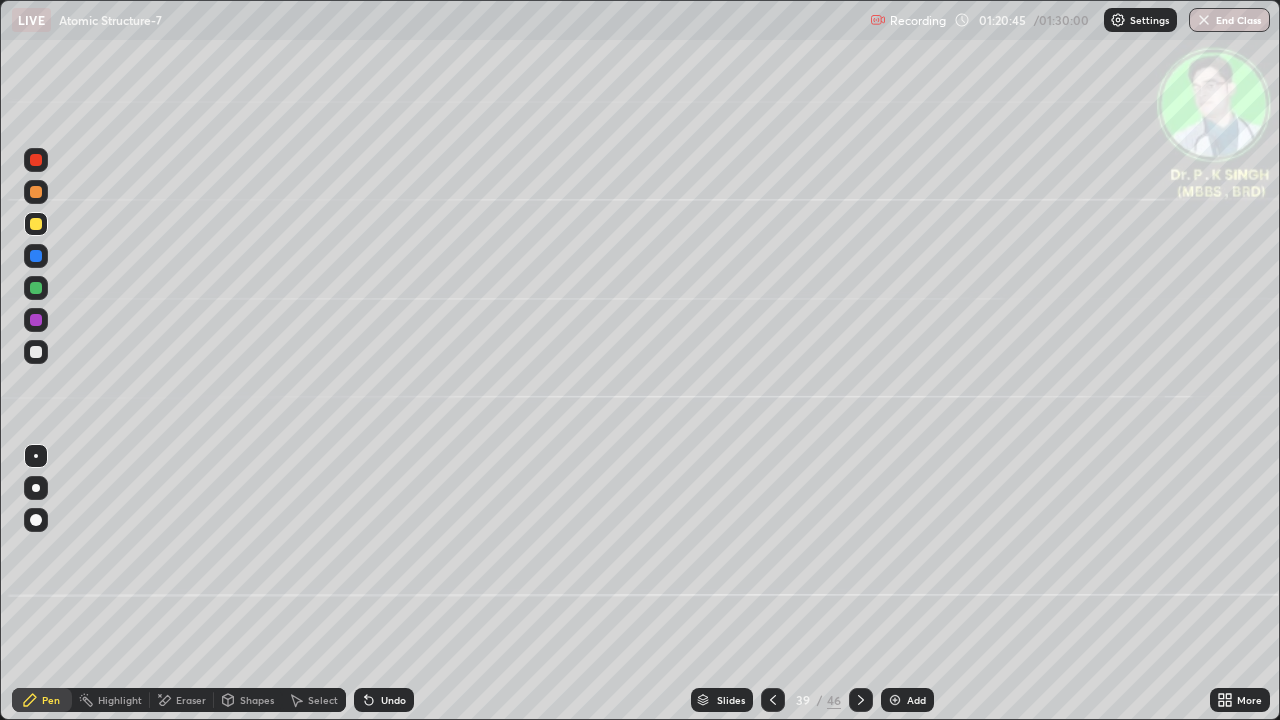 click 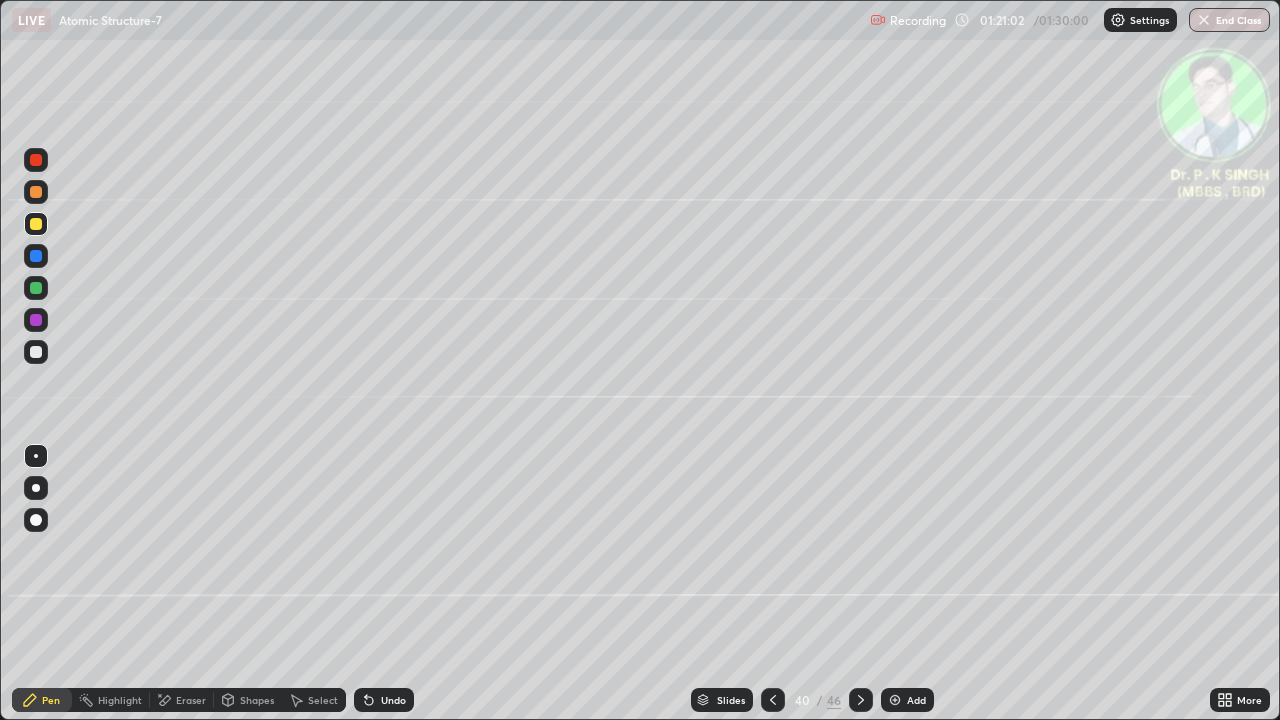 click 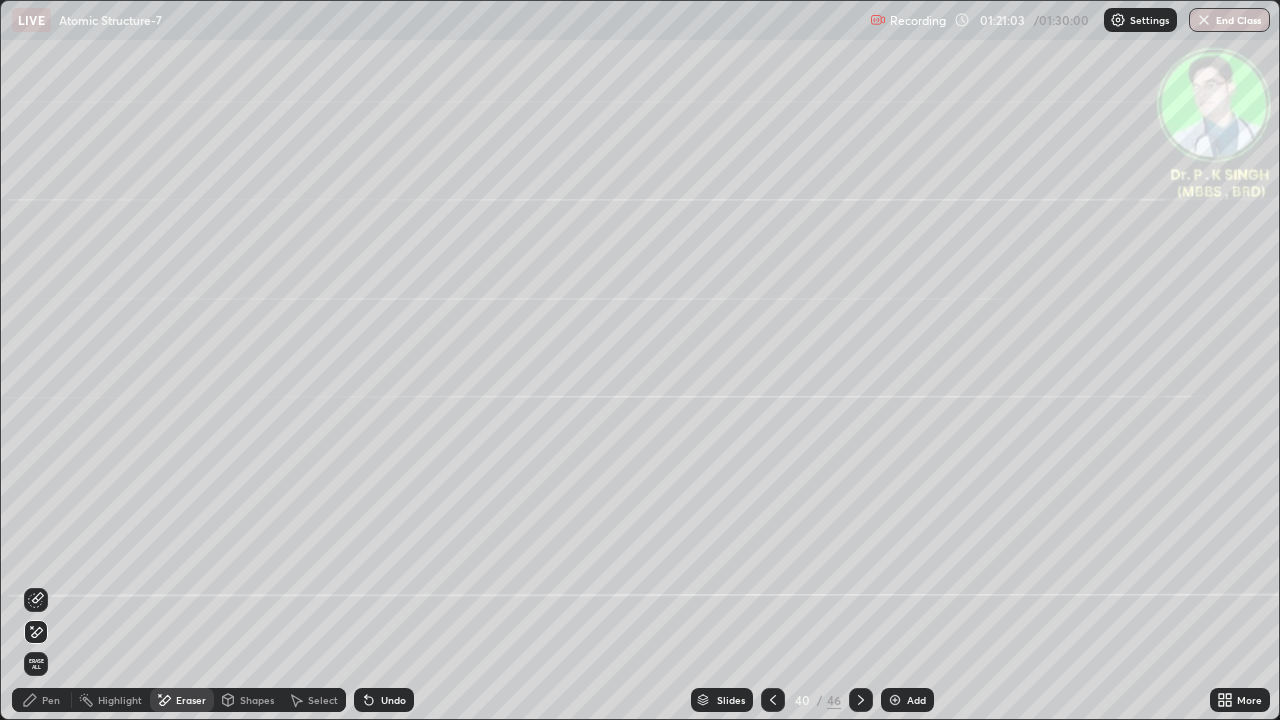 click 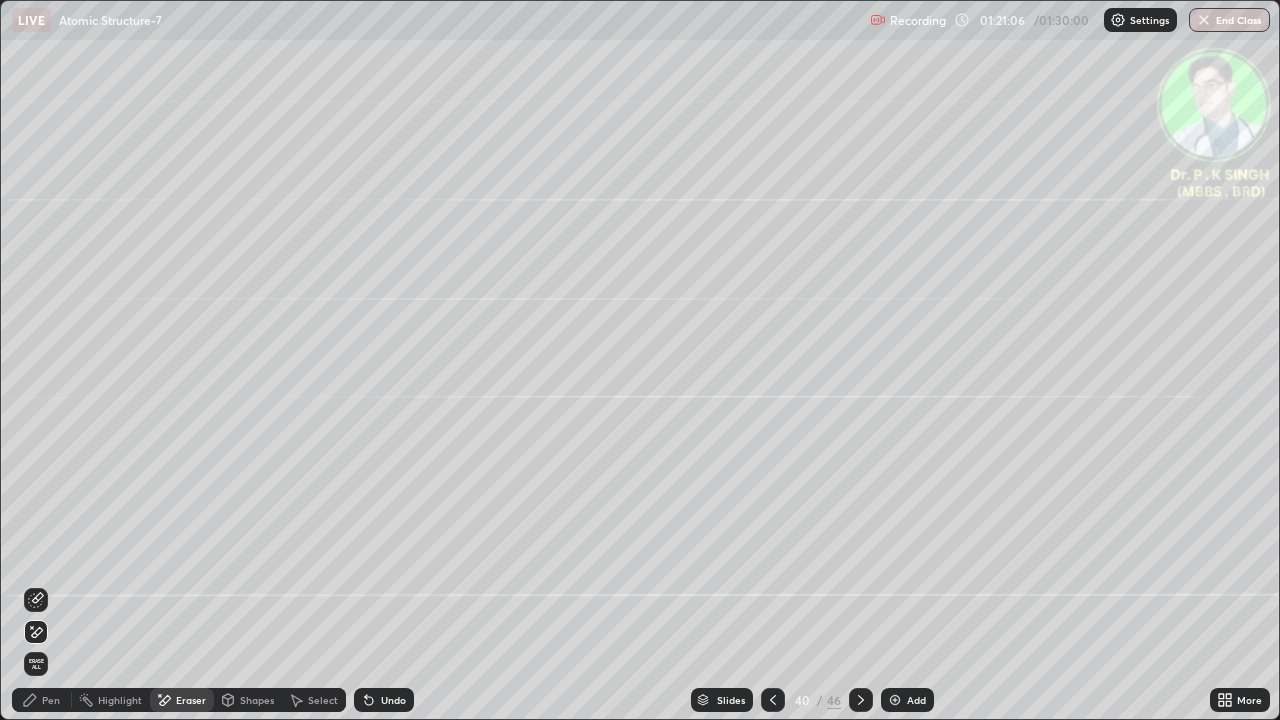 click on "Pen" at bounding box center (42, 700) 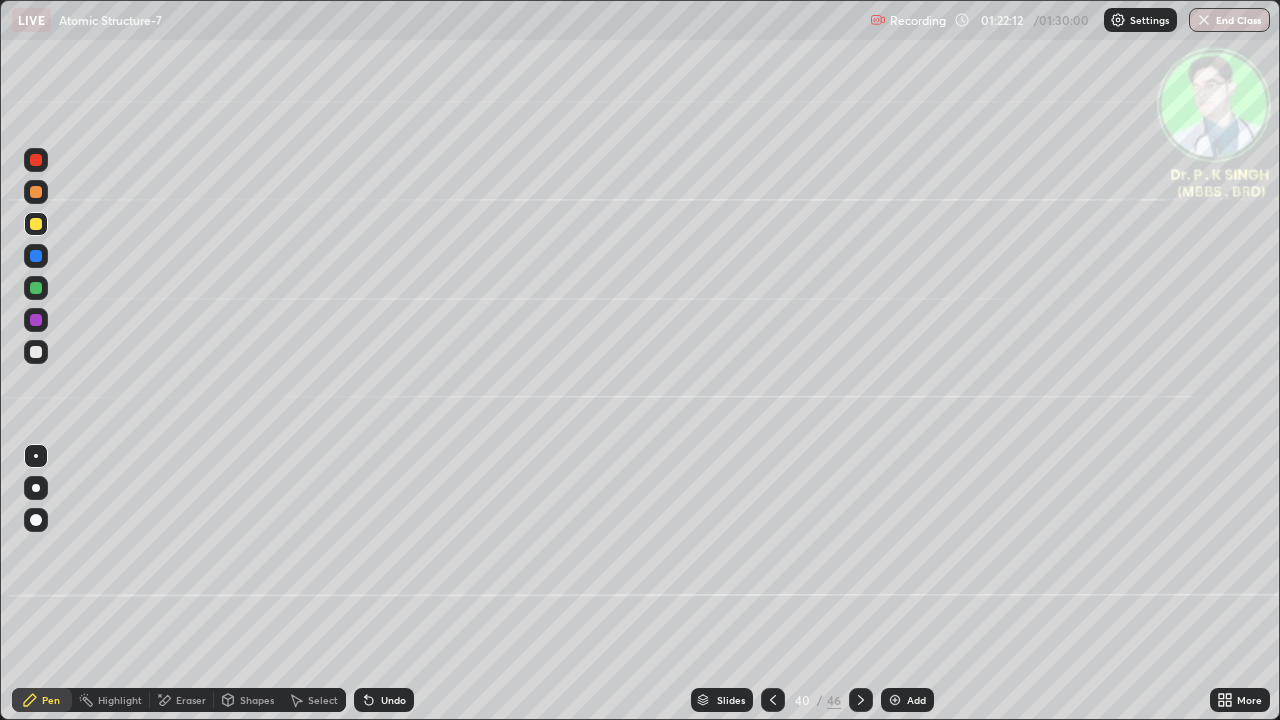 click 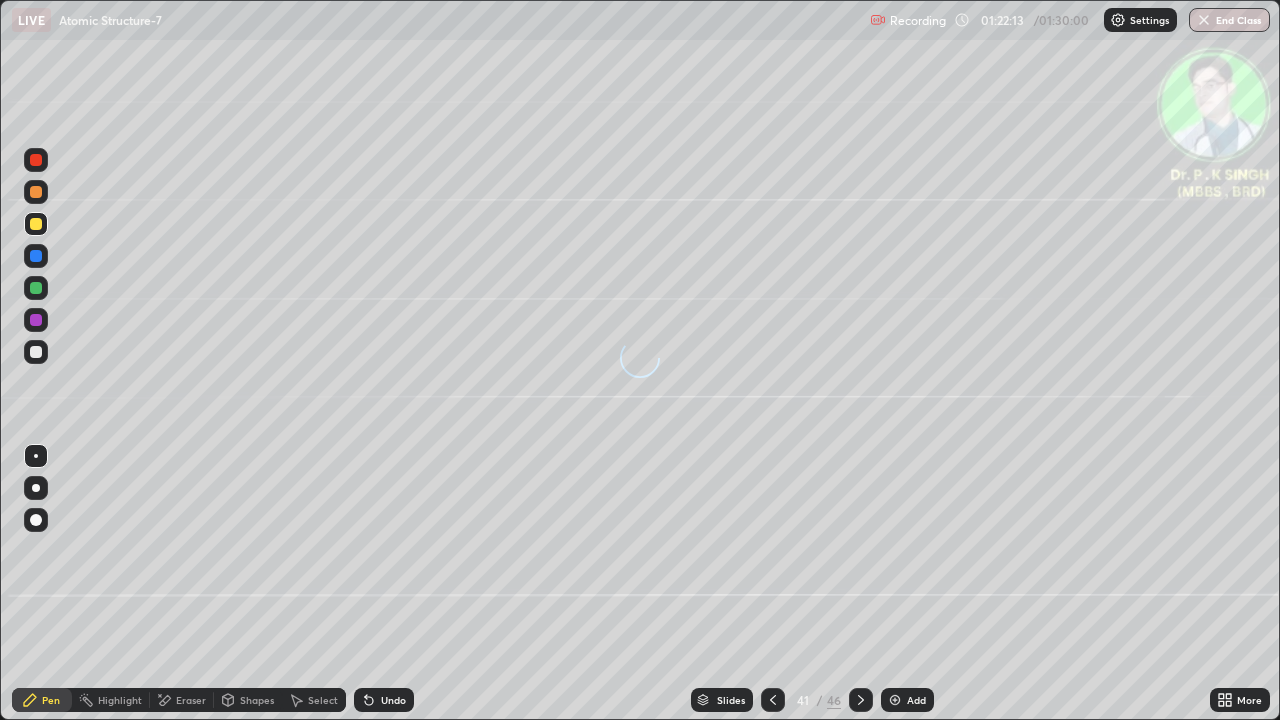 click at bounding box center [36, 256] 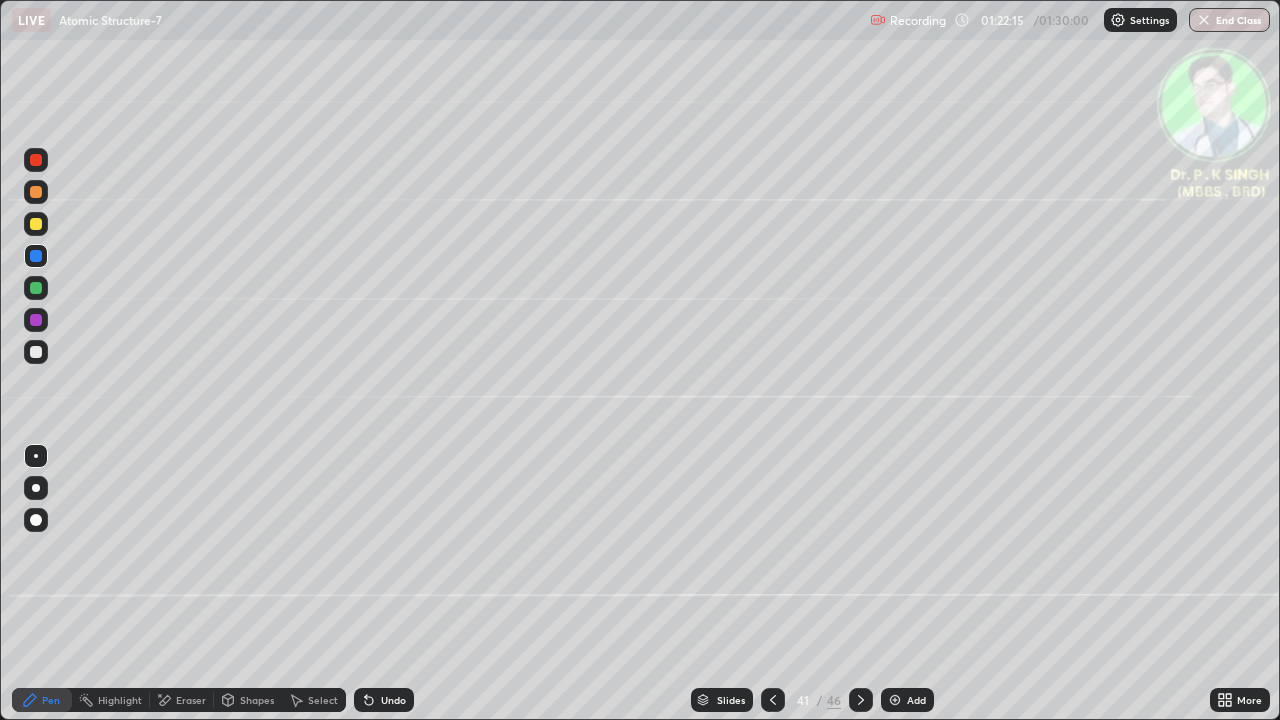click at bounding box center (36, 224) 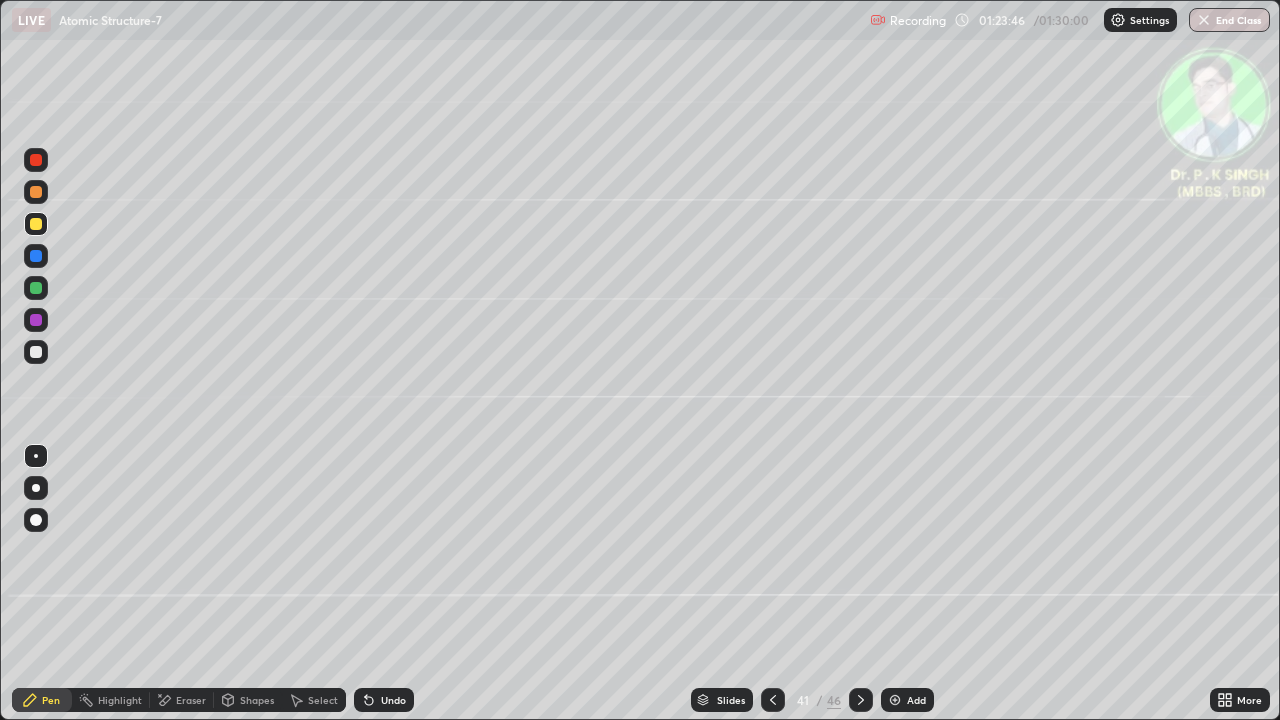 click 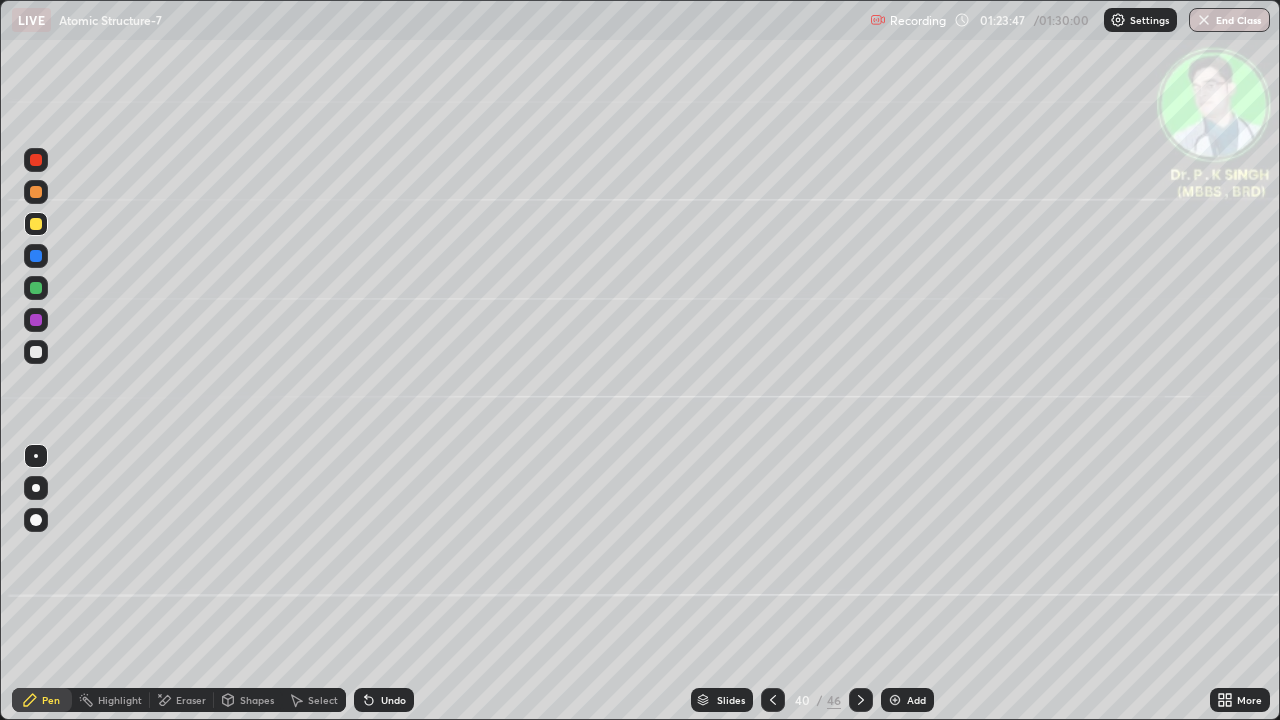 click at bounding box center (773, 700) 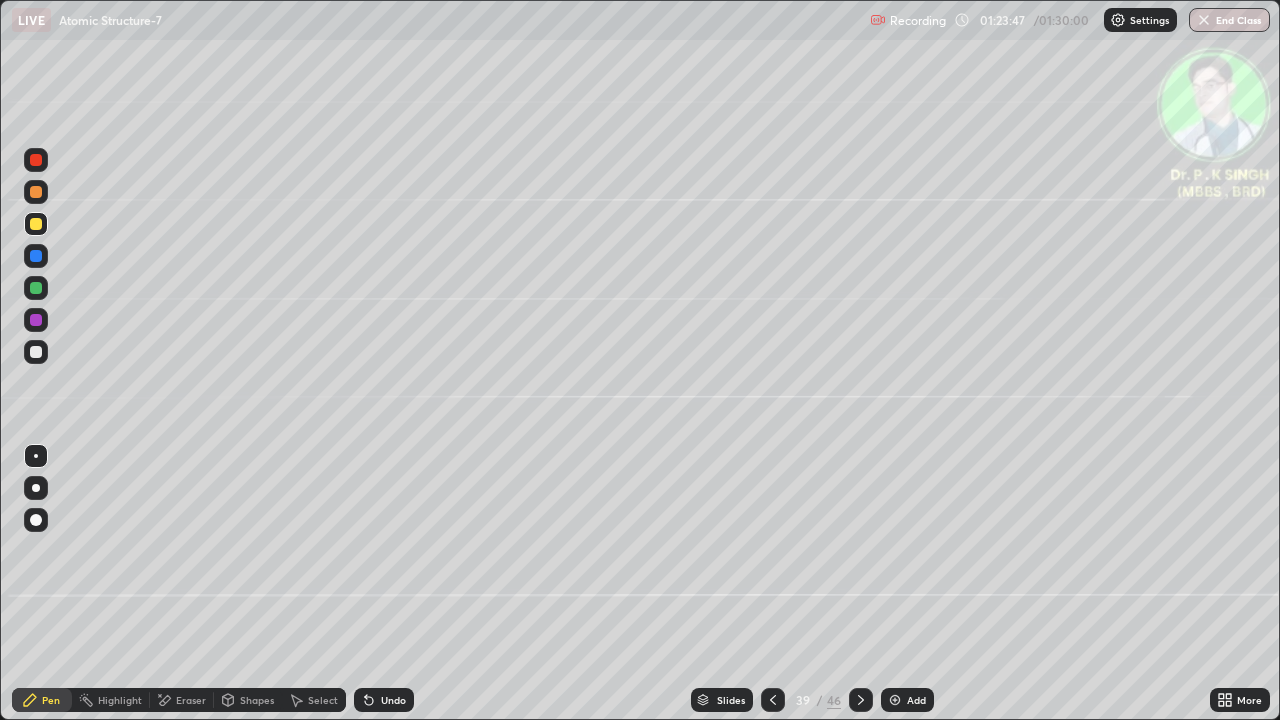 click 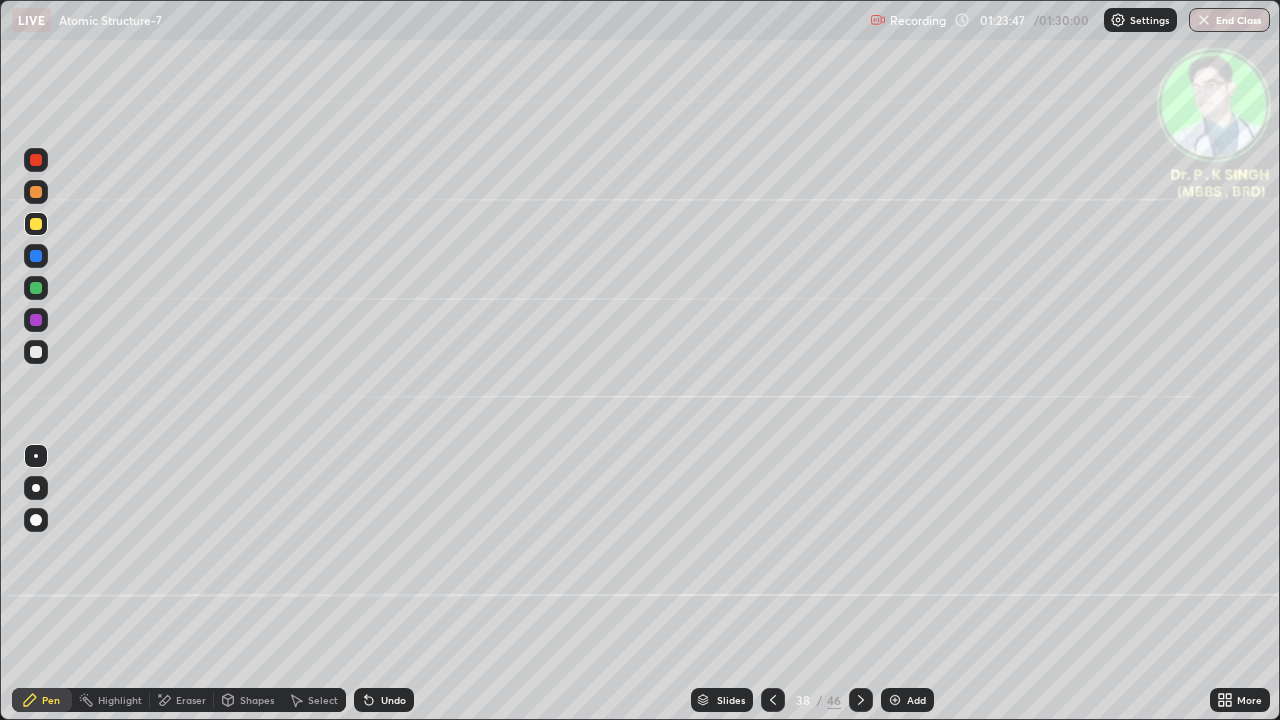click 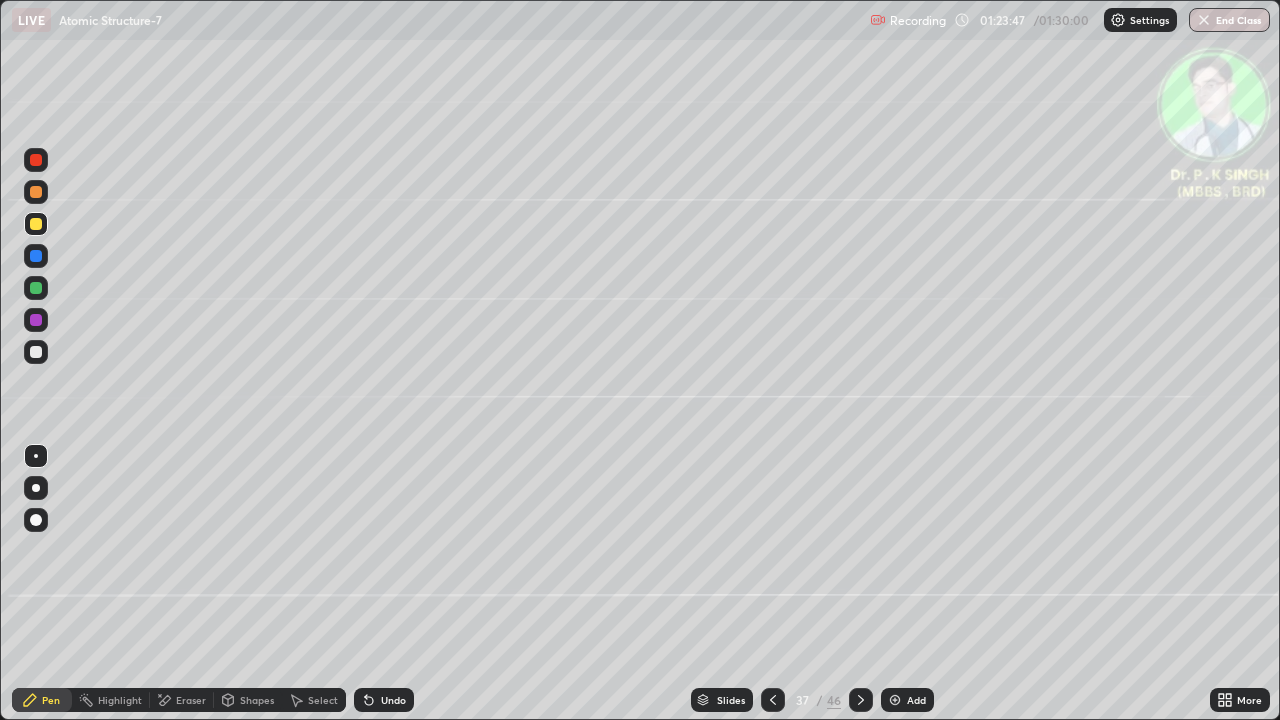 click 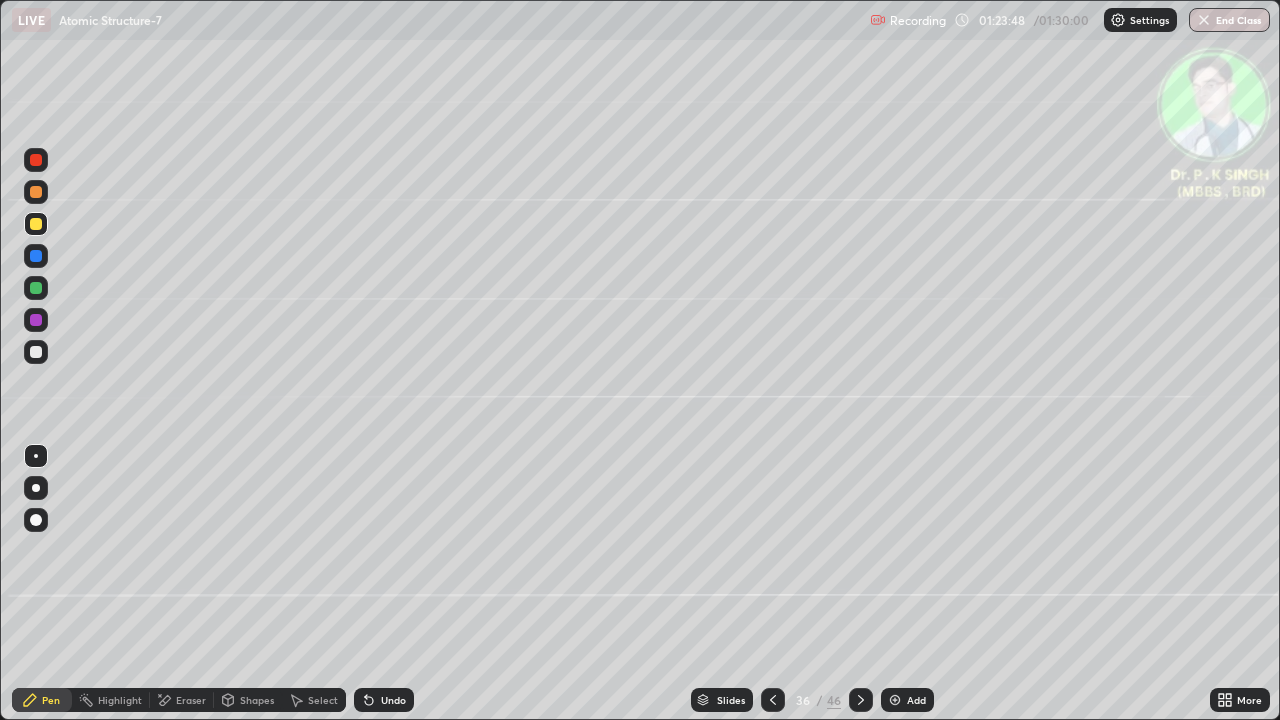 click 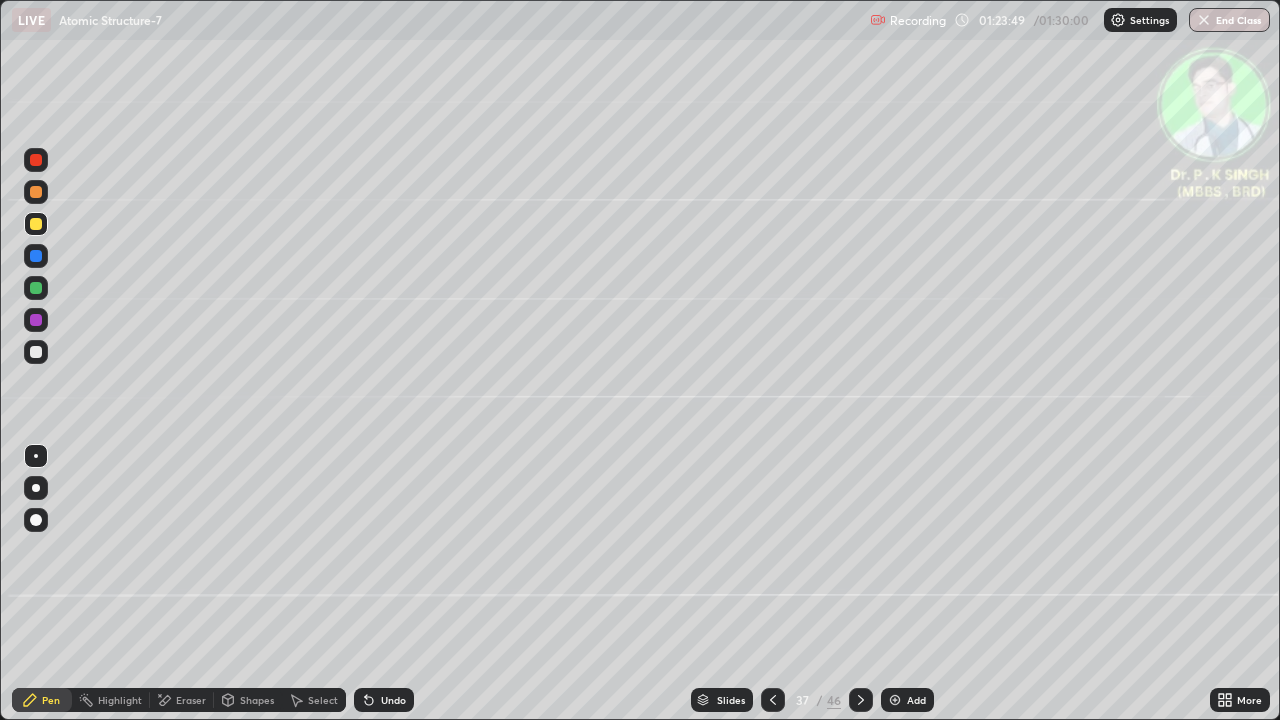 click 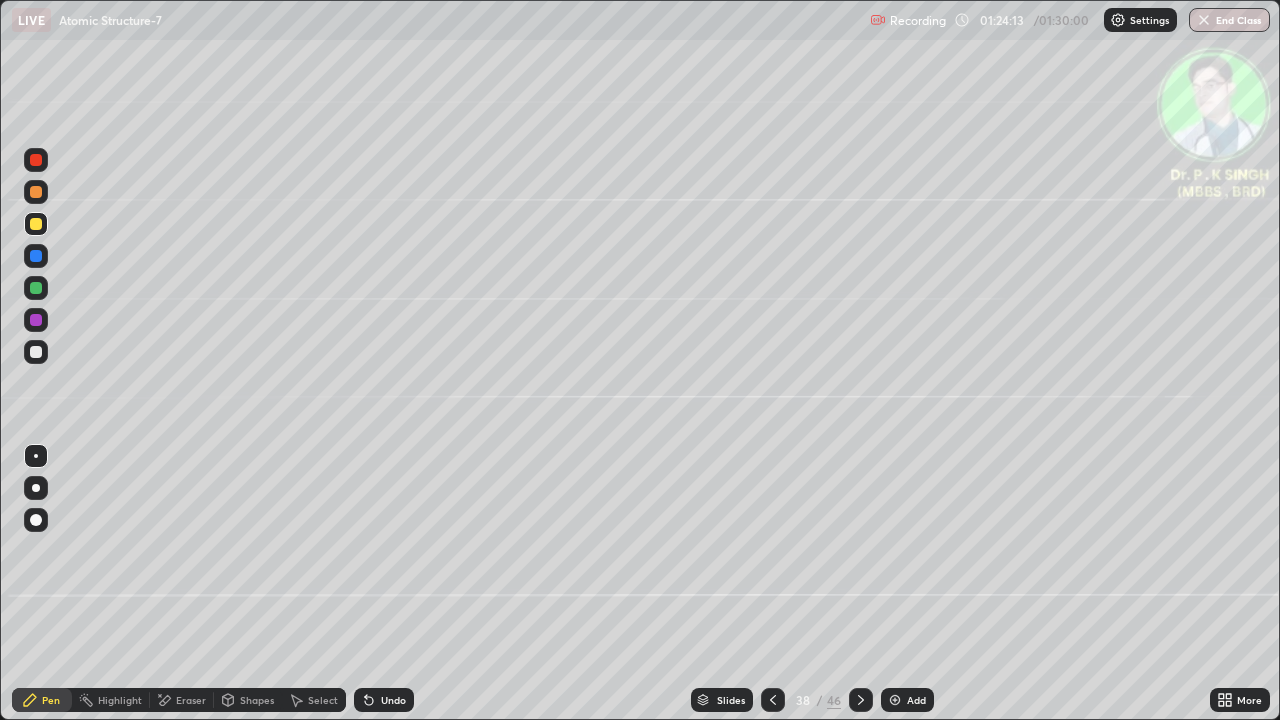 click 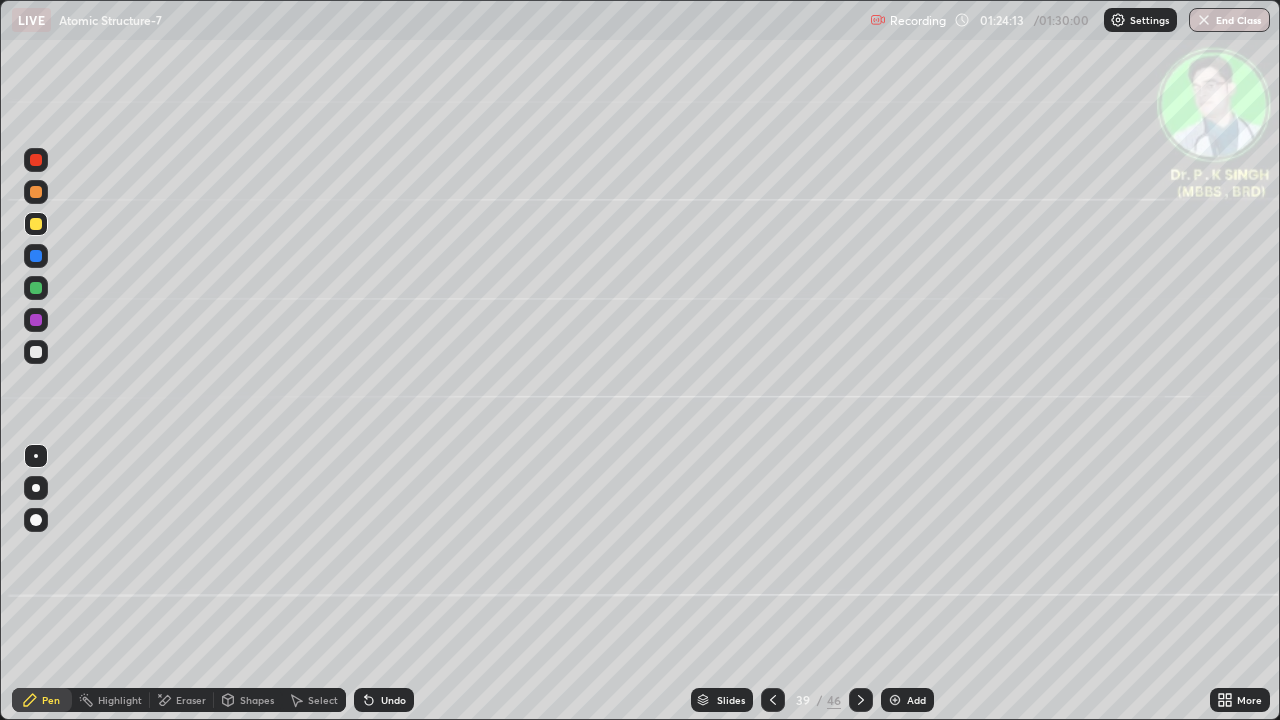 click 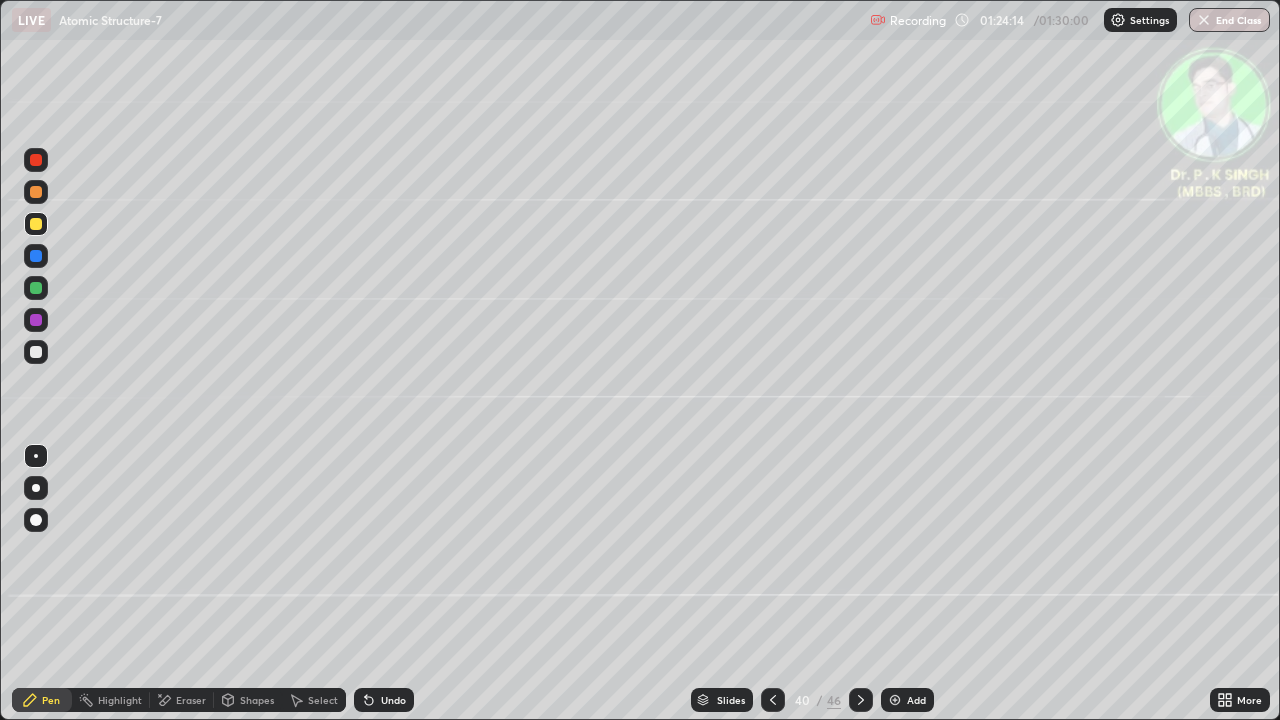 click 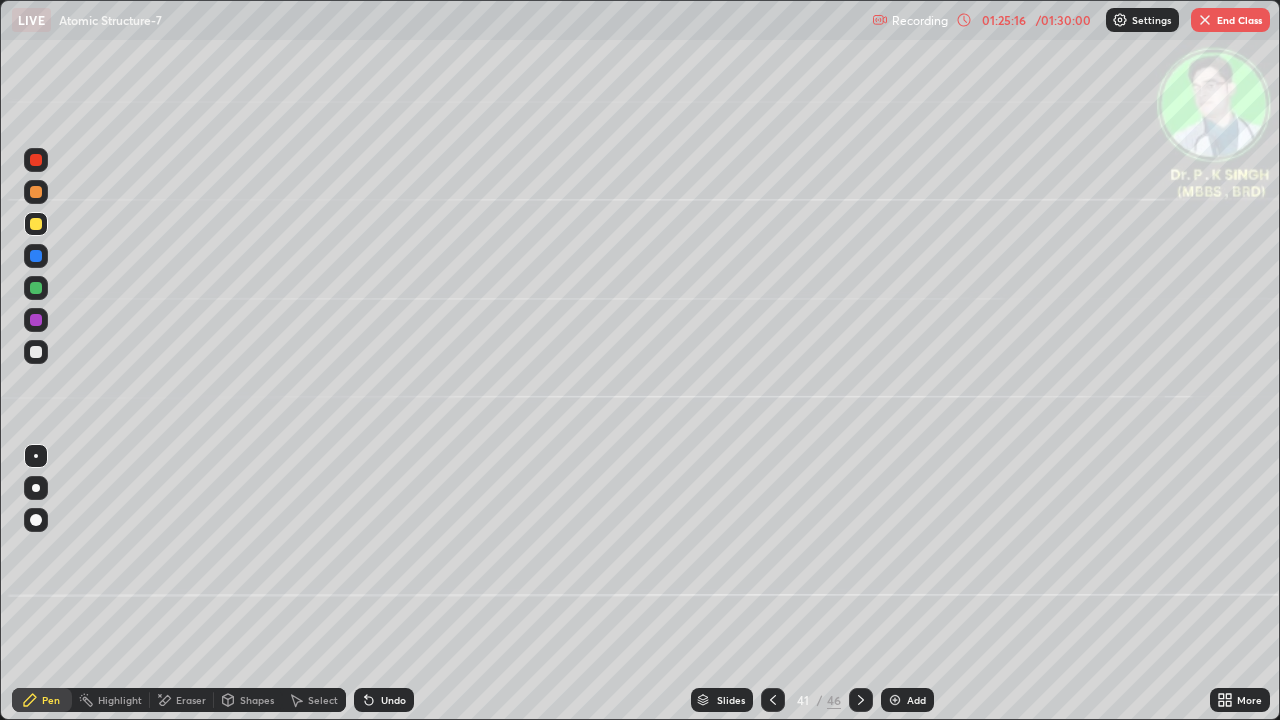 click 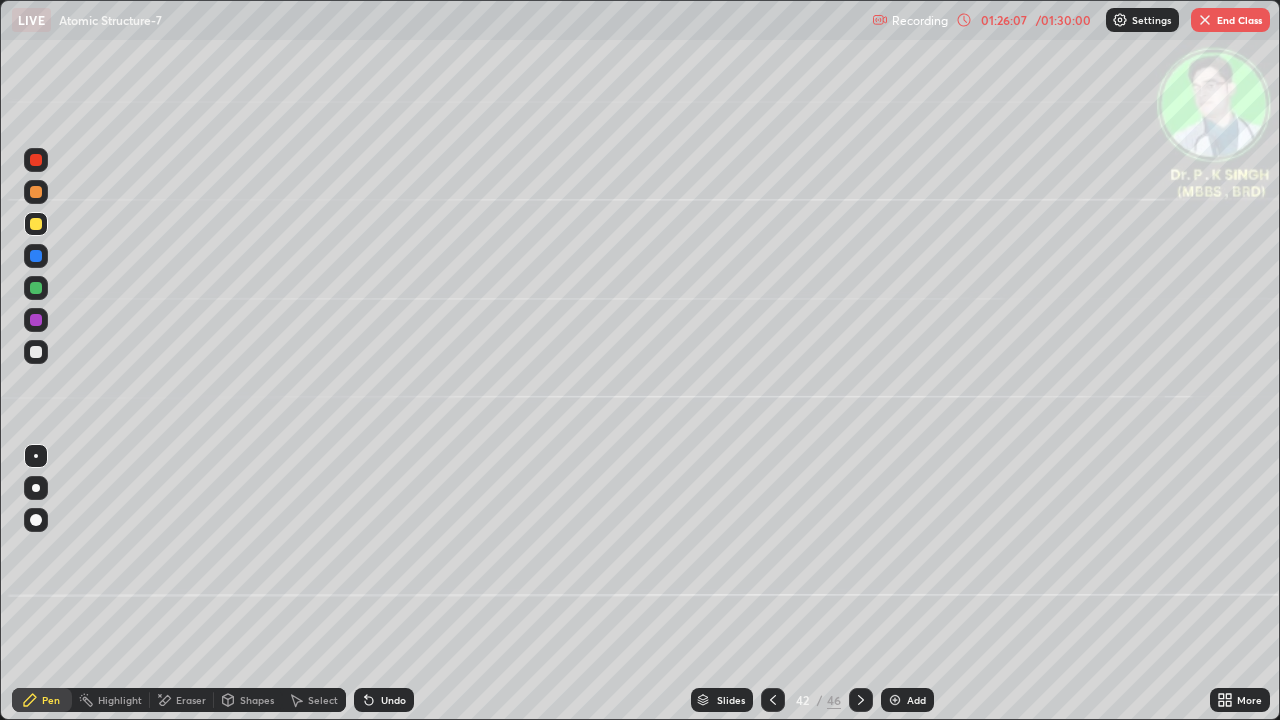 click on "End Class" at bounding box center (1230, 20) 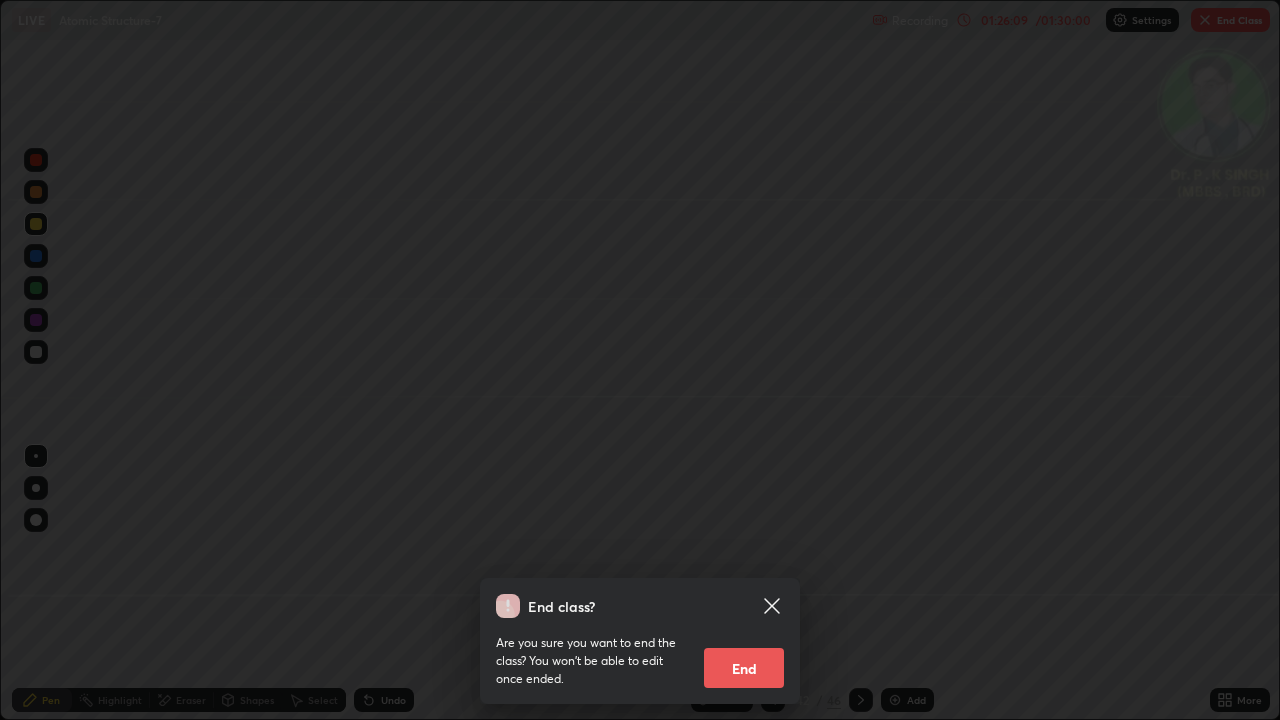 click on "End" at bounding box center (744, 668) 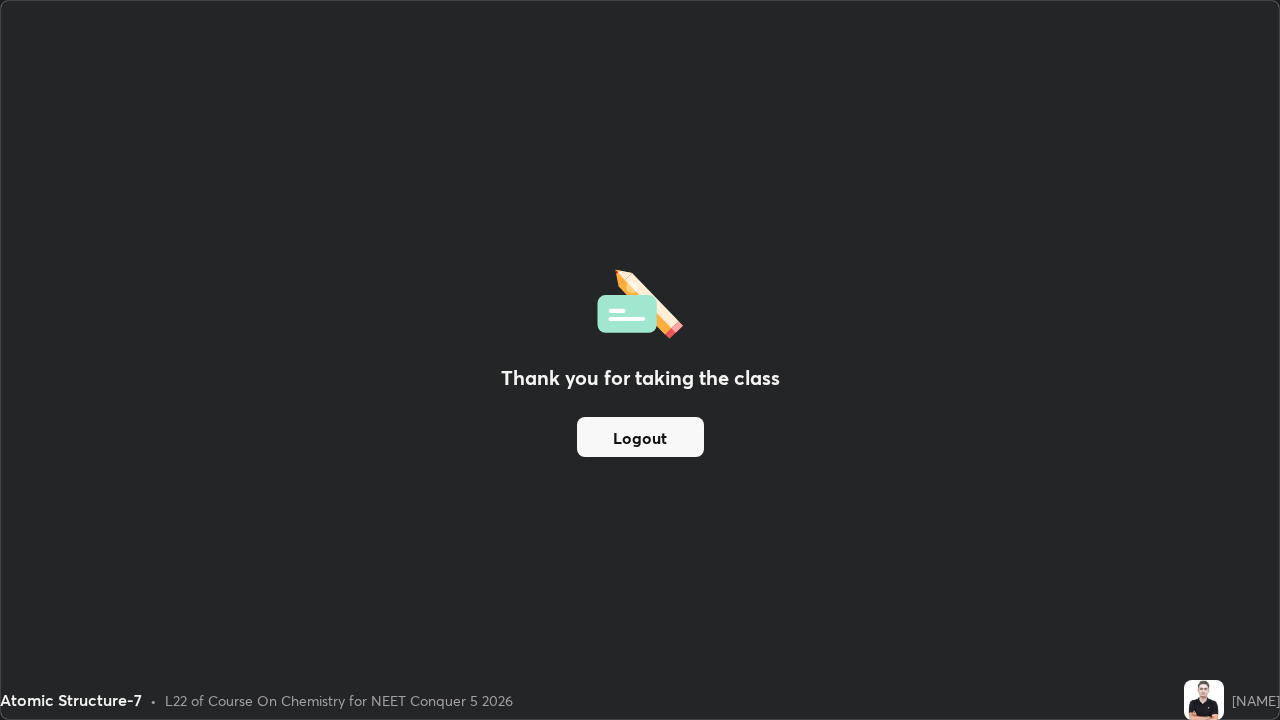 click on "Logout" at bounding box center (640, 437) 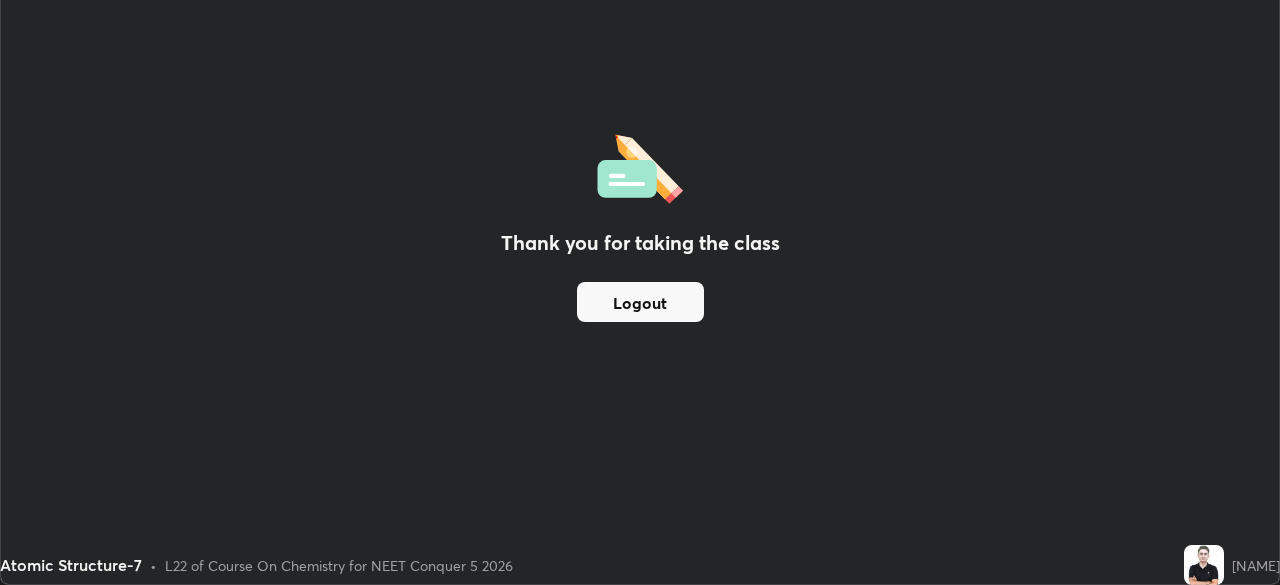 scroll, scrollTop: 585, scrollLeft: 1280, axis: both 